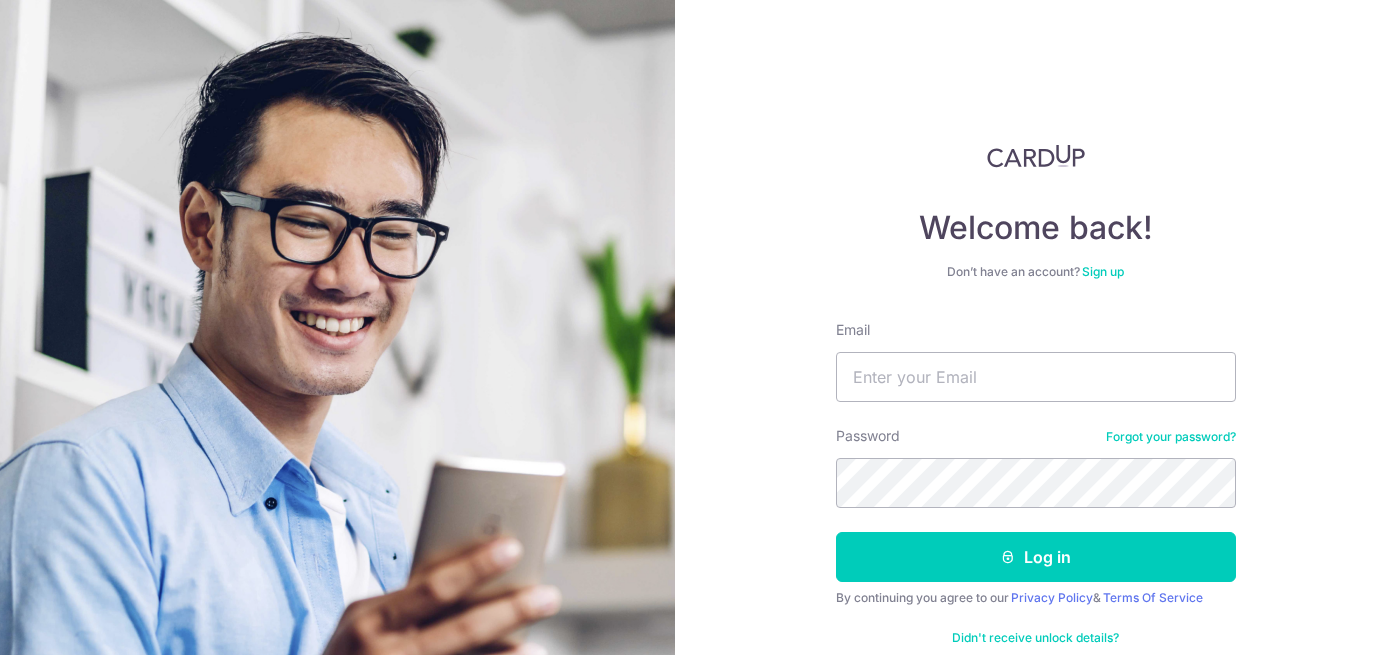 scroll, scrollTop: 0, scrollLeft: 0, axis: both 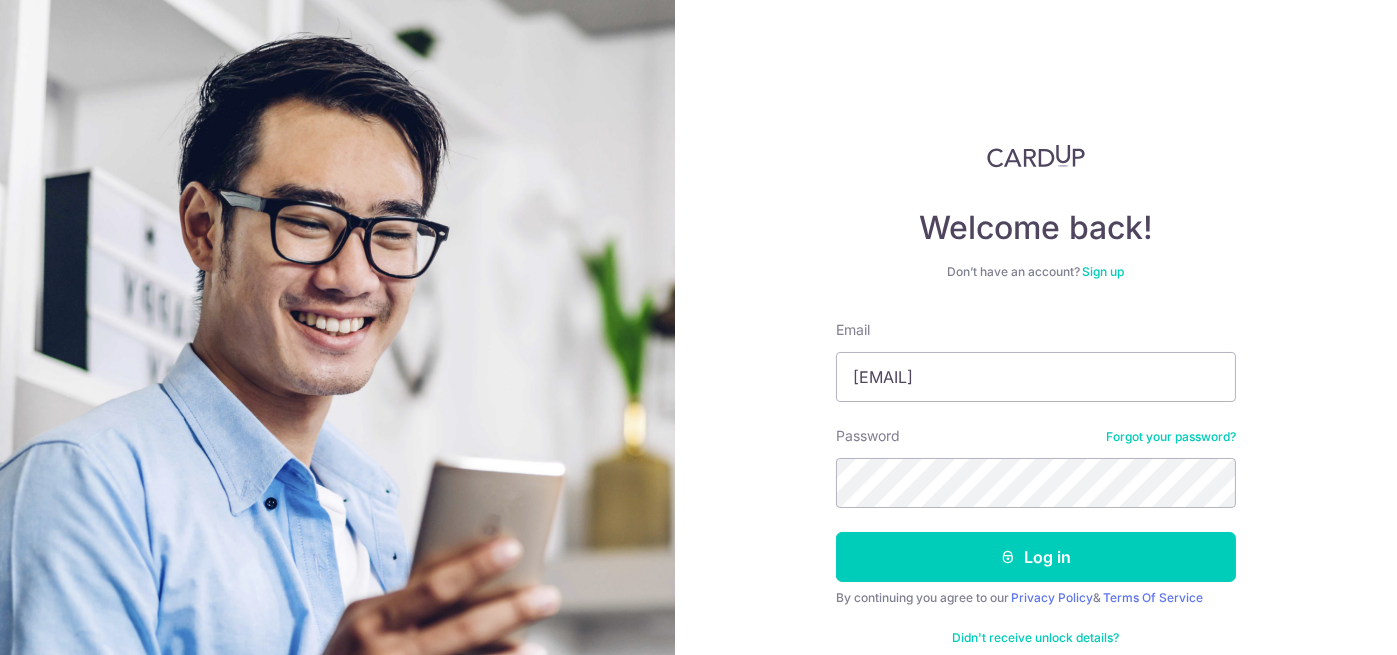 type on "wirda.lifeops@outlook.com" 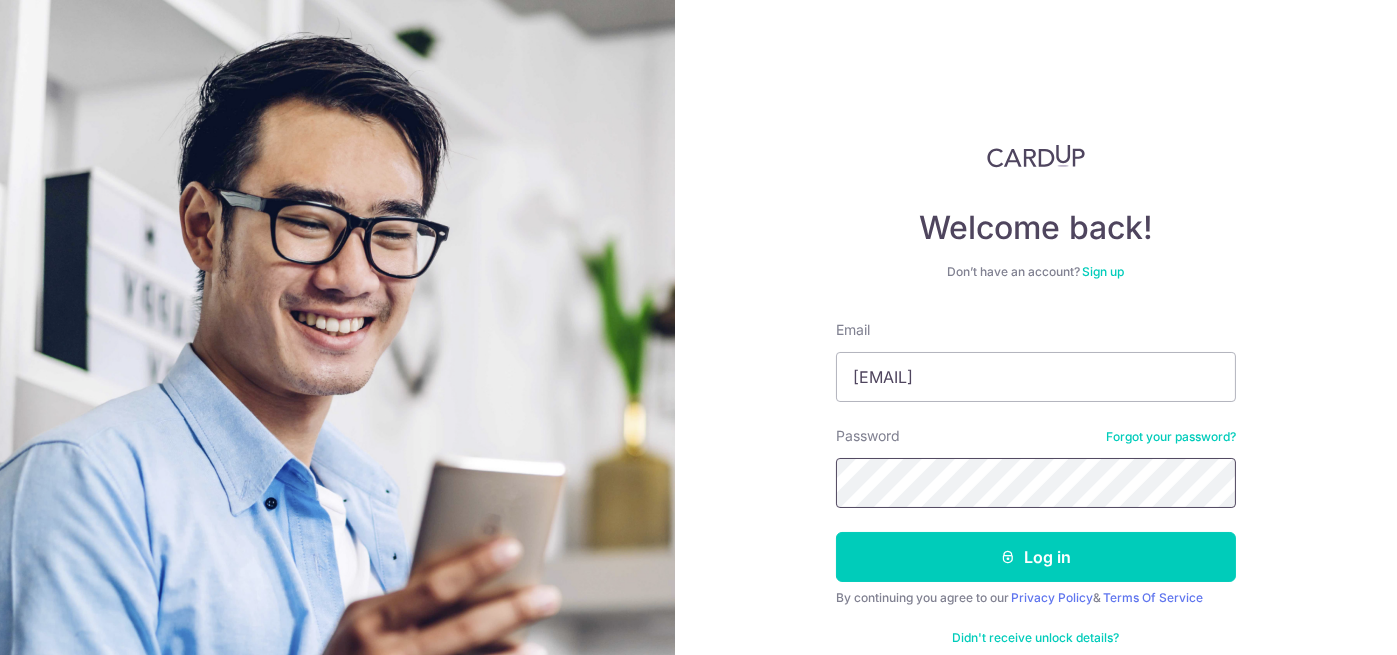click on "Log in" at bounding box center (1036, 557) 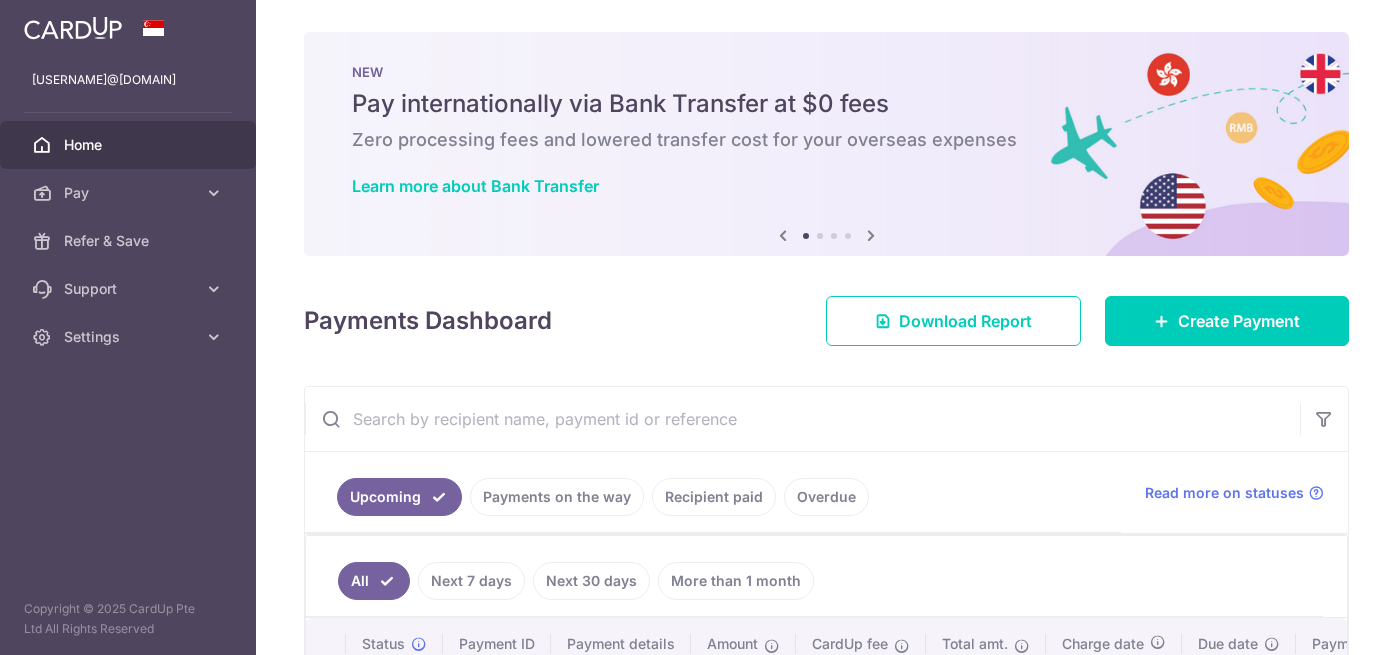 scroll, scrollTop: 0, scrollLeft: 0, axis: both 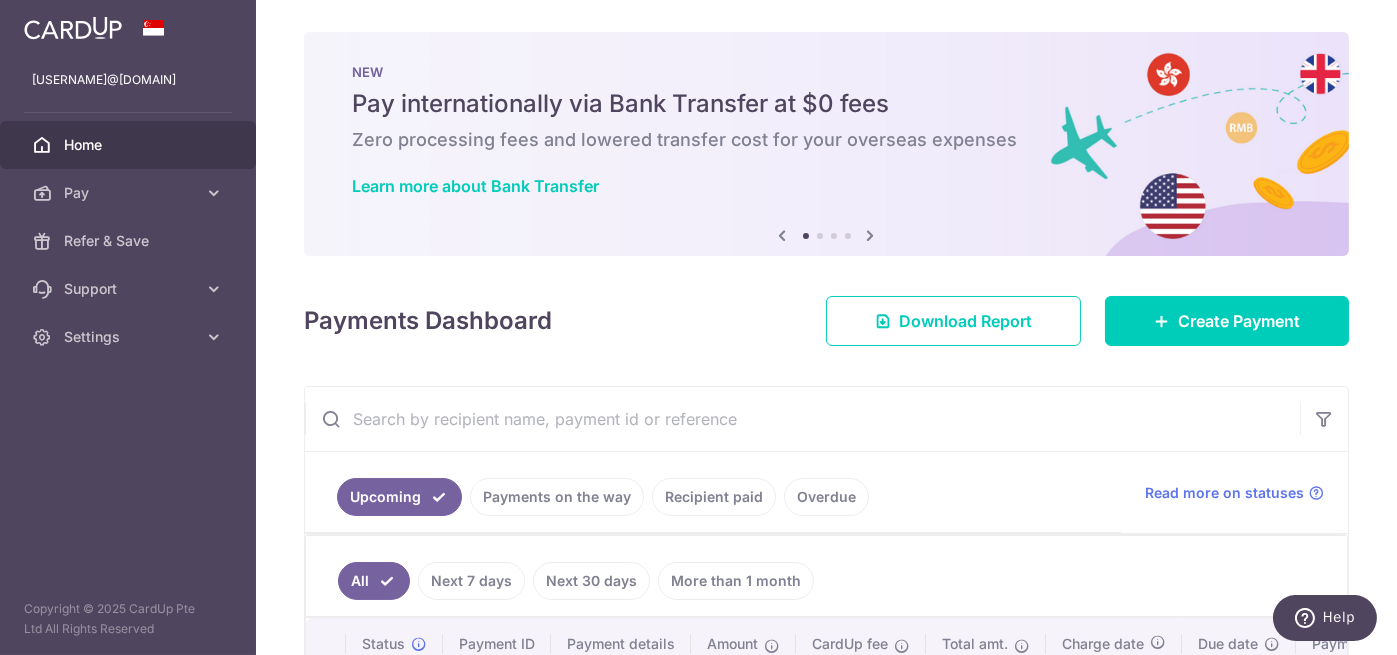 click on "Payments Dashboard
Download Report
Create Payment" at bounding box center (826, 317) 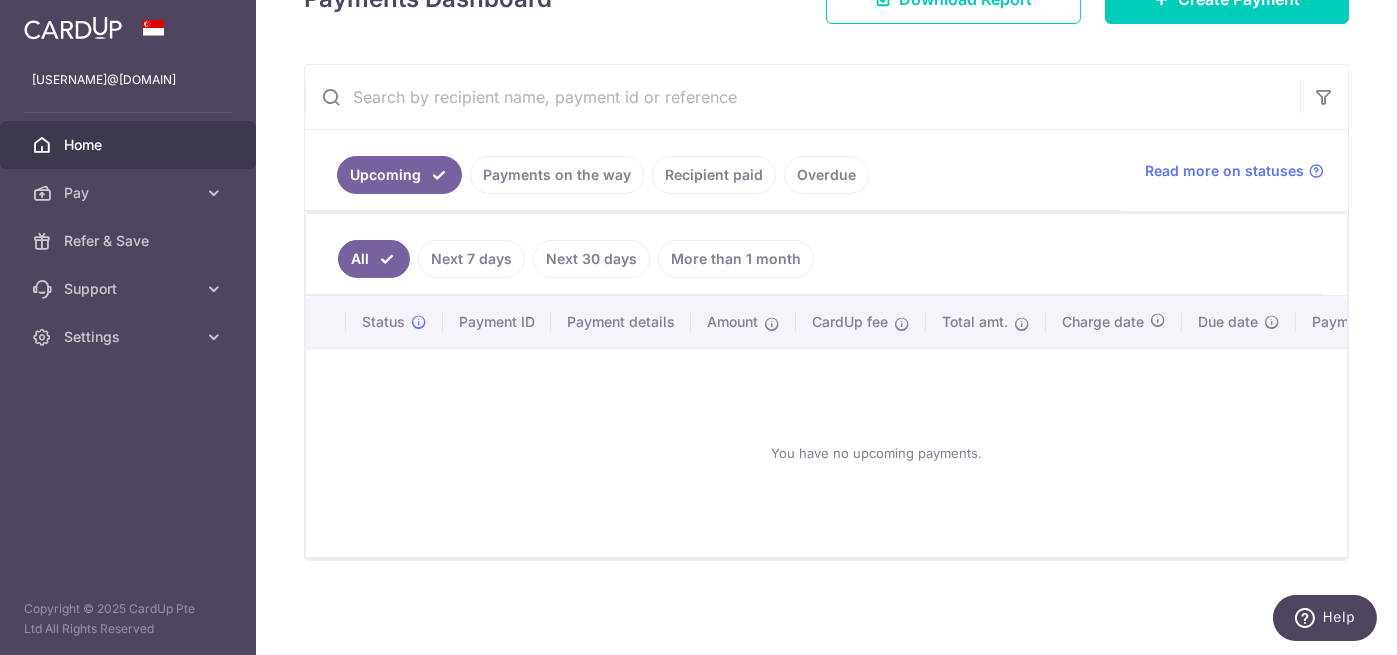 scroll, scrollTop: 226, scrollLeft: 0, axis: vertical 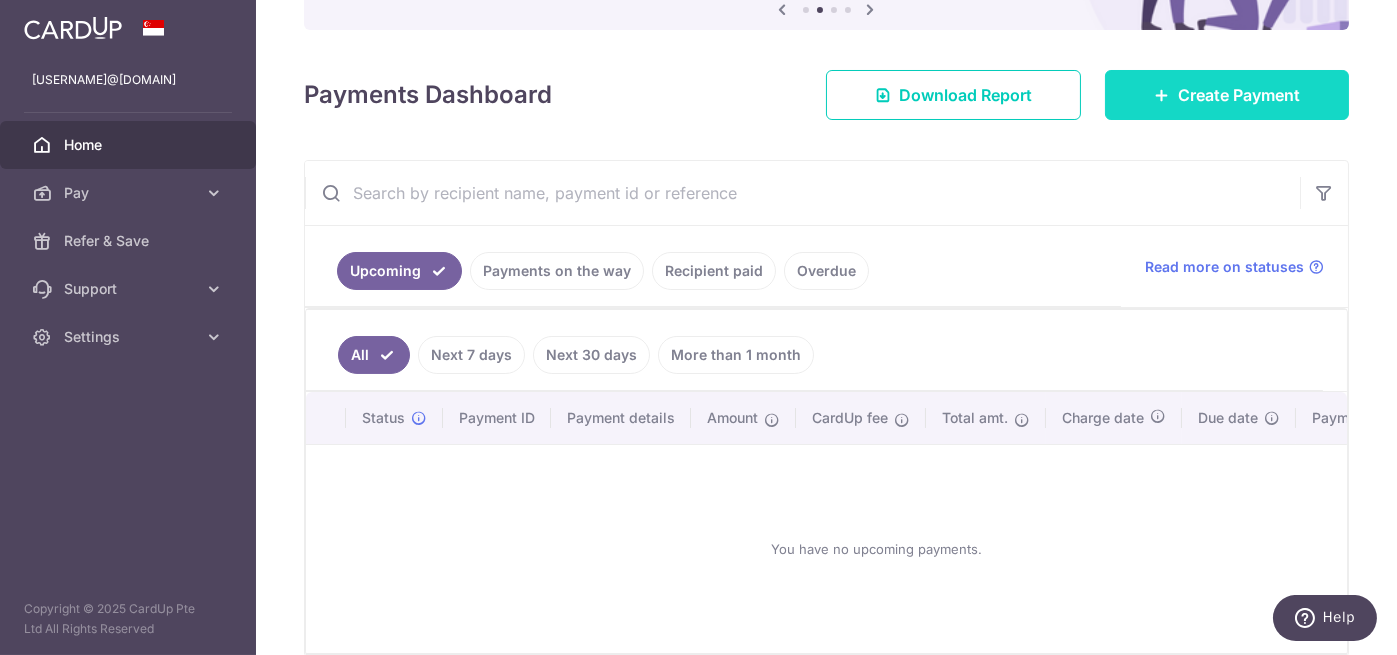 click on "Create Payment" at bounding box center (1239, 95) 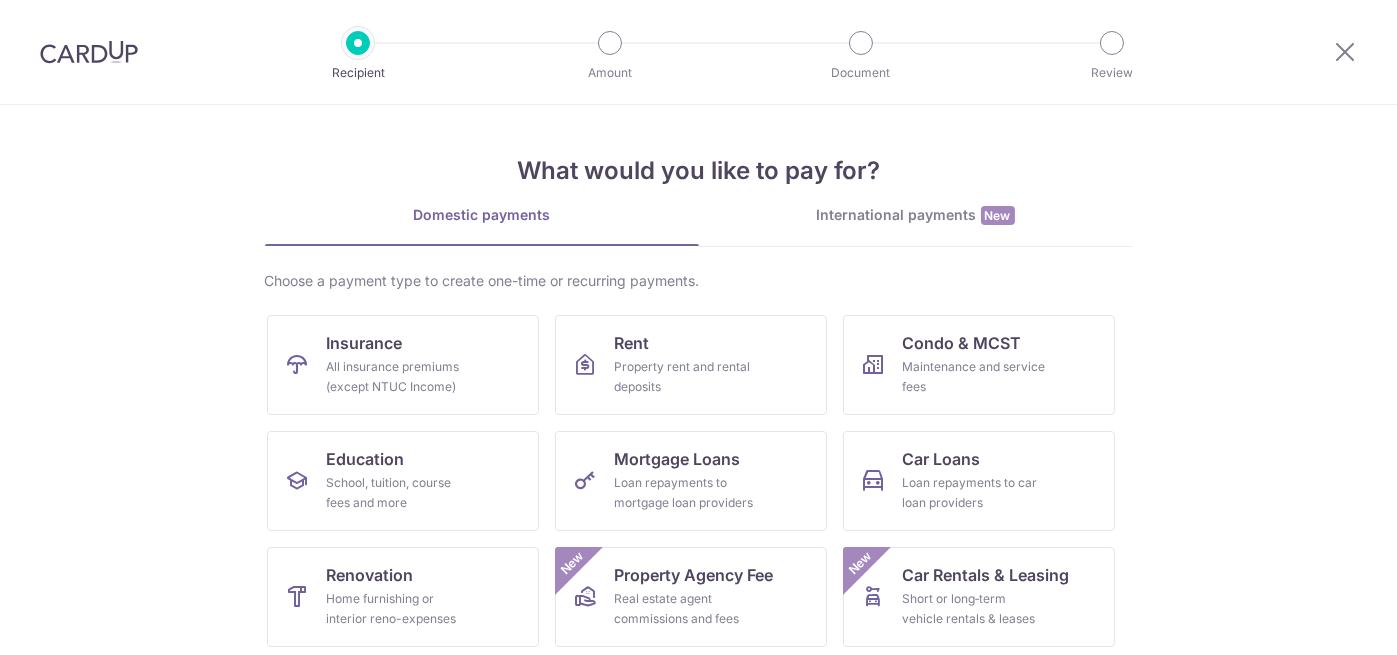 scroll, scrollTop: 0, scrollLeft: 0, axis: both 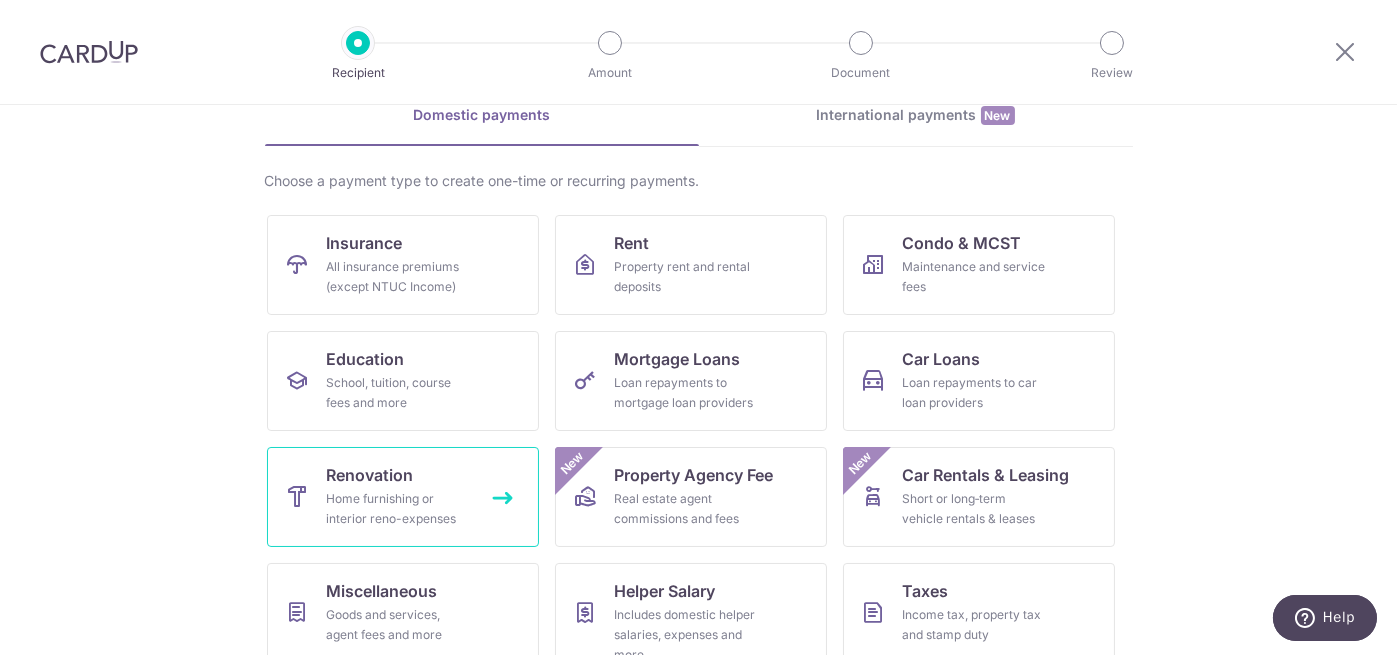 click on "Renovation" at bounding box center (370, 475) 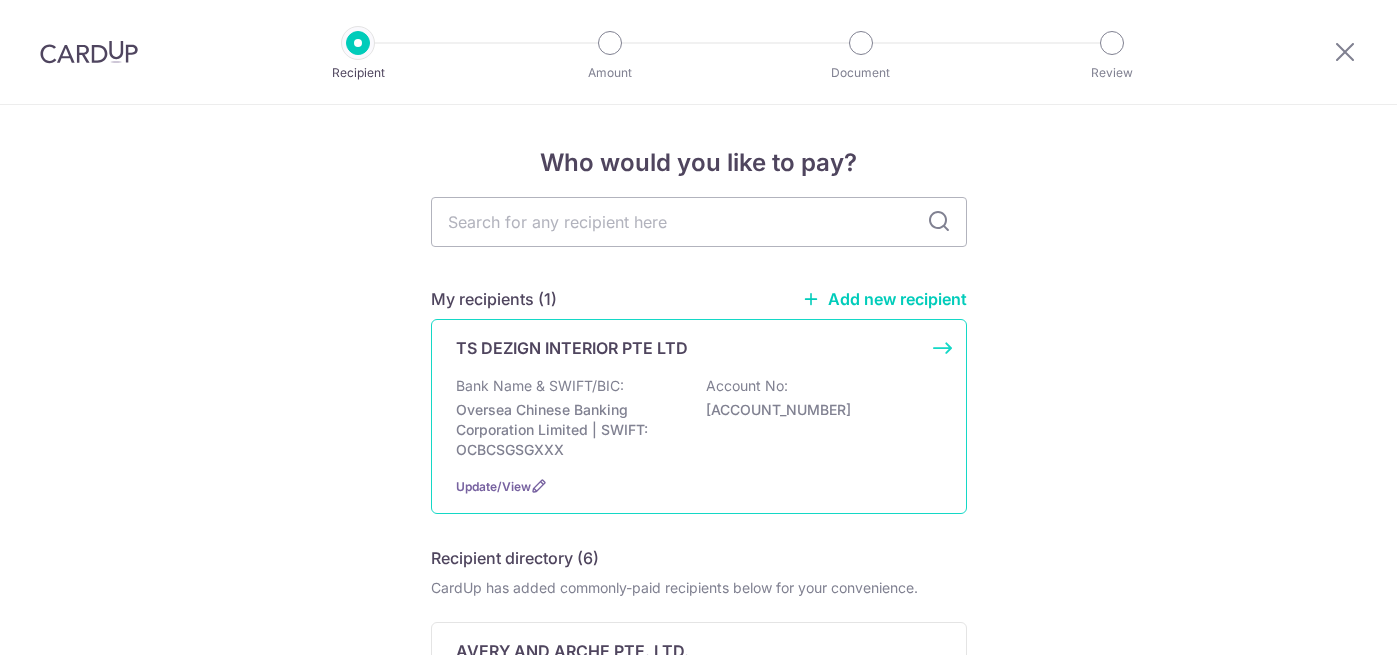 scroll, scrollTop: 0, scrollLeft: 0, axis: both 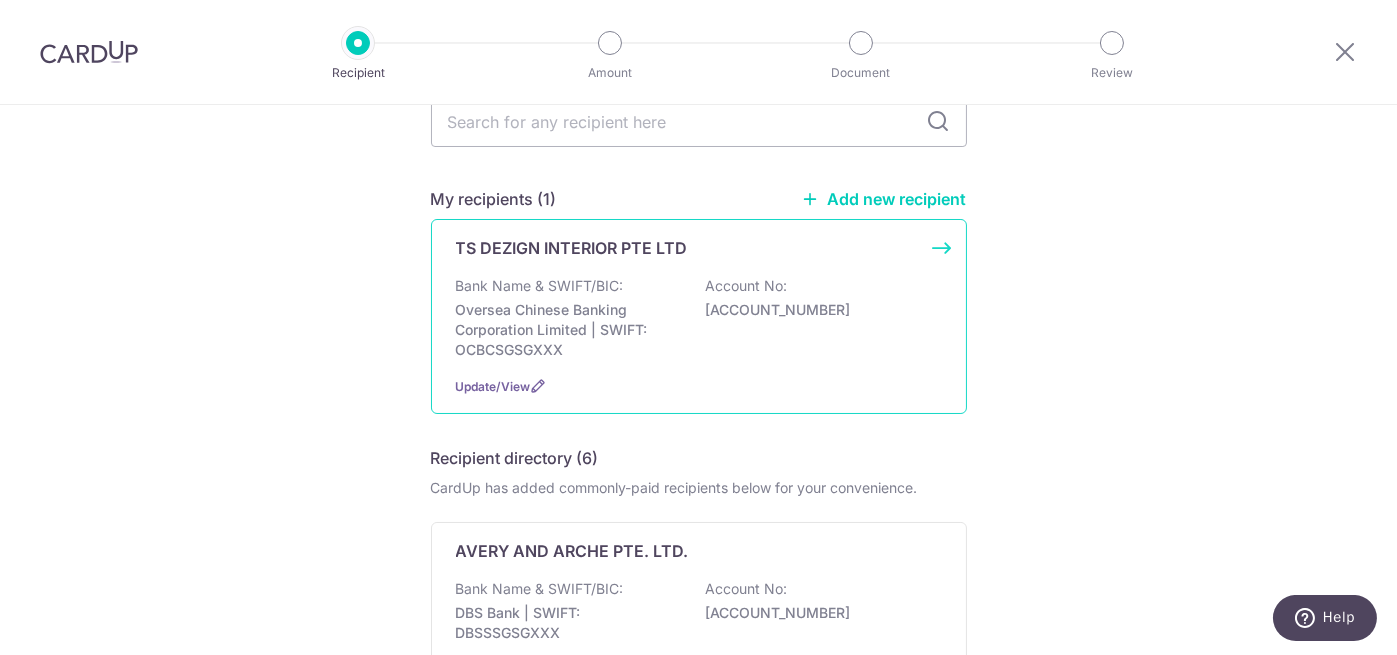 click on "TS DEZIGN INTERIOR PTE LTD
Bank Name & SWIFT/BIC:
Oversea Chinese Banking Corporation Limited | SWIFT: OCBCSGSGXXX
Account No:
712738962001
Update/View" at bounding box center (699, 316) 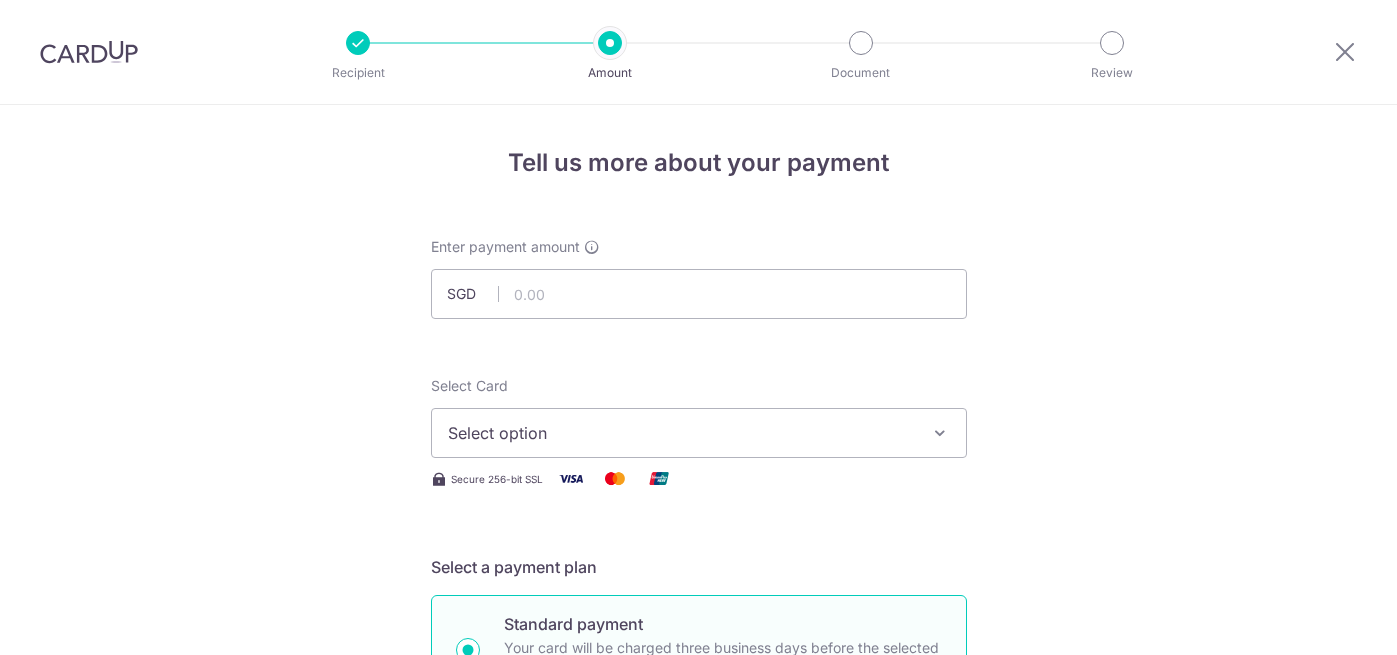 scroll, scrollTop: 0, scrollLeft: 0, axis: both 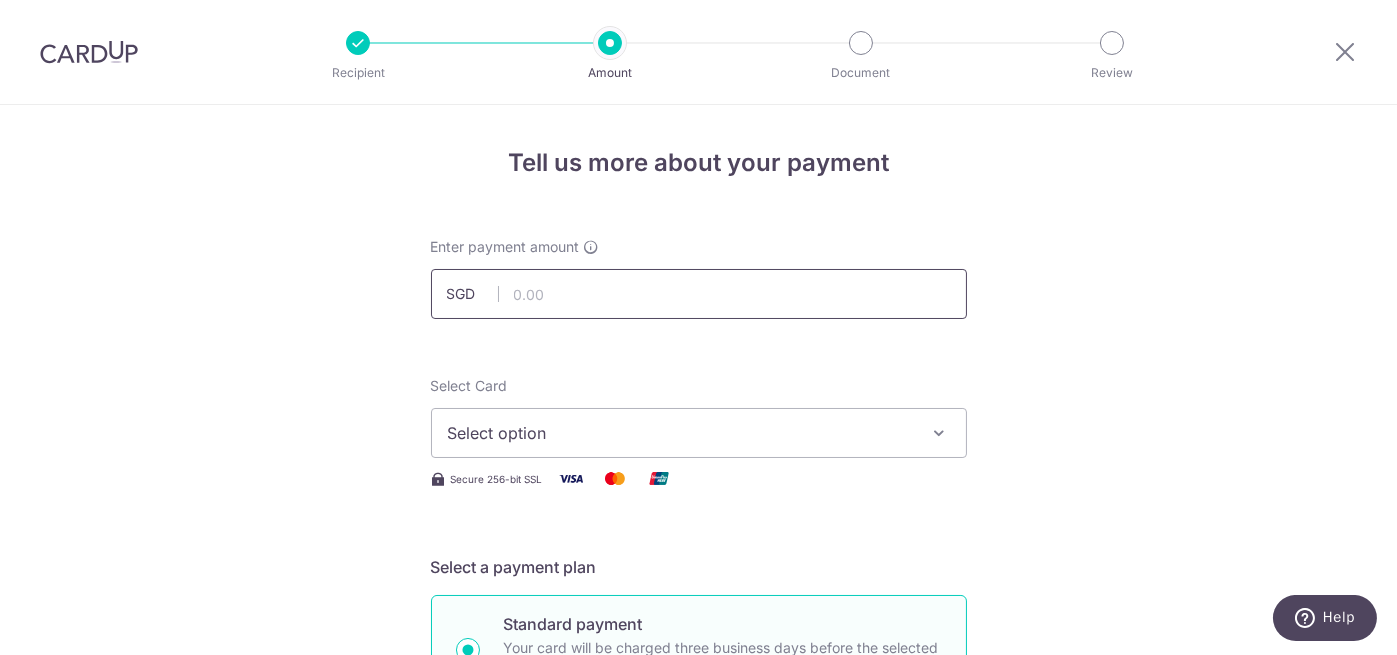 click at bounding box center (699, 294) 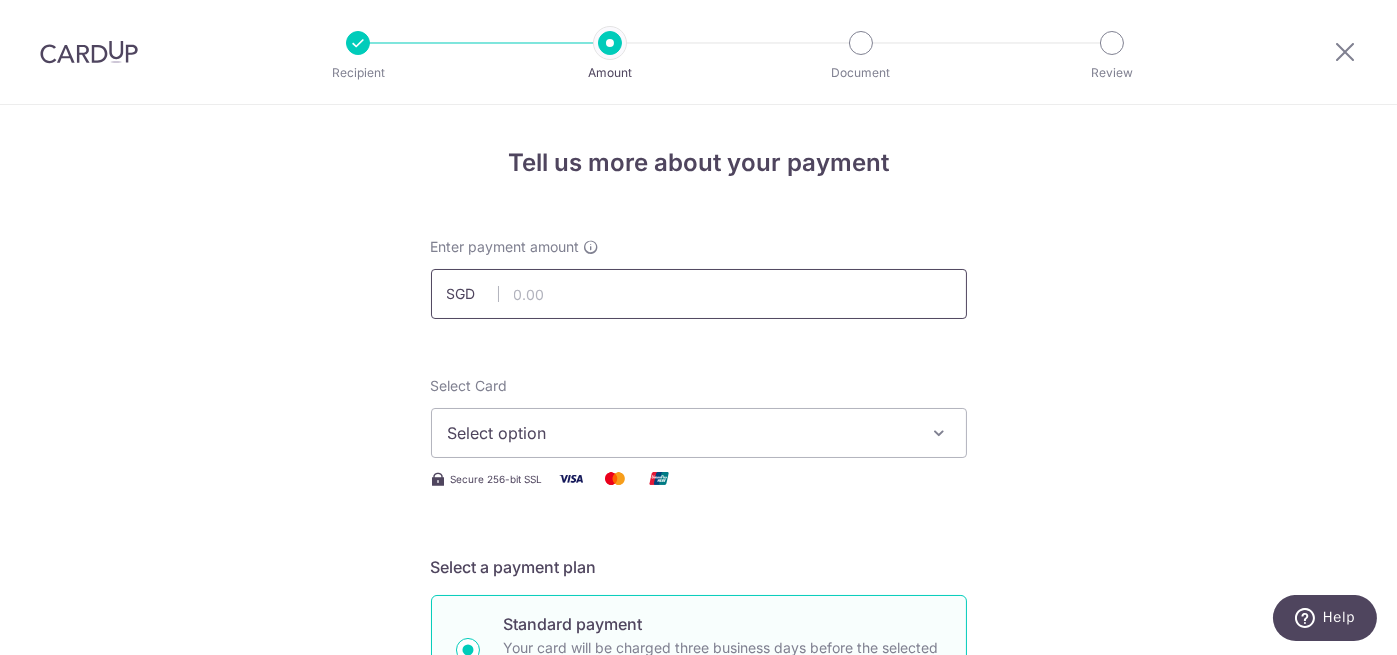 click at bounding box center [699, 294] 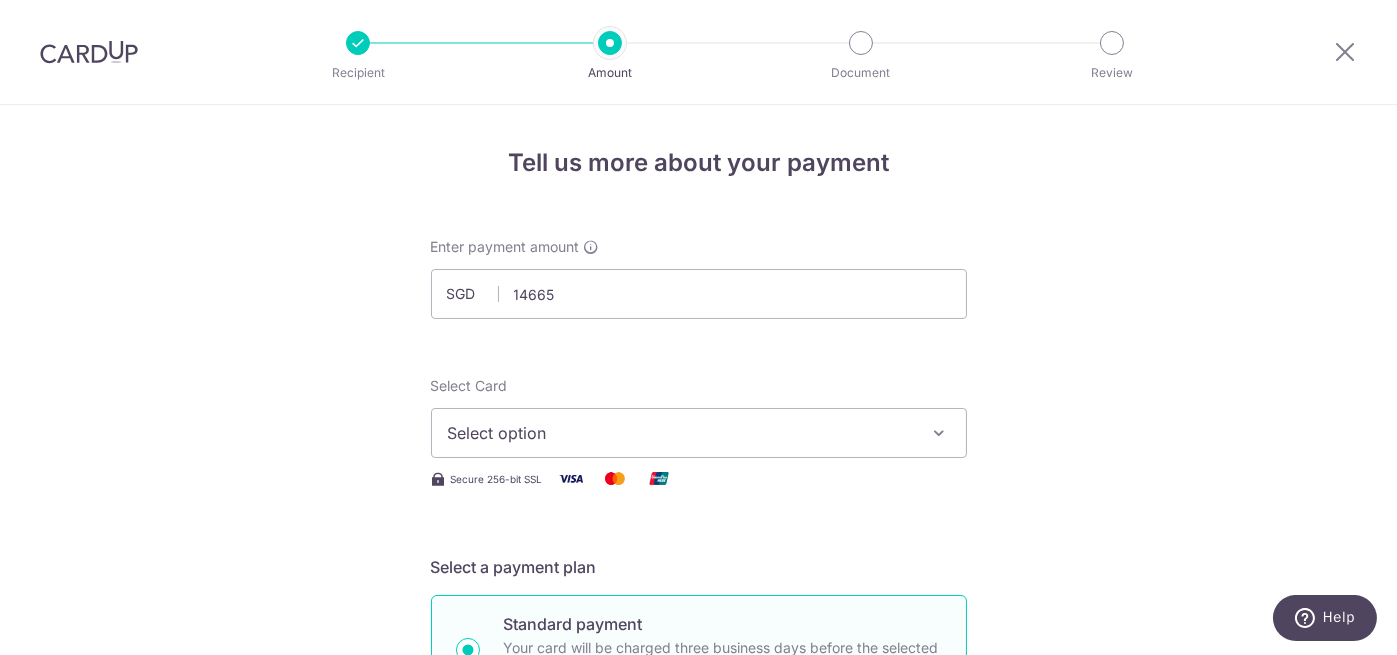 type on "14,665.00" 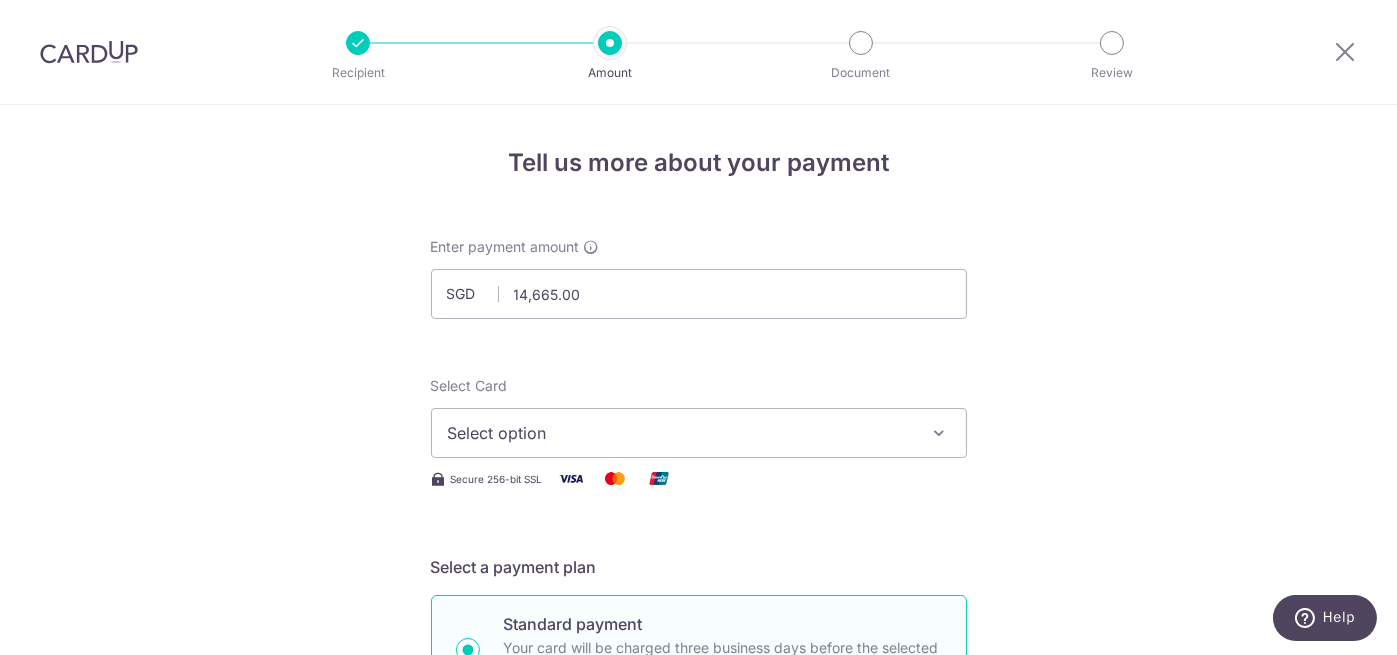 click on "Select option" at bounding box center (681, 433) 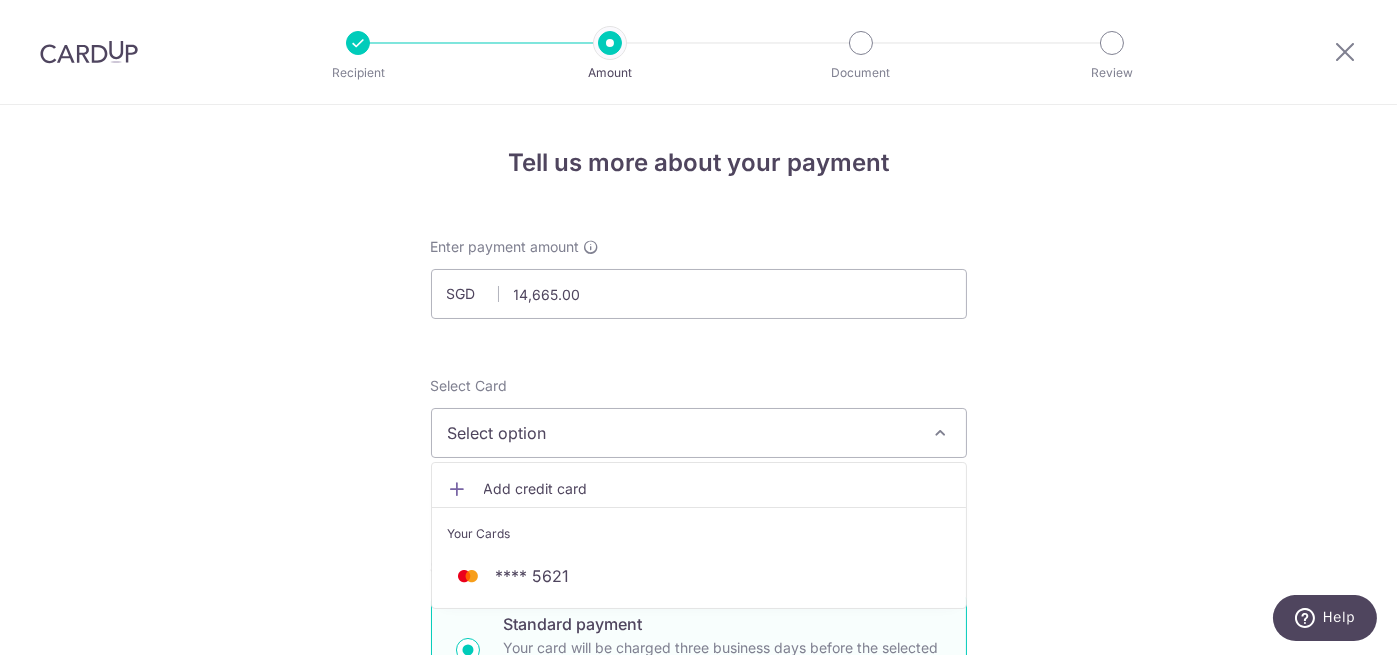 click on "Add credit card" at bounding box center [717, 489] 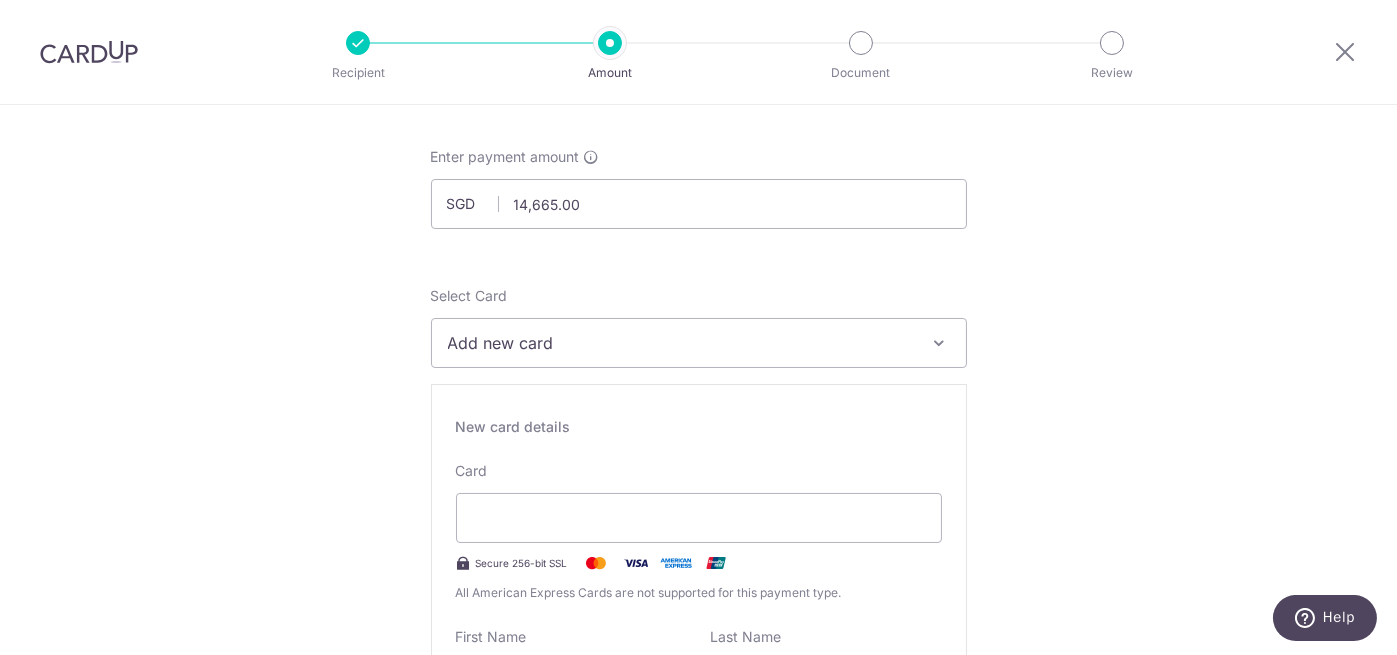 scroll, scrollTop: 200, scrollLeft: 0, axis: vertical 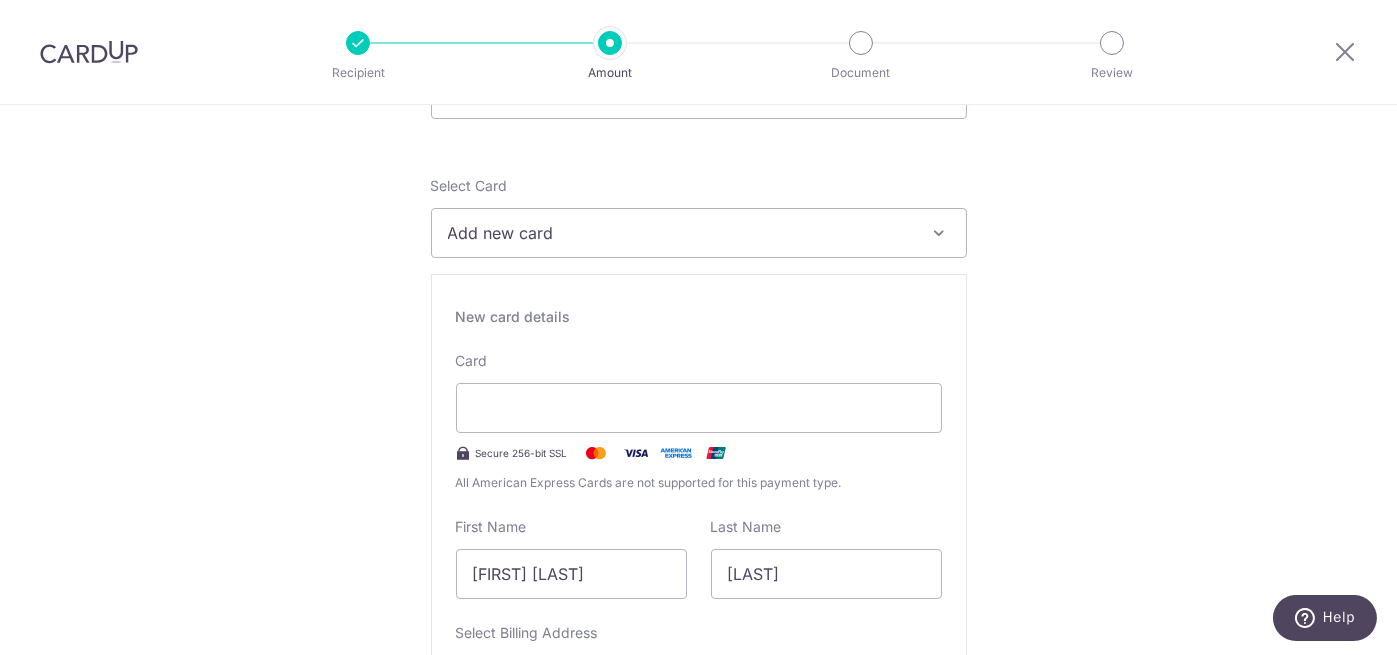 click on "Tell us more about your payment
Enter payment amount
SGD
[AMOUNT]
[AMOUNT]
Select Card
Add new card
Add credit card
Your Cards
**** [LAST_FOUR]
Secure 256-bit SSL
Text
New card details
Card
Secure 256-bit SSL" at bounding box center (698, 1141) 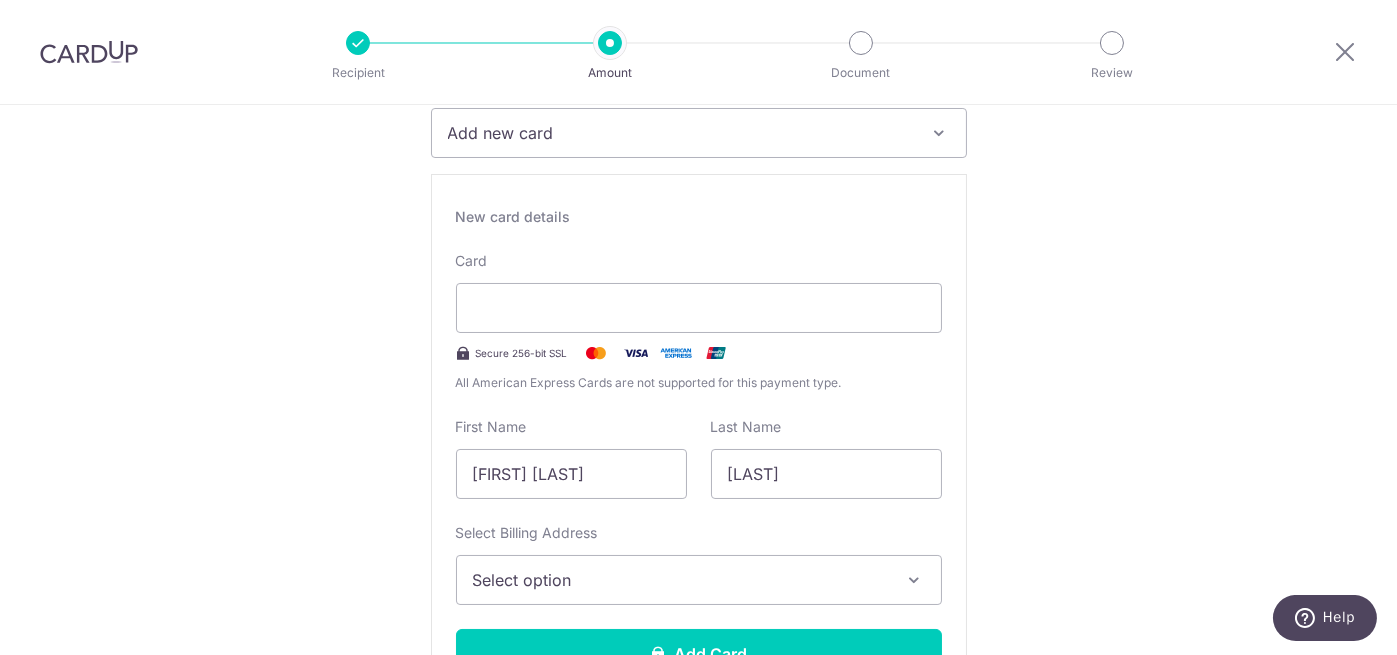 scroll, scrollTop: 500, scrollLeft: 0, axis: vertical 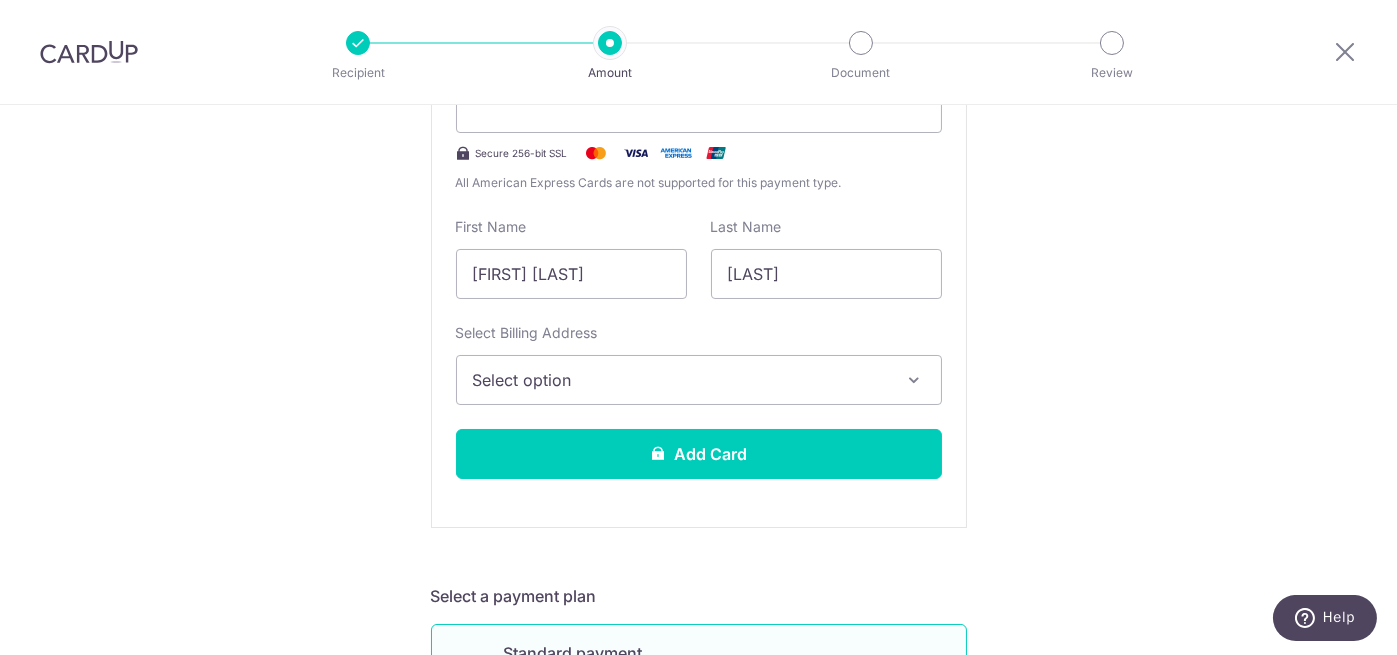 click on "Select option" at bounding box center (681, 380) 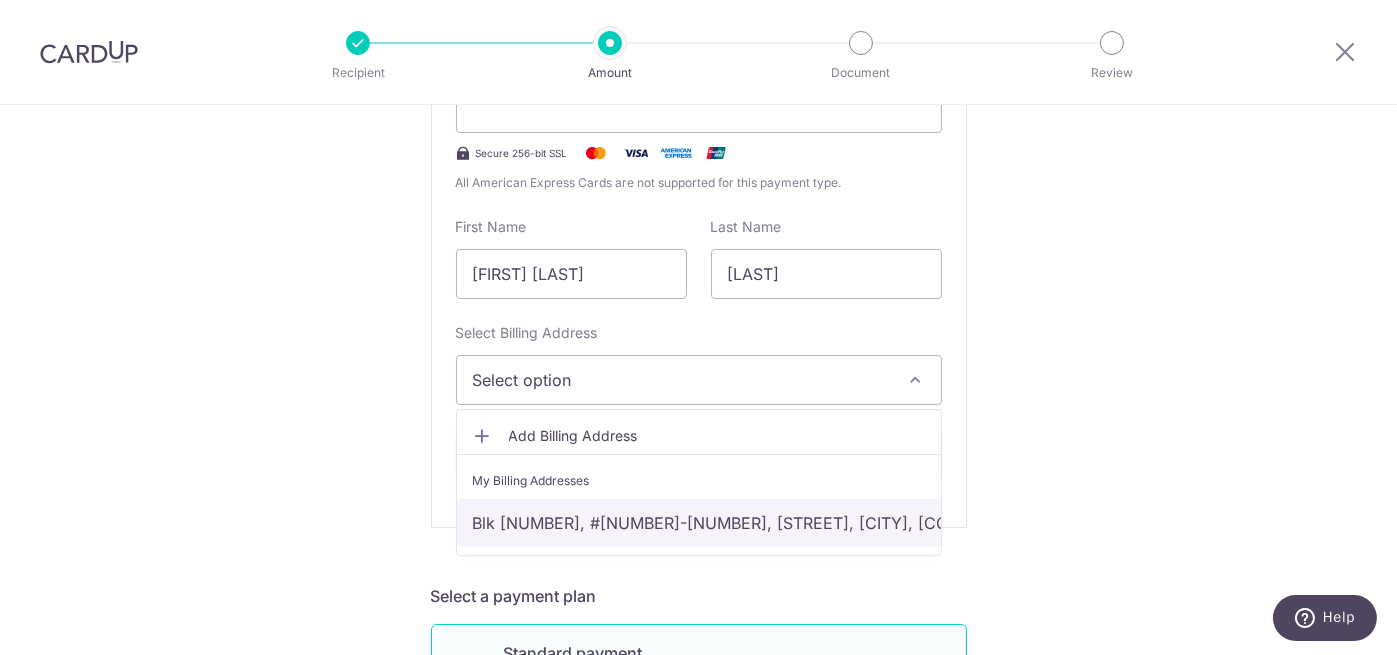 click on "Blk 674, #08-423, Choa Chu Kang Crescent, Singapore, Singapore-680674" at bounding box center [699, 523] 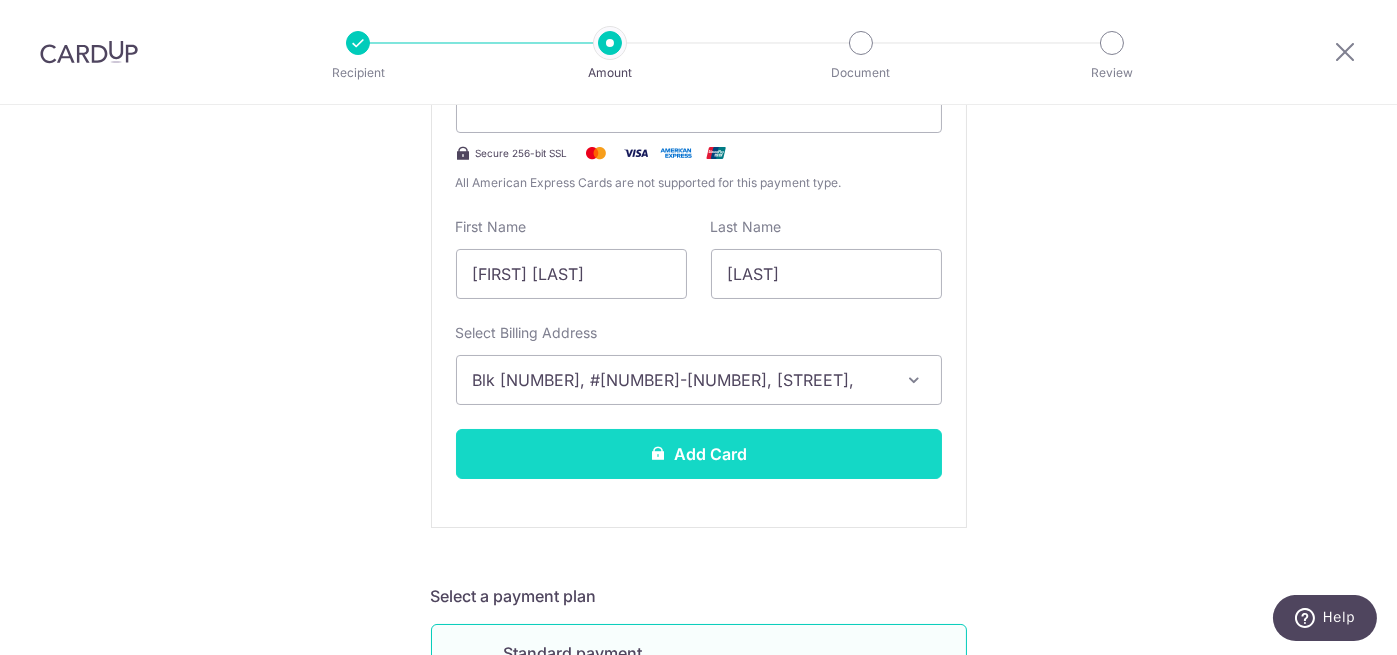click on "Add Card" at bounding box center (699, 454) 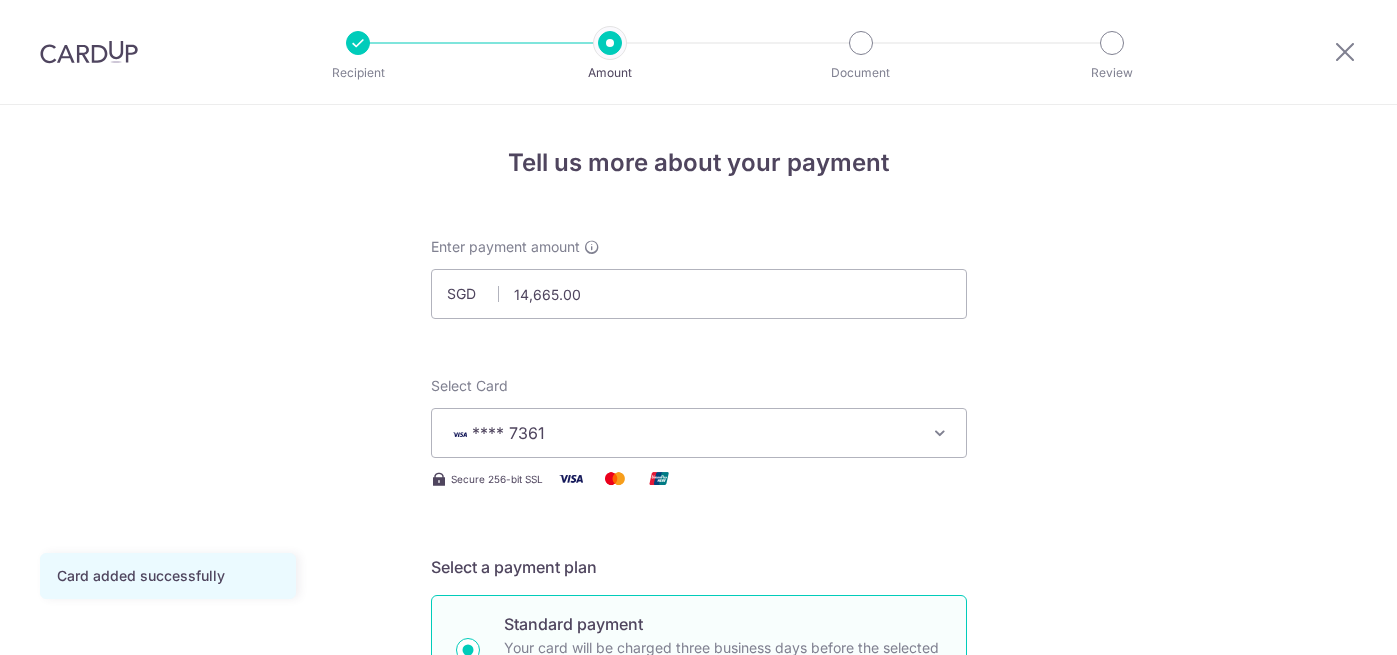 scroll, scrollTop: 0, scrollLeft: 0, axis: both 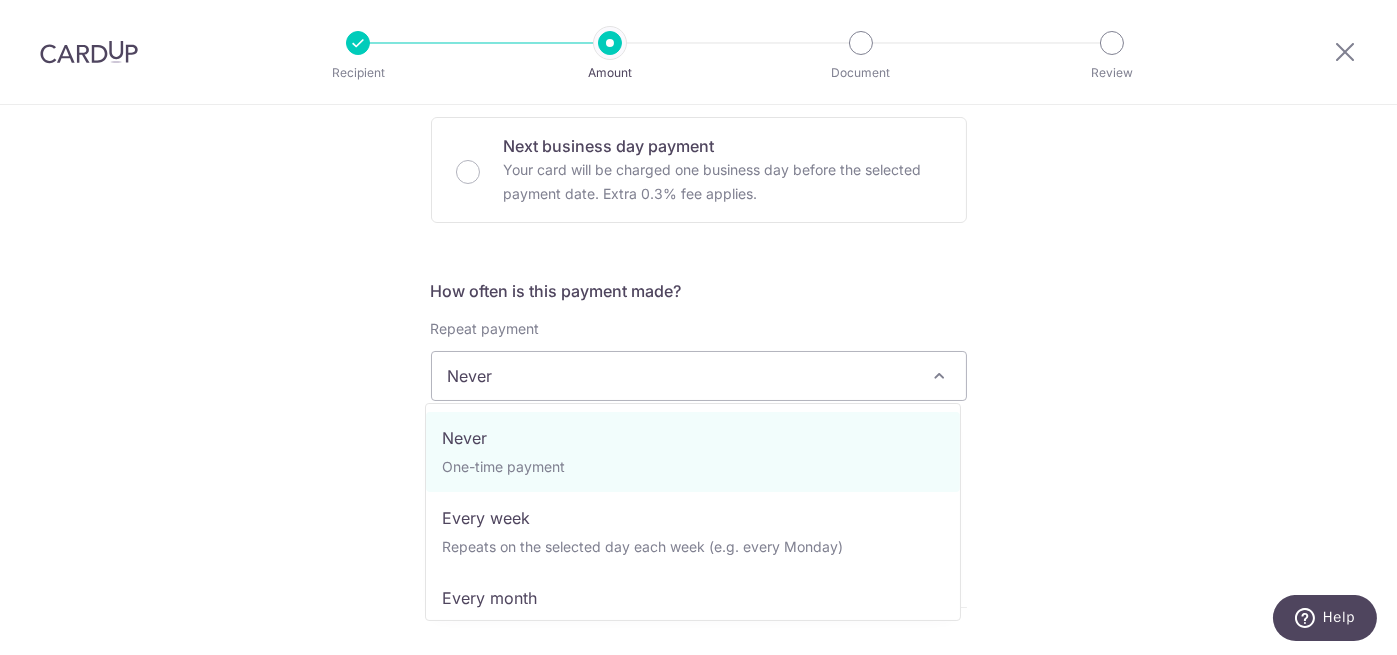 click on "Never" at bounding box center (699, 376) 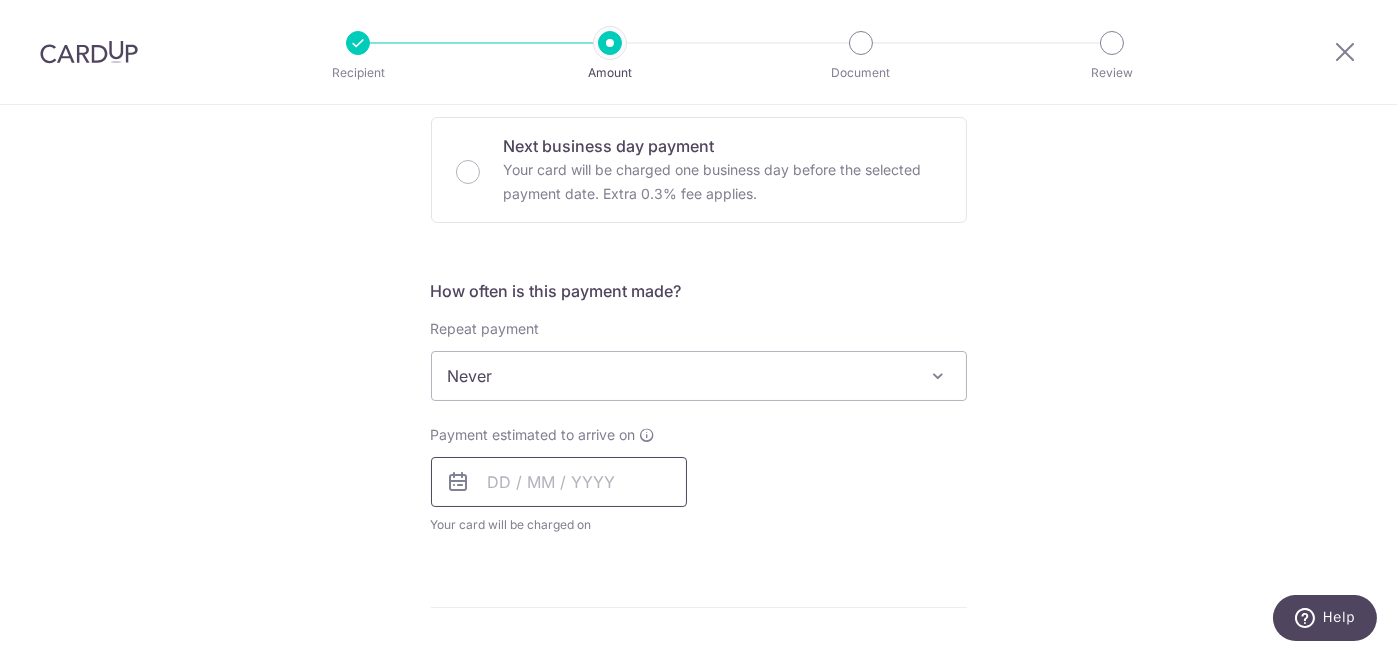 click at bounding box center [559, 482] 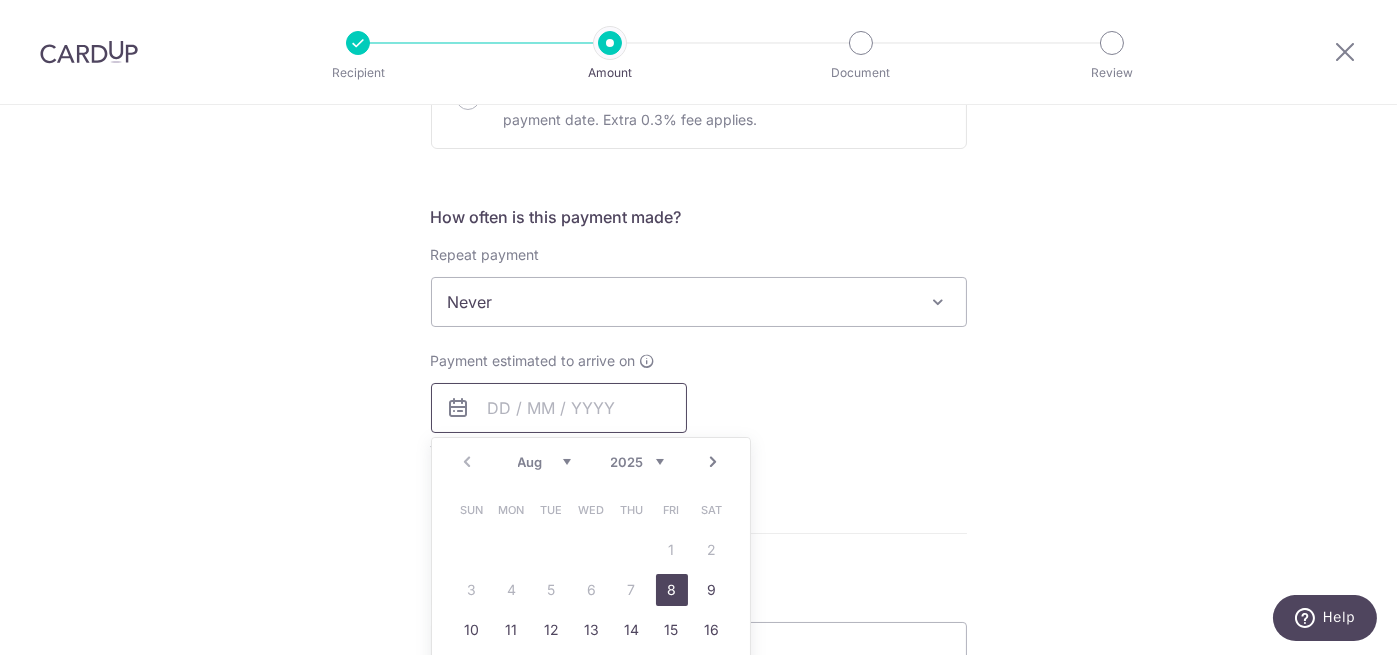 scroll, scrollTop: 700, scrollLeft: 0, axis: vertical 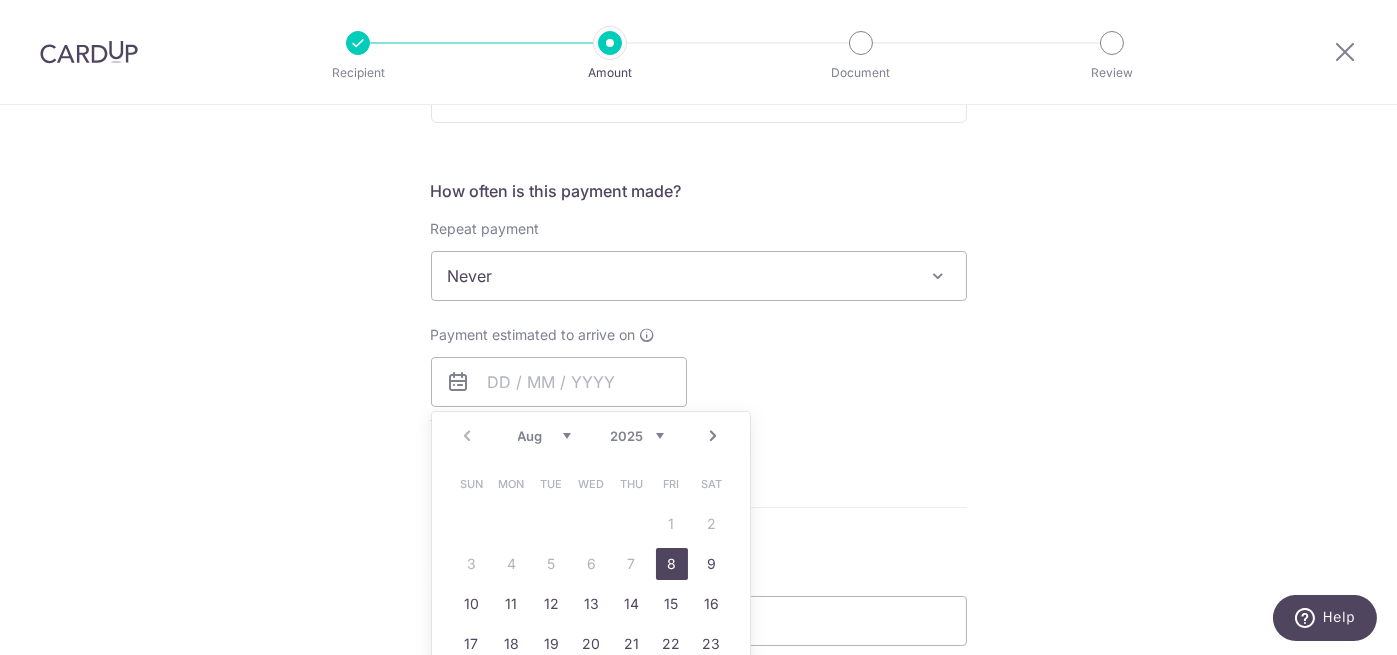 click on "8" at bounding box center [672, 564] 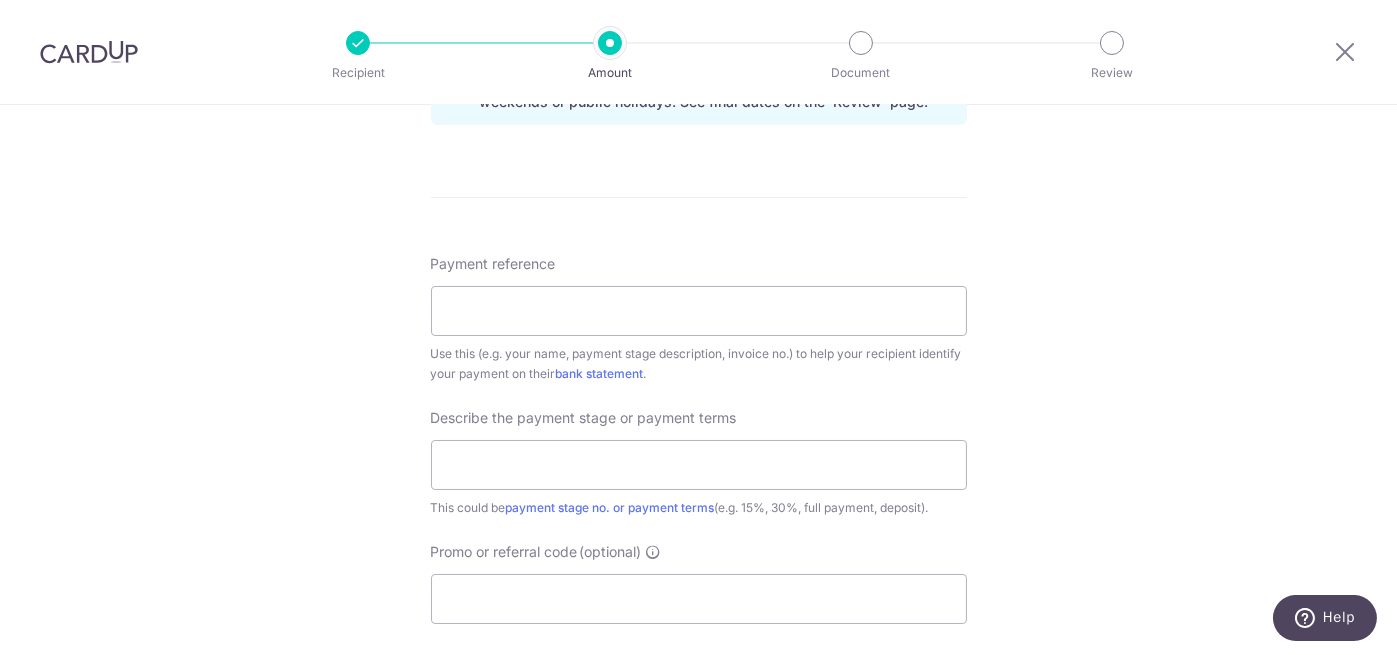 scroll, scrollTop: 1100, scrollLeft: 0, axis: vertical 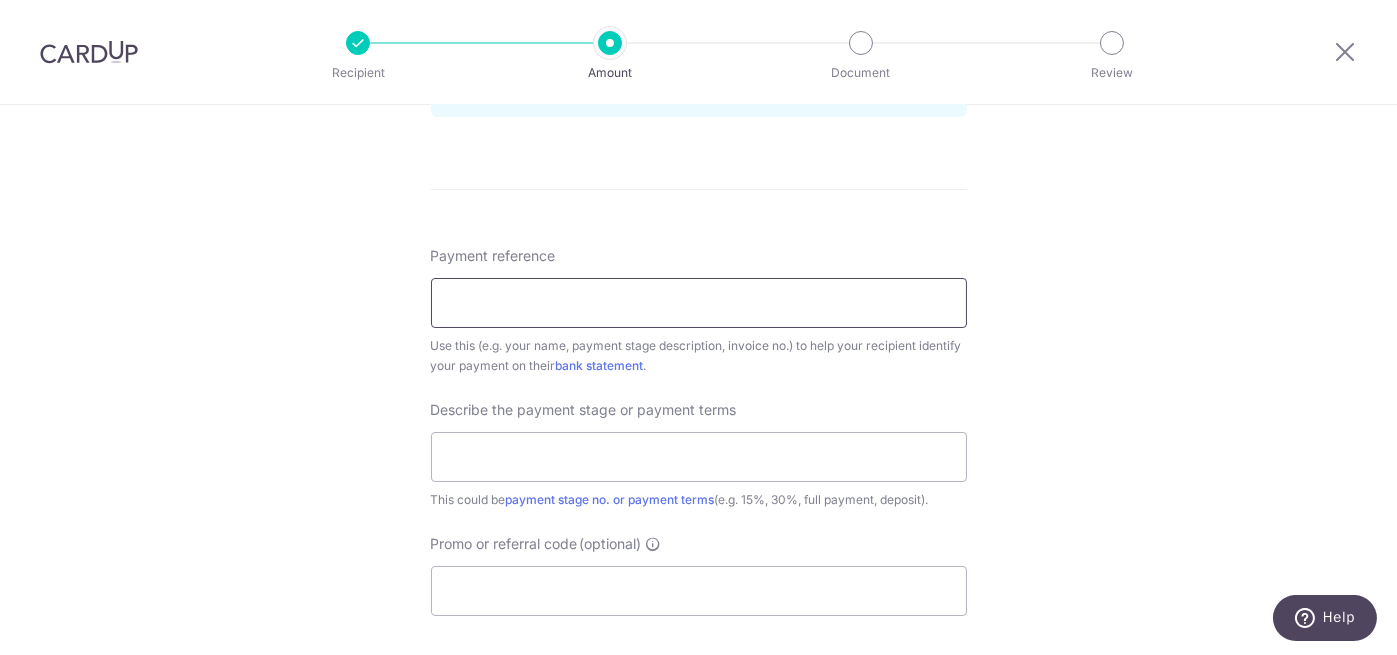 click on "Payment reference" at bounding box center (699, 303) 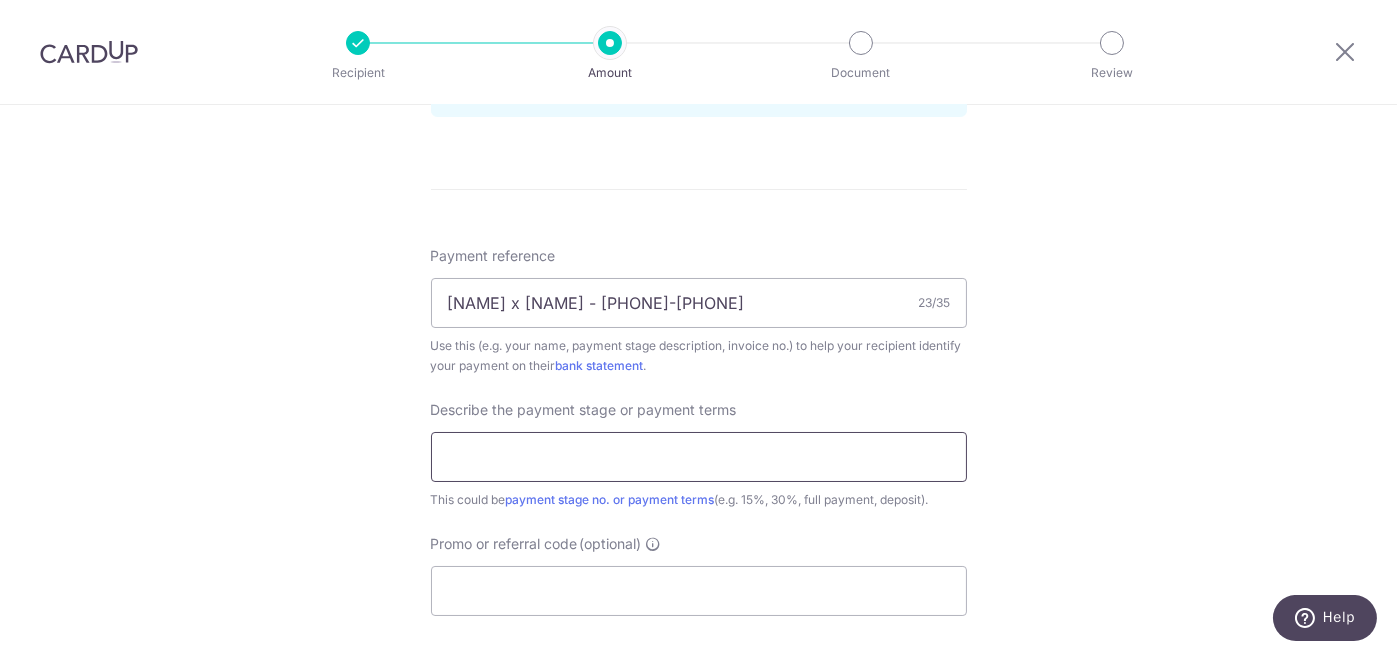 click at bounding box center (699, 457) 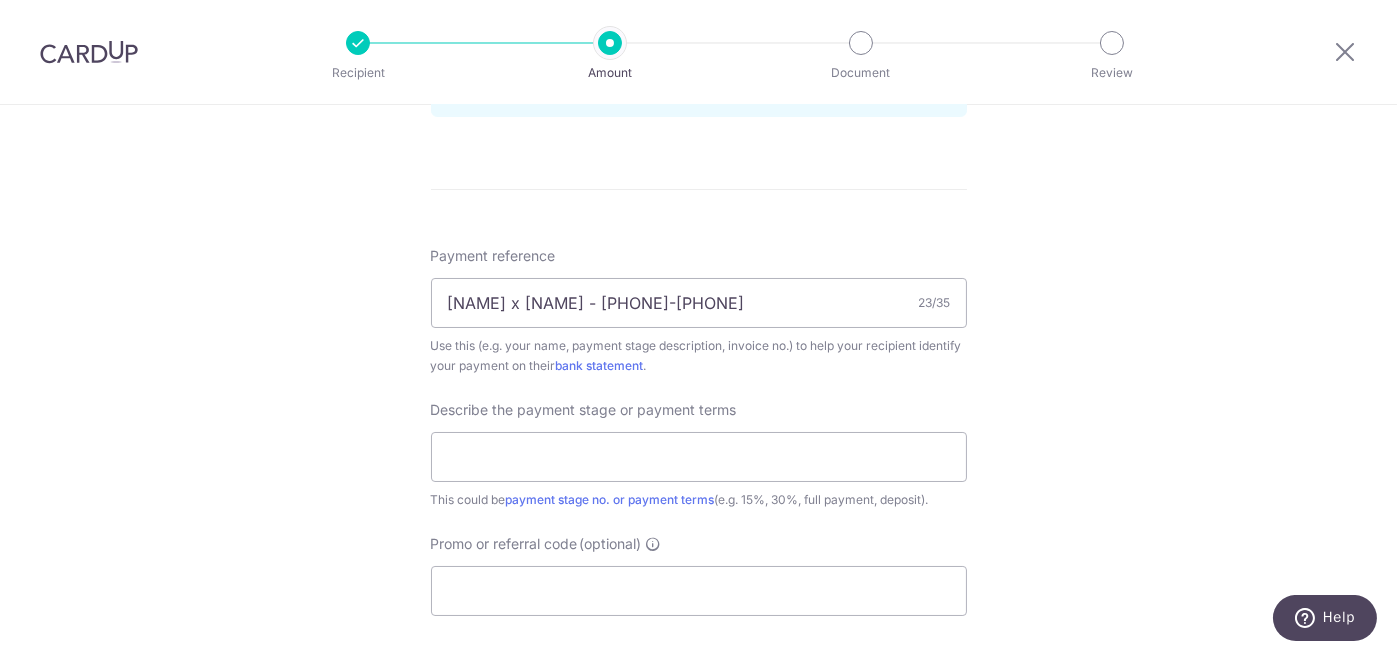 click on "Tell us more about your payment
Enter payment amount
SGD
14,665.00
14665.00
Card added successfully
Select Card
**** 7361
Add credit card
Your Cards
**** 5621
**** 7361
Secure 256-bit SSL
Text
New card details
Card" at bounding box center [698, 17] 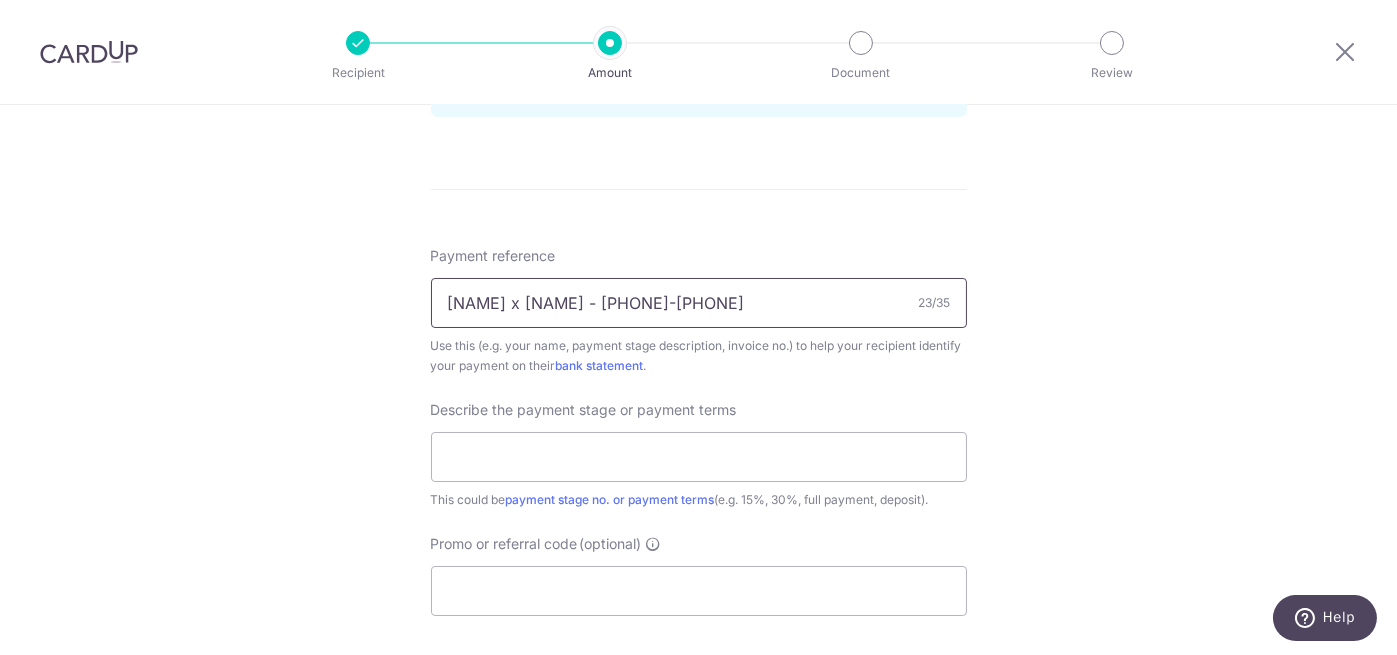 click on "Wirda x Irwan - 2350-25" at bounding box center (699, 303) 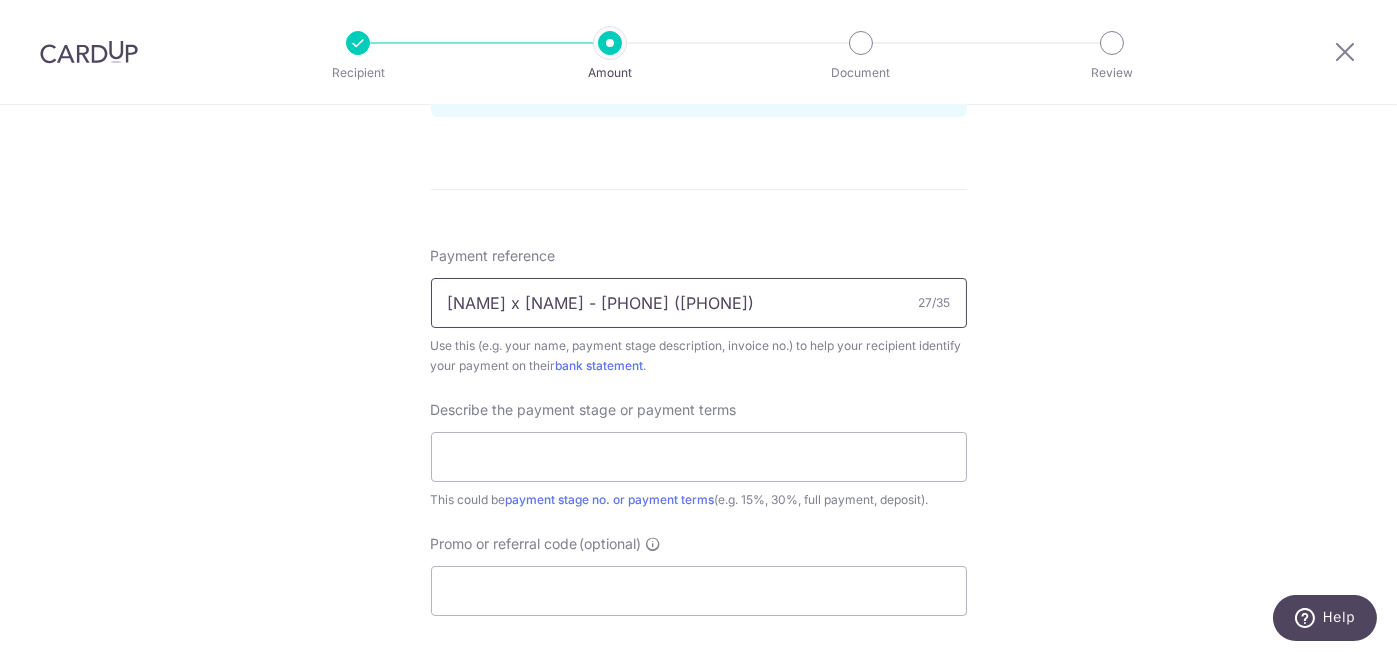 type on "[FIRST] x [FIRST] - [YEAR]-[YEAR] ([NUMBER])" 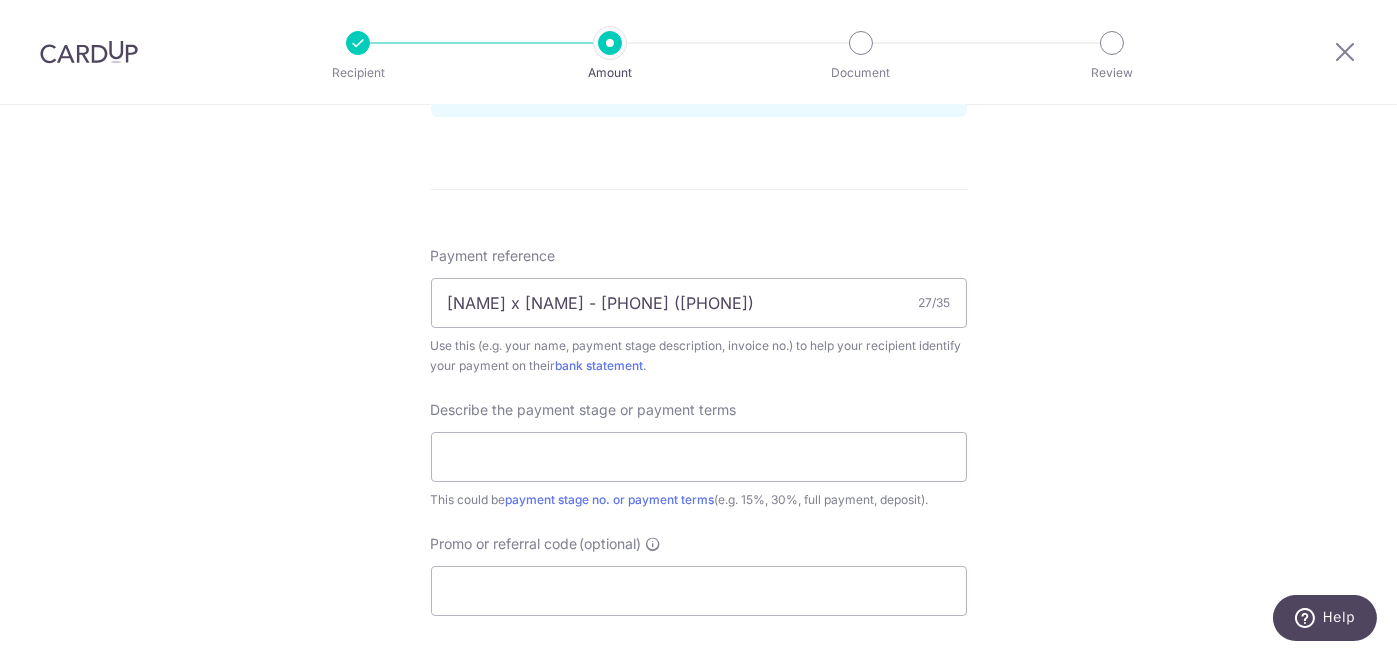 click on "Tell us more about your payment
Enter payment amount
SGD
14,665.00
14665.00
Card added successfully
Select Card
**** 7361
Add credit card
Your Cards
**** 5621
**** 7361
Secure 256-bit SSL
Text
New card details
Card" at bounding box center [698, 17] 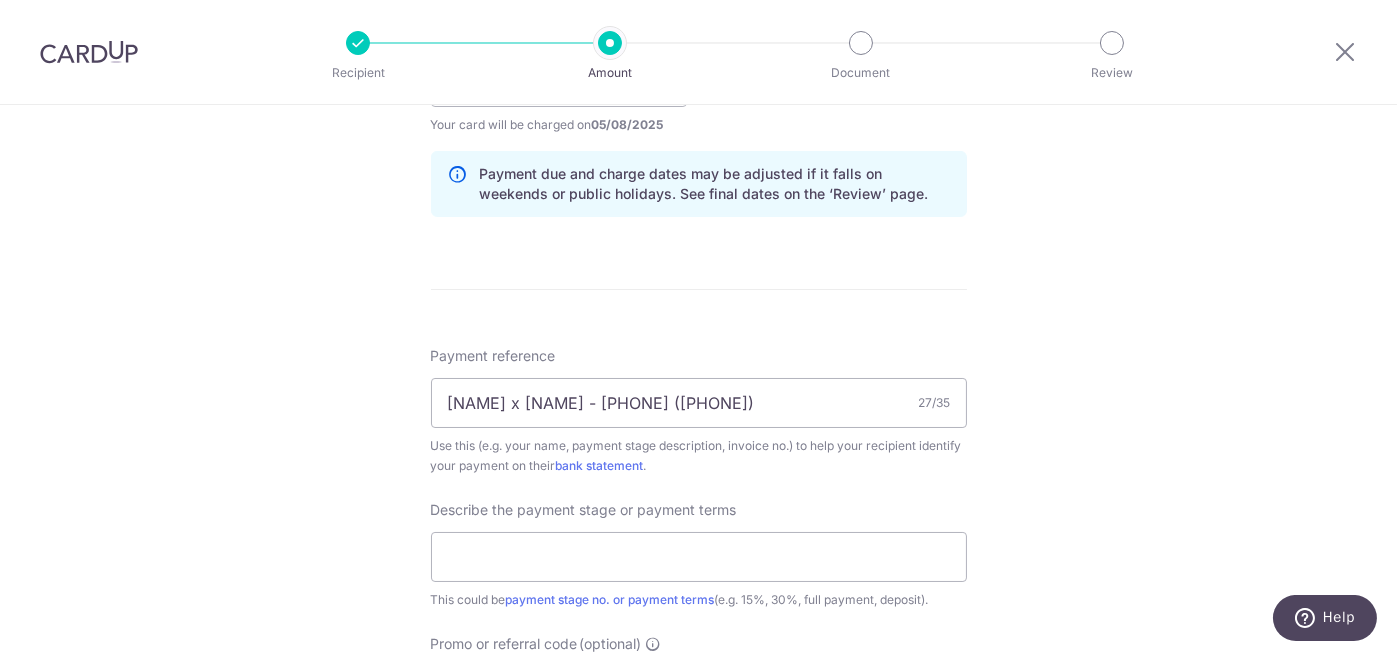 scroll, scrollTop: 1200, scrollLeft: 0, axis: vertical 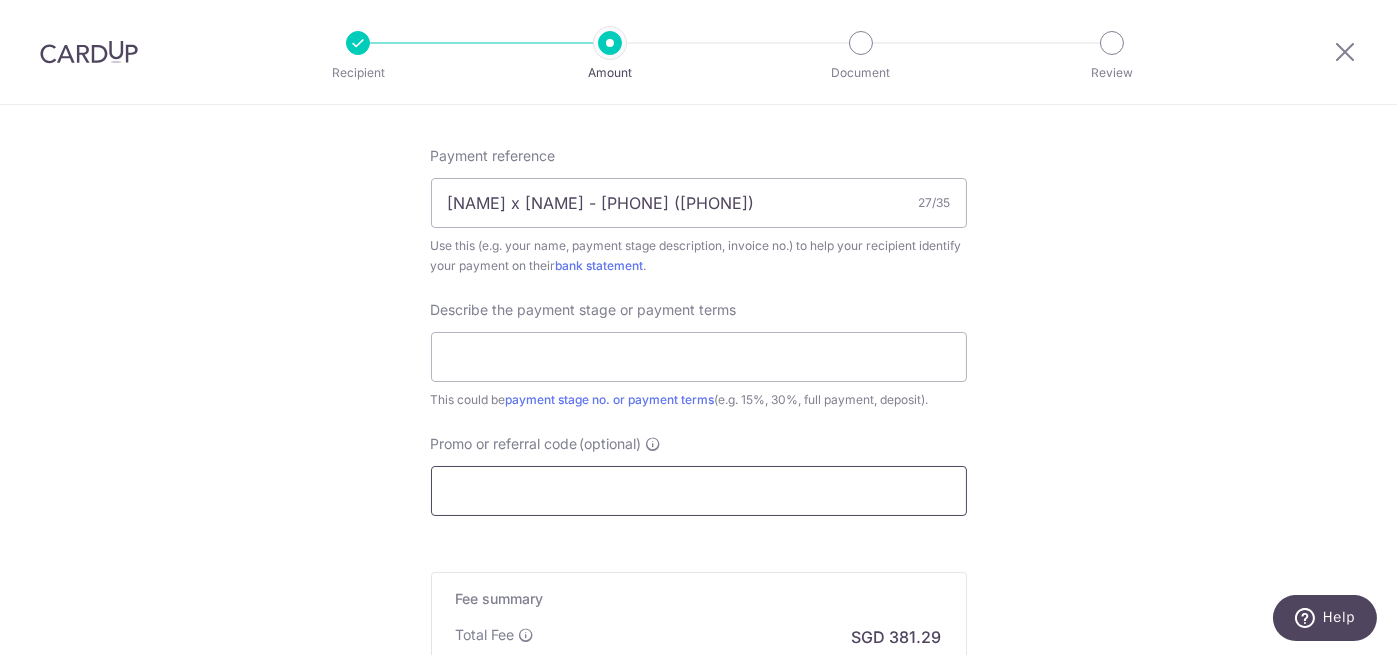 click on "Promo or referral code
(optional)" at bounding box center [699, 491] 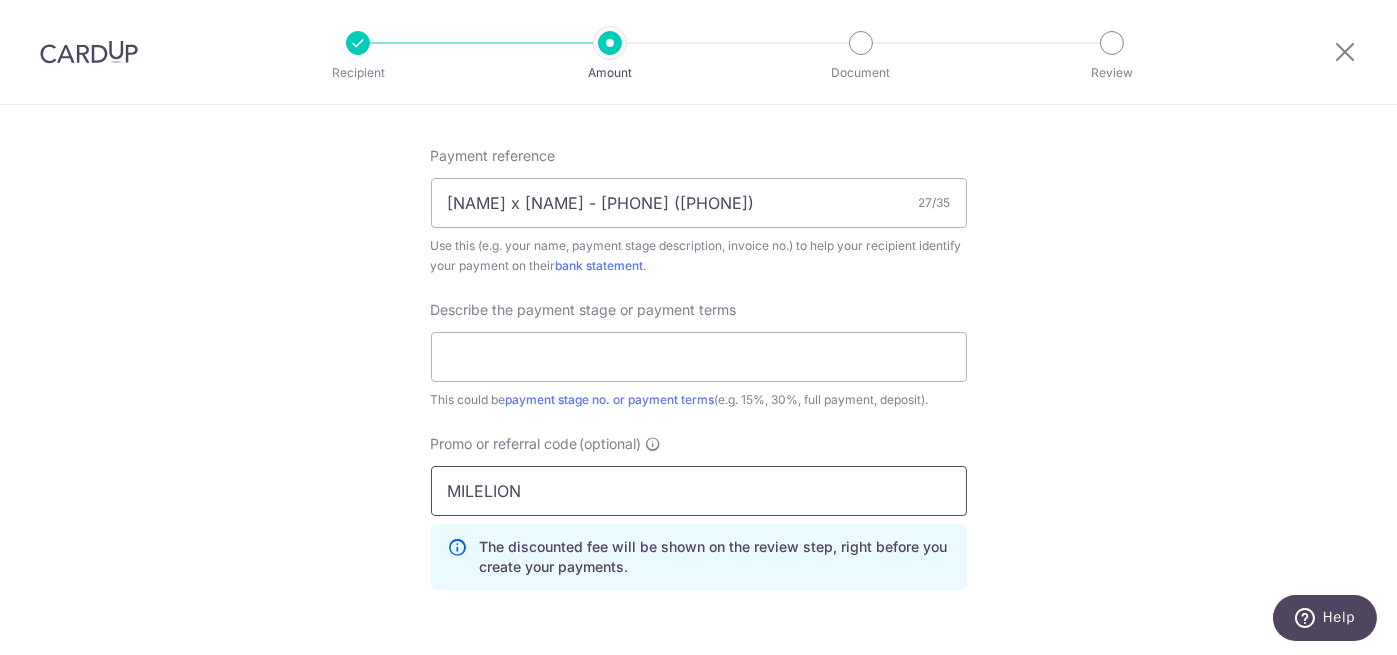 type on "MILELION" 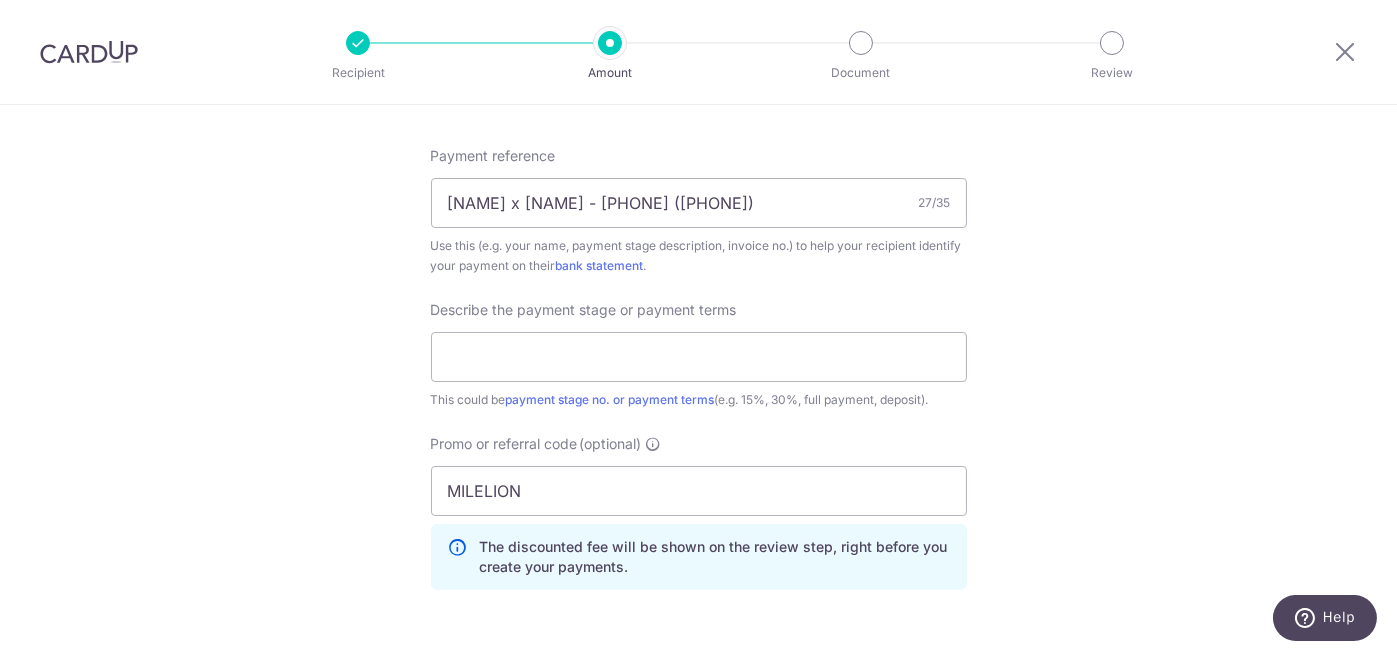 click on "Tell us more about your payment
Enter payment amount
SGD
14,665.00
14665.00
Card added successfully
Select Card
**** 7361
Add credit card
Your Cards
**** 5621
**** 7361
Secure 256-bit SSL
Text
New card details
Card" at bounding box center (698, -38) 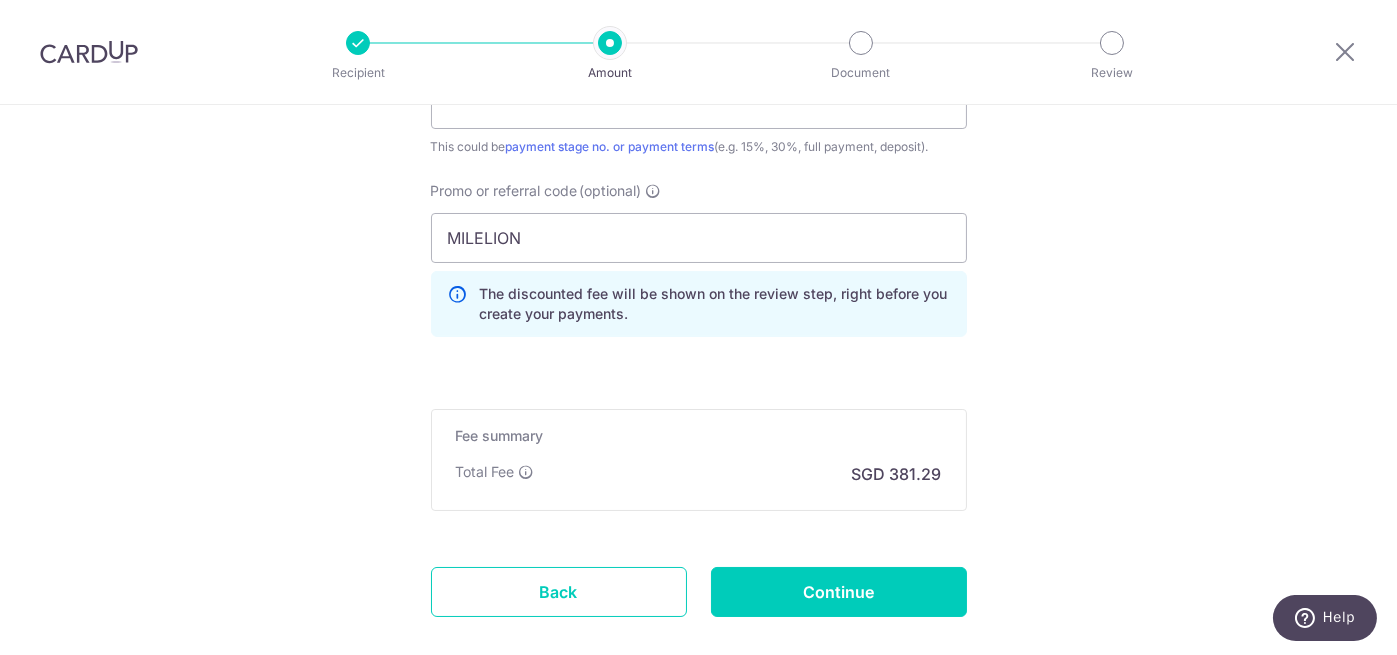 scroll, scrollTop: 1500, scrollLeft: 0, axis: vertical 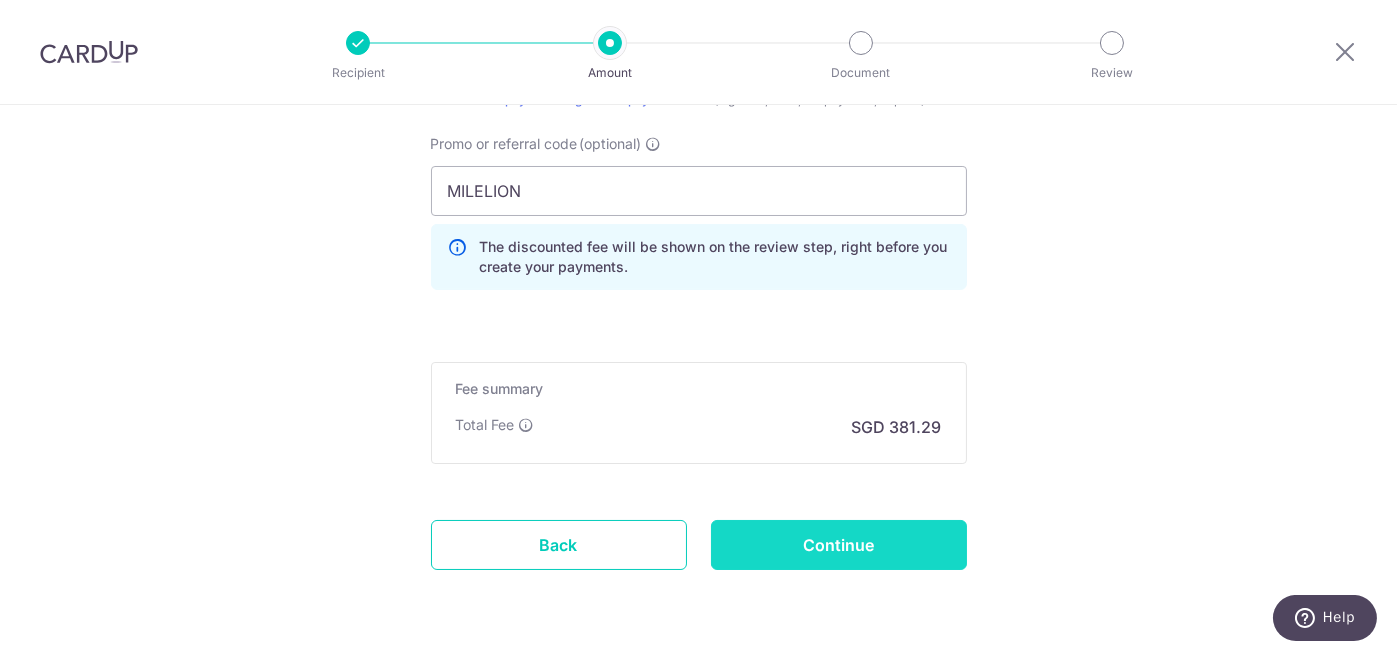 click on "Continue" at bounding box center [839, 545] 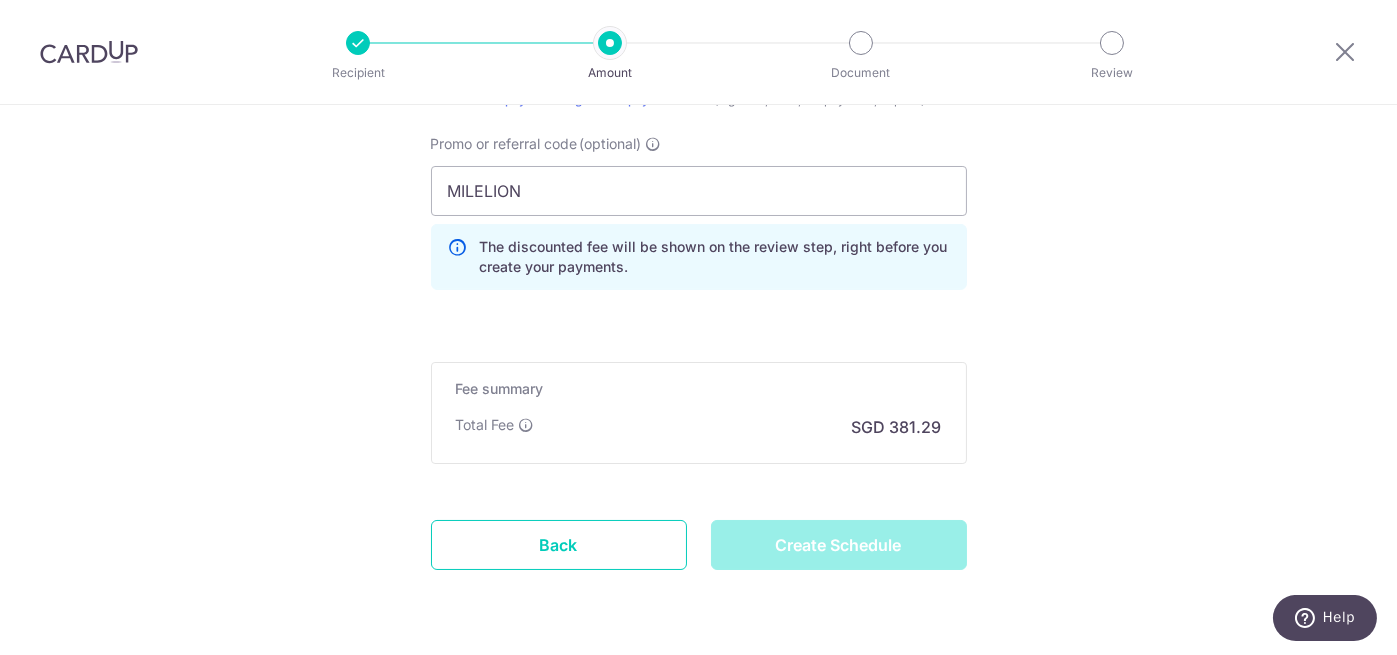 type on "Create Schedule" 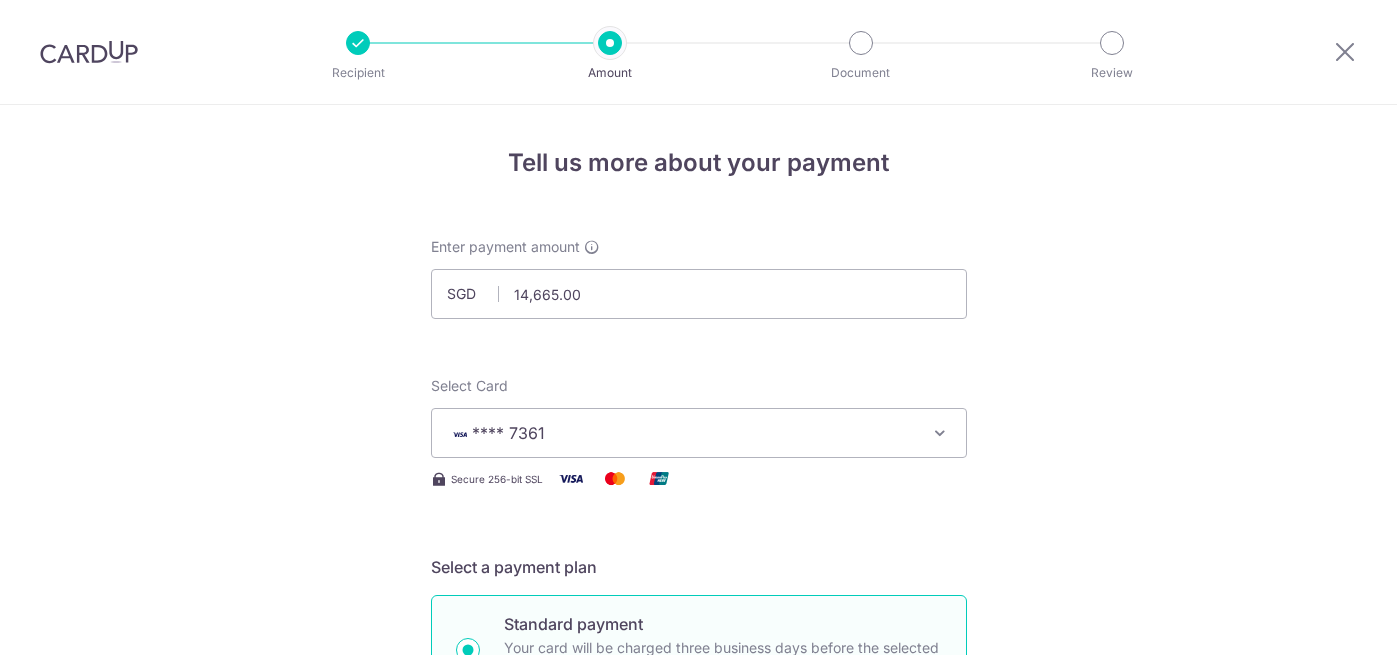 scroll, scrollTop: 0, scrollLeft: 0, axis: both 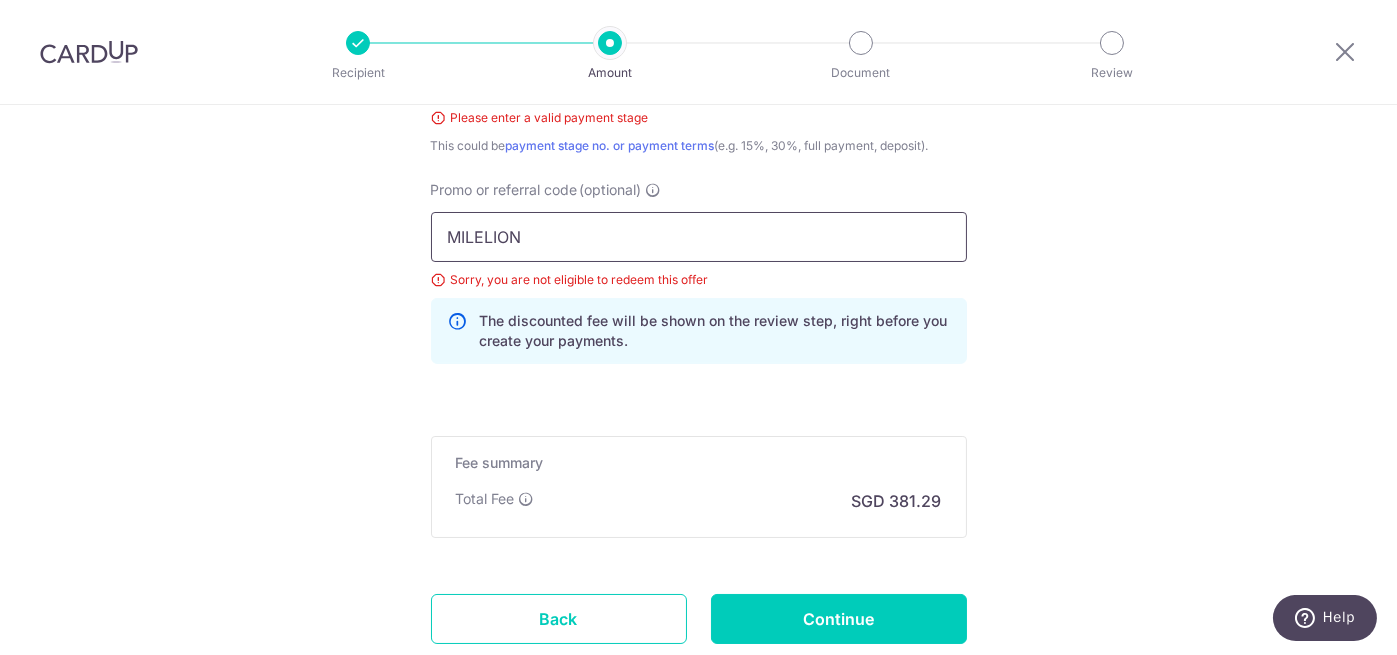 drag, startPoint x: 482, startPoint y: 237, endPoint x: 331, endPoint y: 236, distance: 151.00331 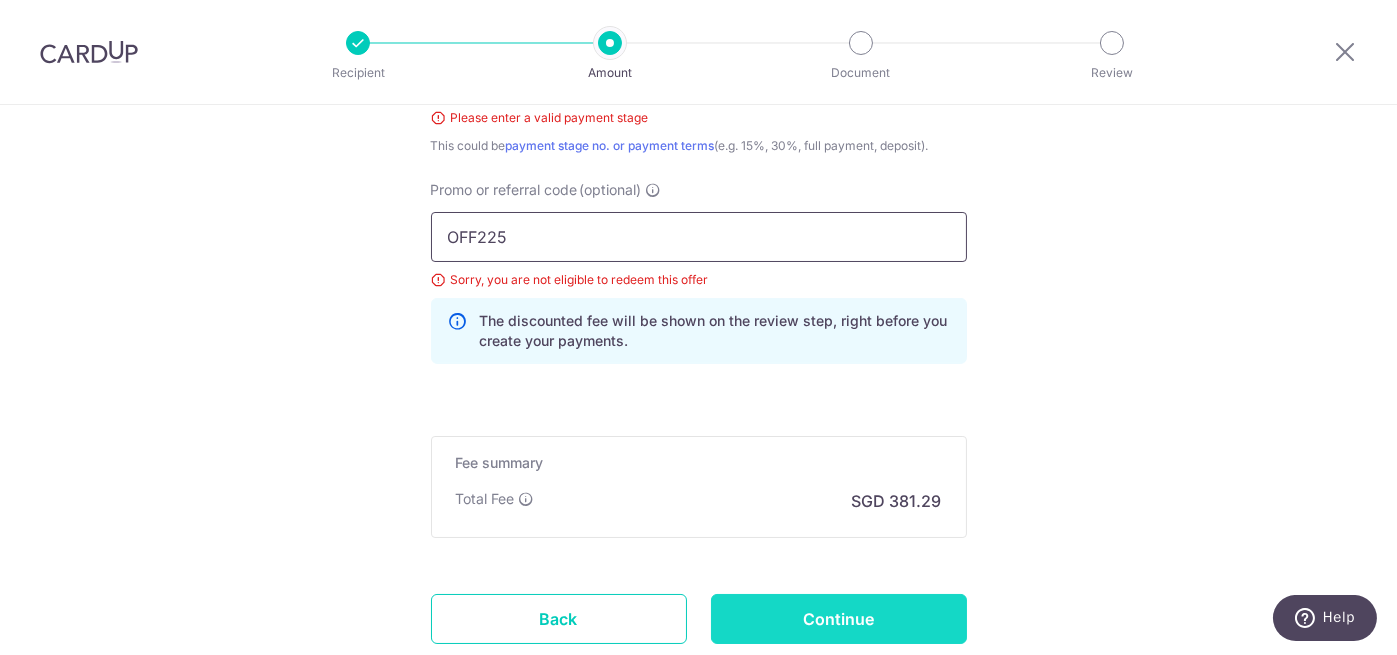 type on "OFF225" 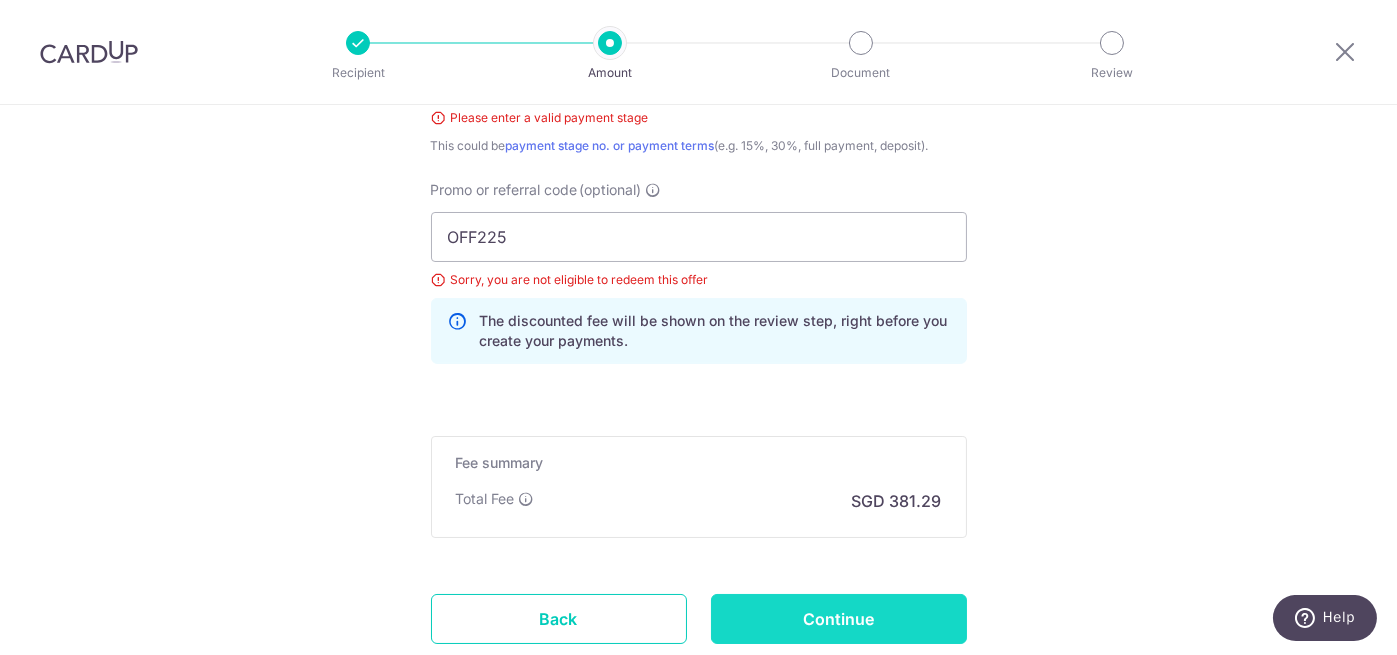 click on "Continue" at bounding box center (839, 619) 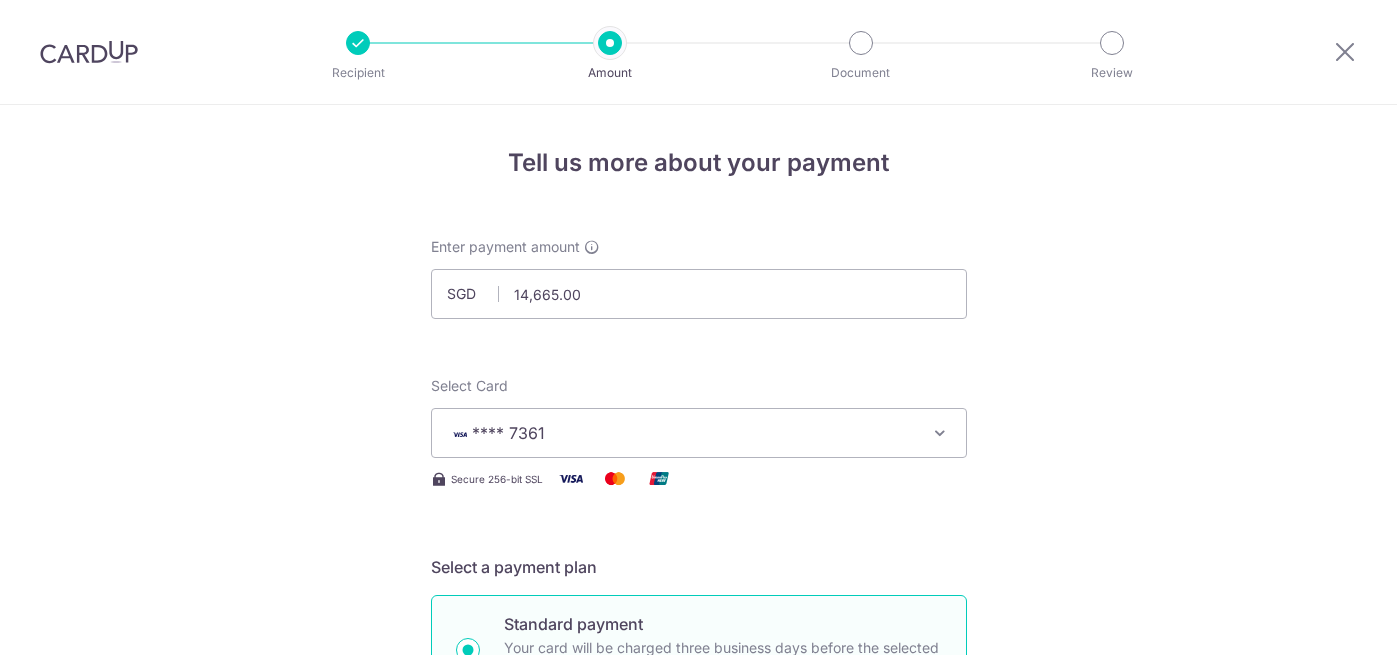 scroll, scrollTop: 0, scrollLeft: 0, axis: both 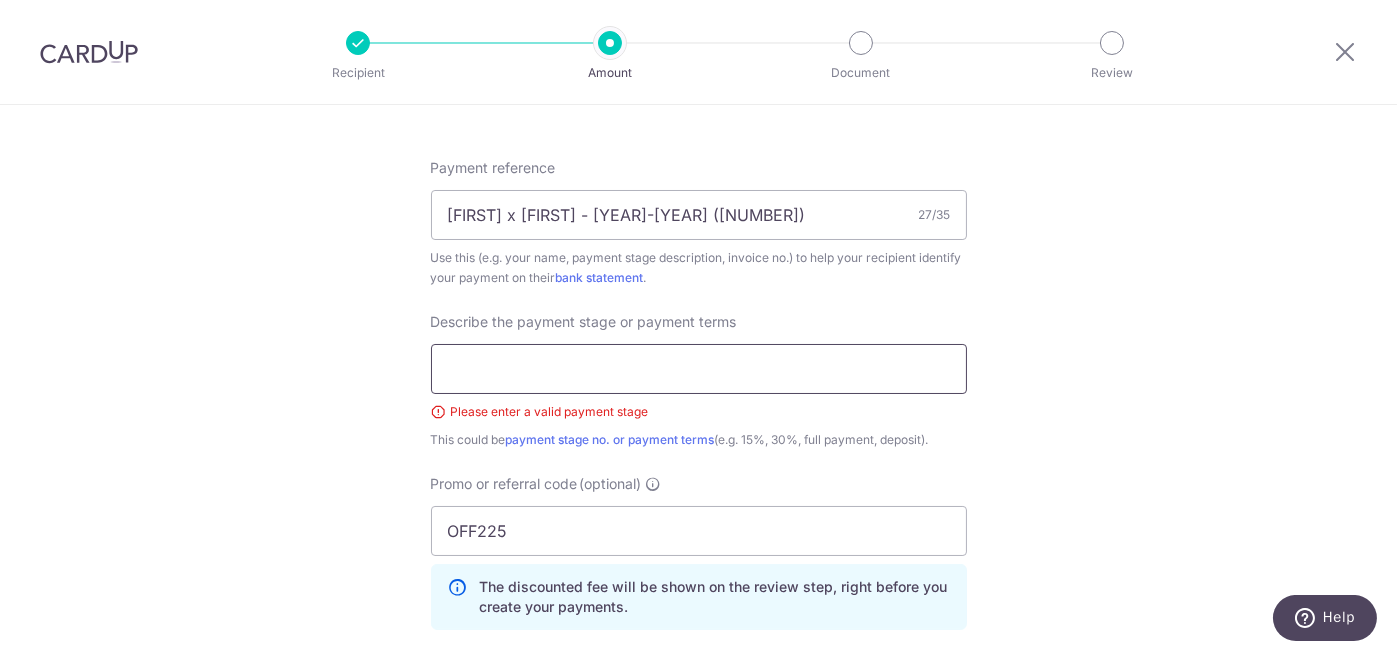 click at bounding box center (699, 369) 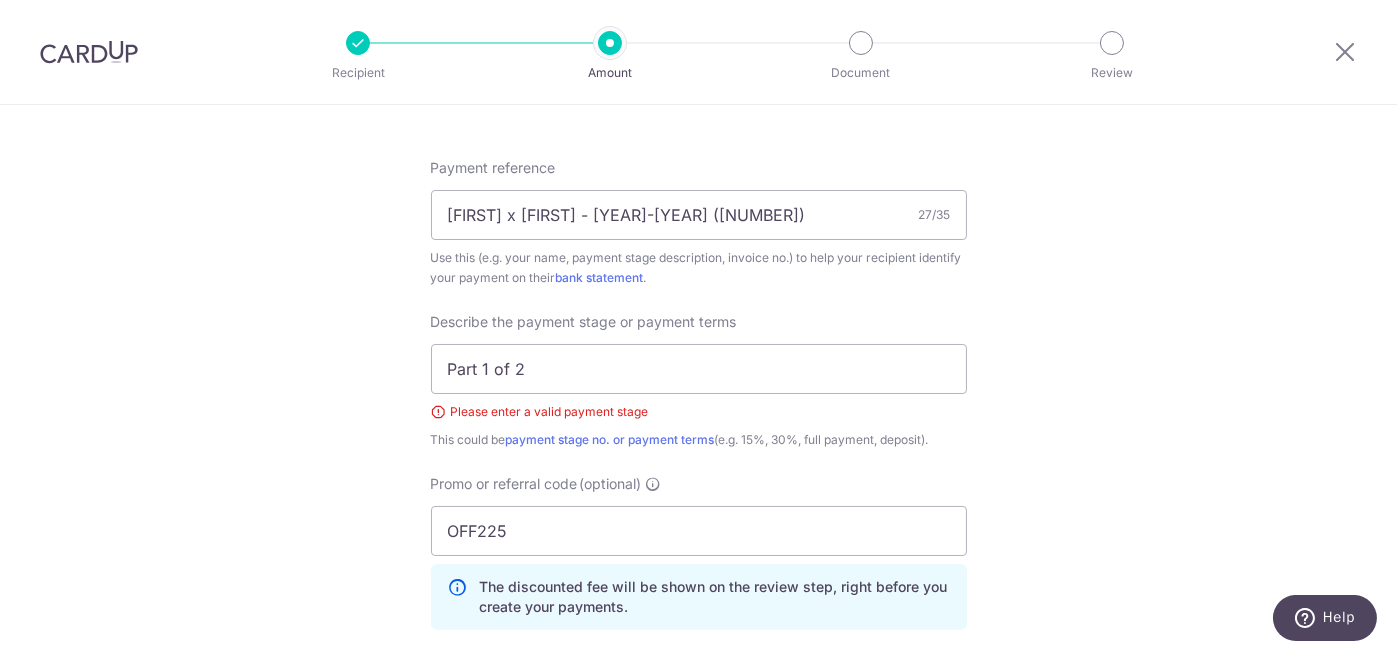 click on "Tell us more about your payment
SGD
14,665.00
14665.00
Select Card
**** [NUMBER]
Add credit card
Your Cards
**** [NUMBER]
**** [NUMBER]
Secure 256-bit SSL
Text
New card details
Card
Secure 256-bit SSL" at bounding box center (698, -12) 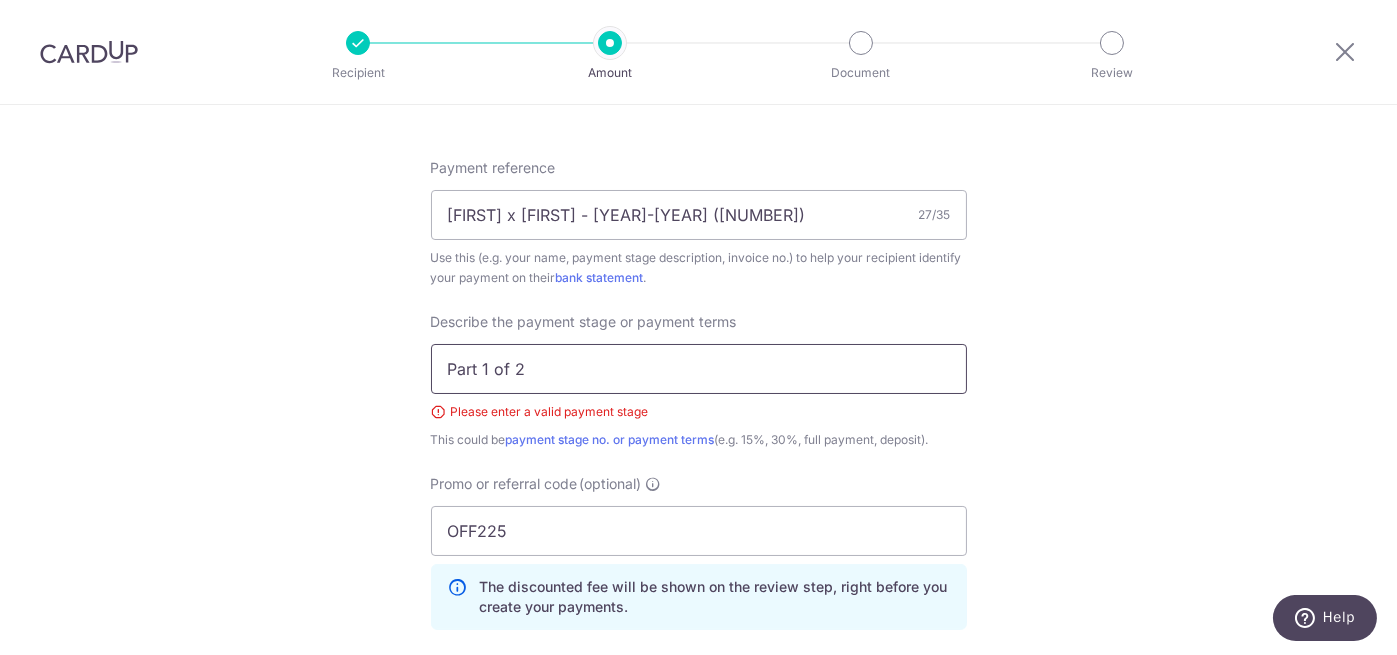 click on "Part 1 of 2" at bounding box center (699, 369) 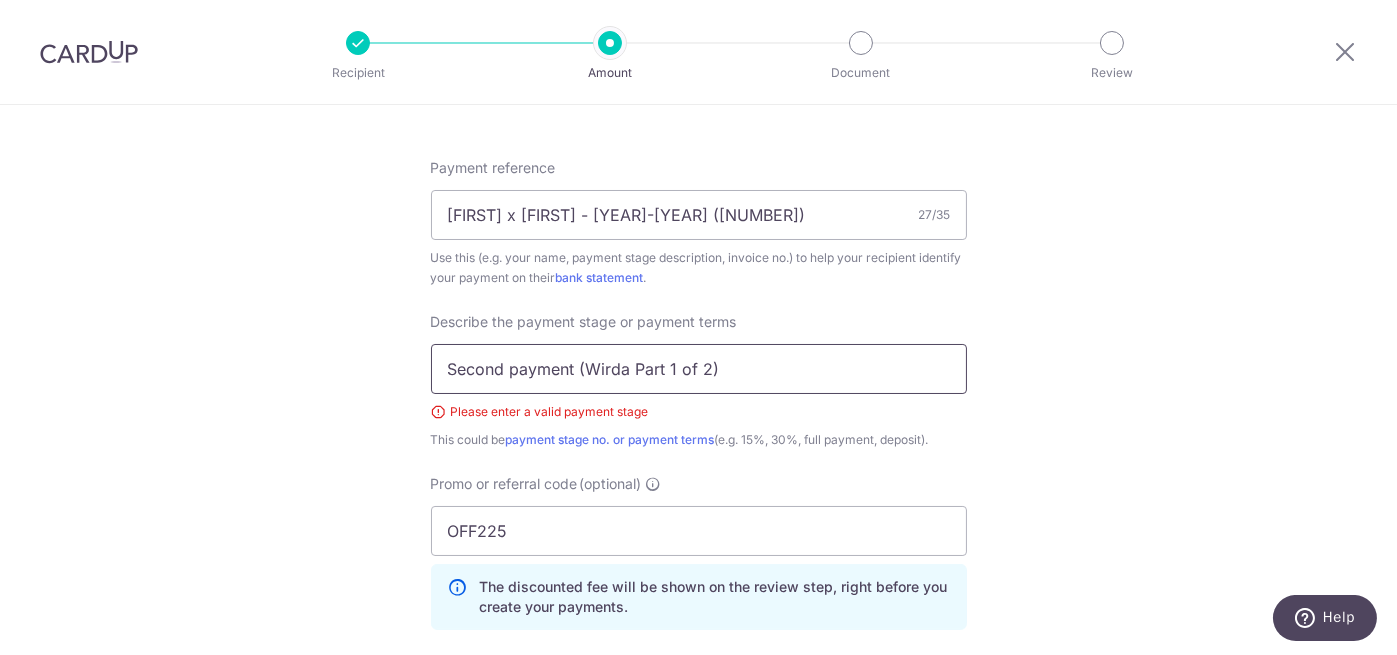 type on "Second payment (Wirda Part 1 of 2)" 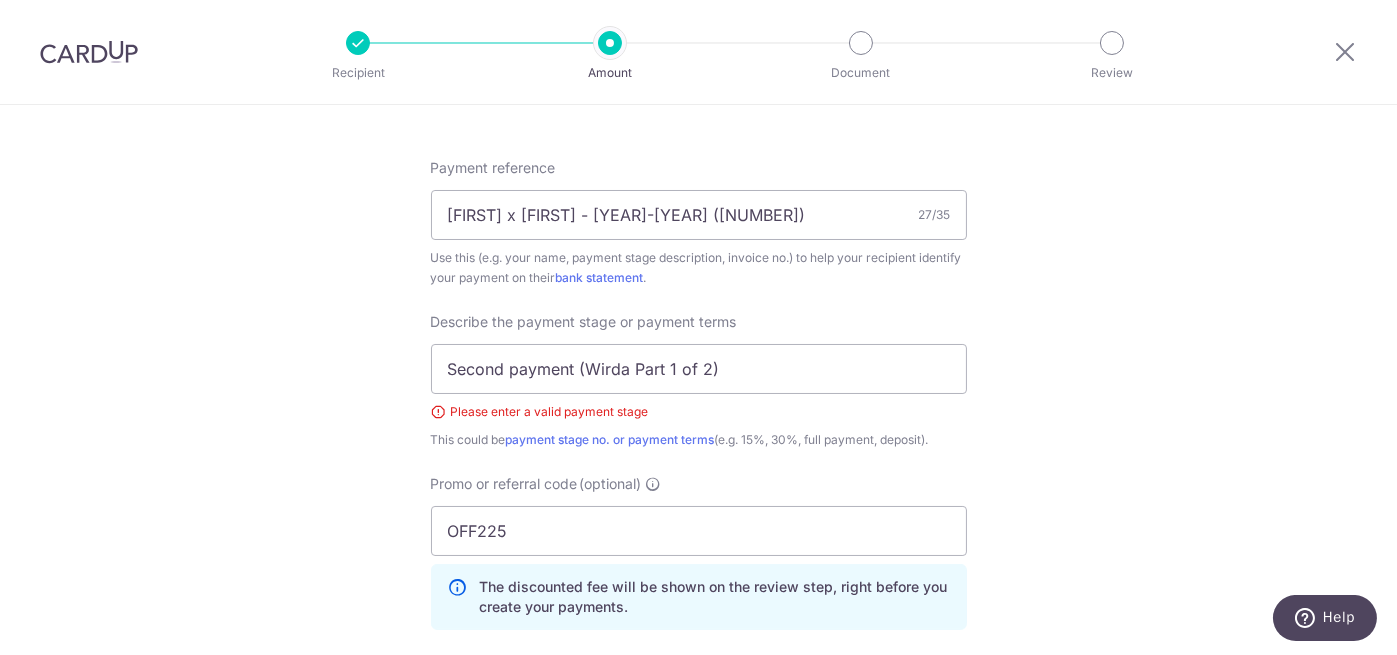 click on "Tell us more about your payment
SGD
14,665.00
14665.00
Select Card
**** [NUMBER]
Add credit card
Your Cards
**** [NUMBER]
**** [NUMBER]
Secure 256-bit SSL
Text
New card details
Card
Secure 256-bit SSL" at bounding box center [698, -12] 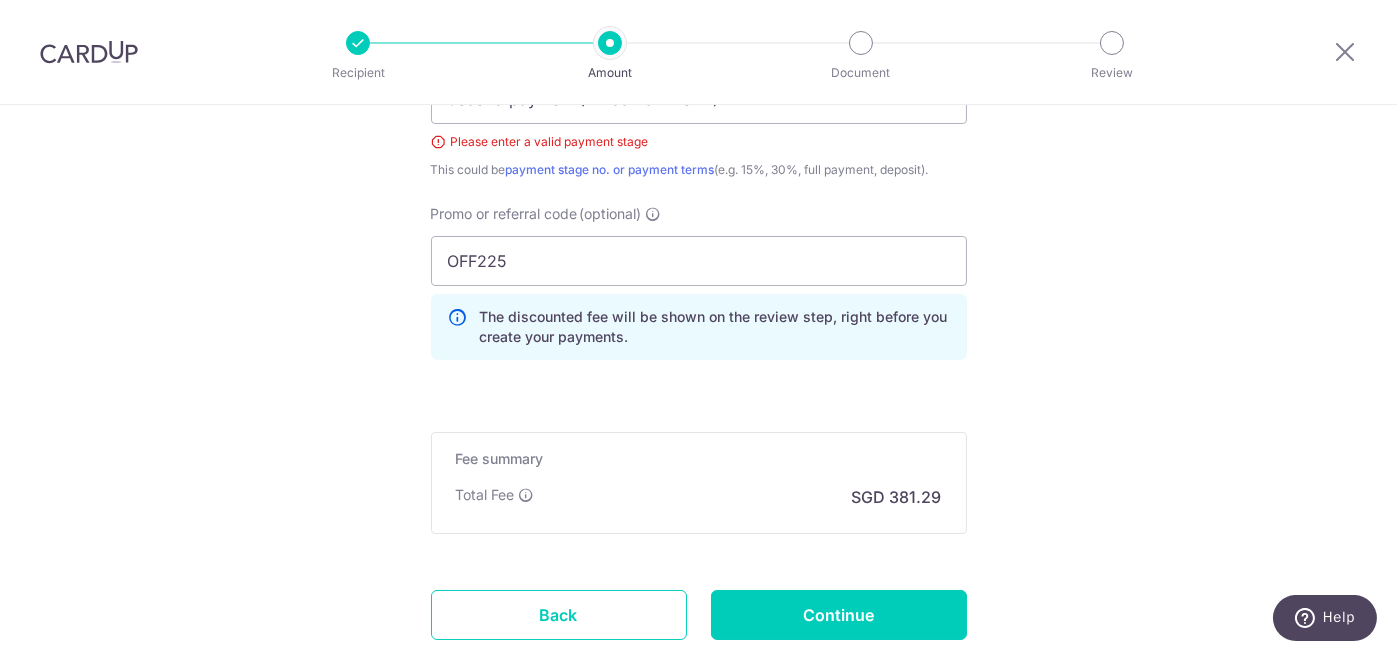 scroll, scrollTop: 1488, scrollLeft: 0, axis: vertical 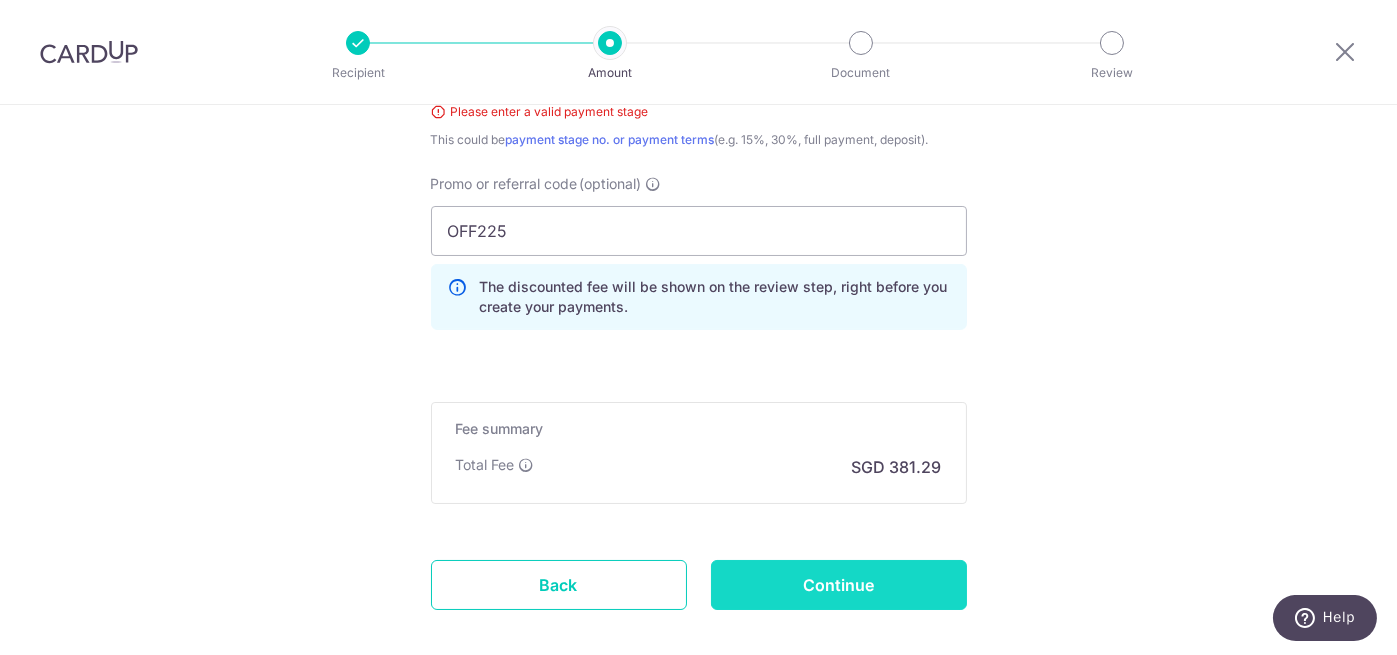 click on "Continue" at bounding box center (839, 585) 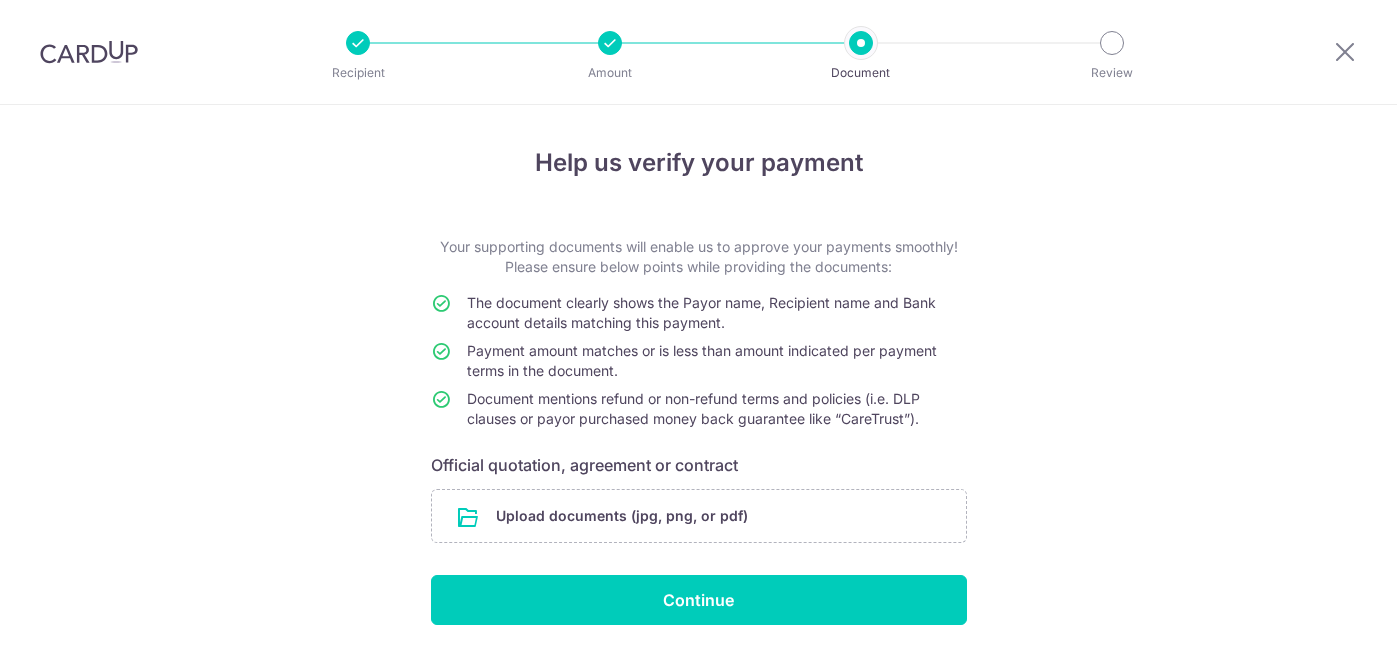 scroll, scrollTop: 0, scrollLeft: 0, axis: both 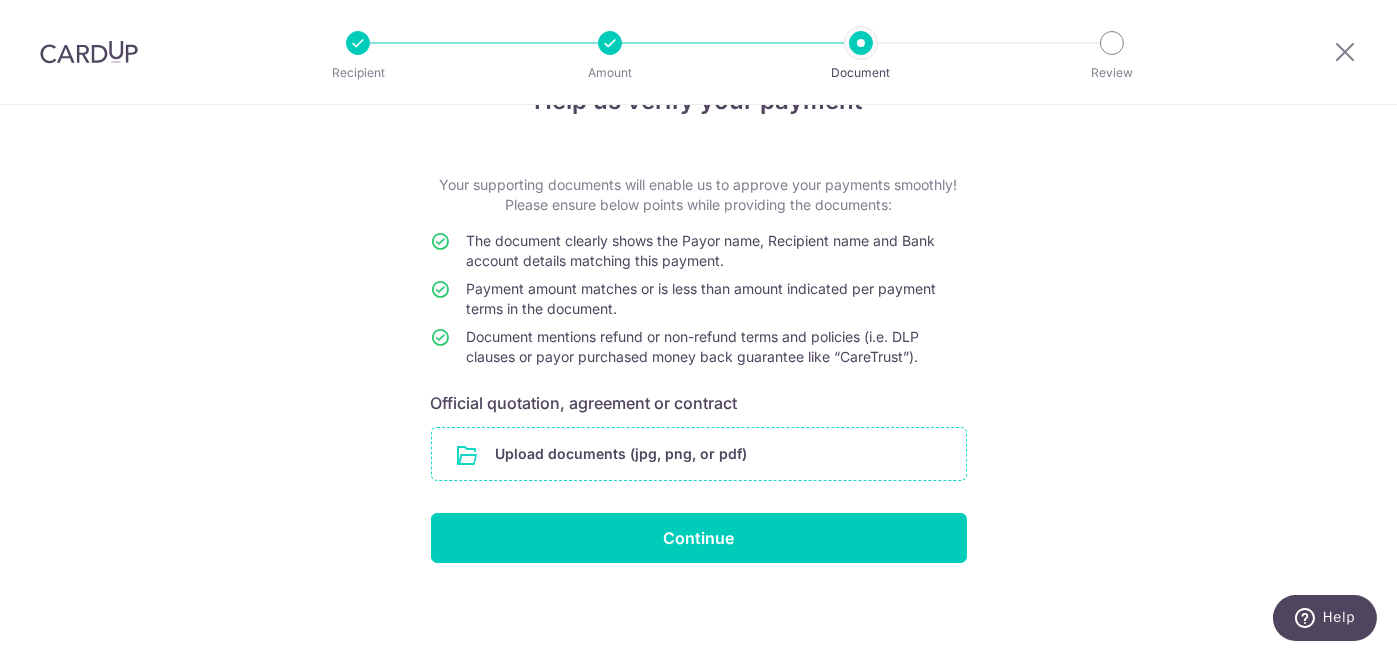 click at bounding box center [699, 454] 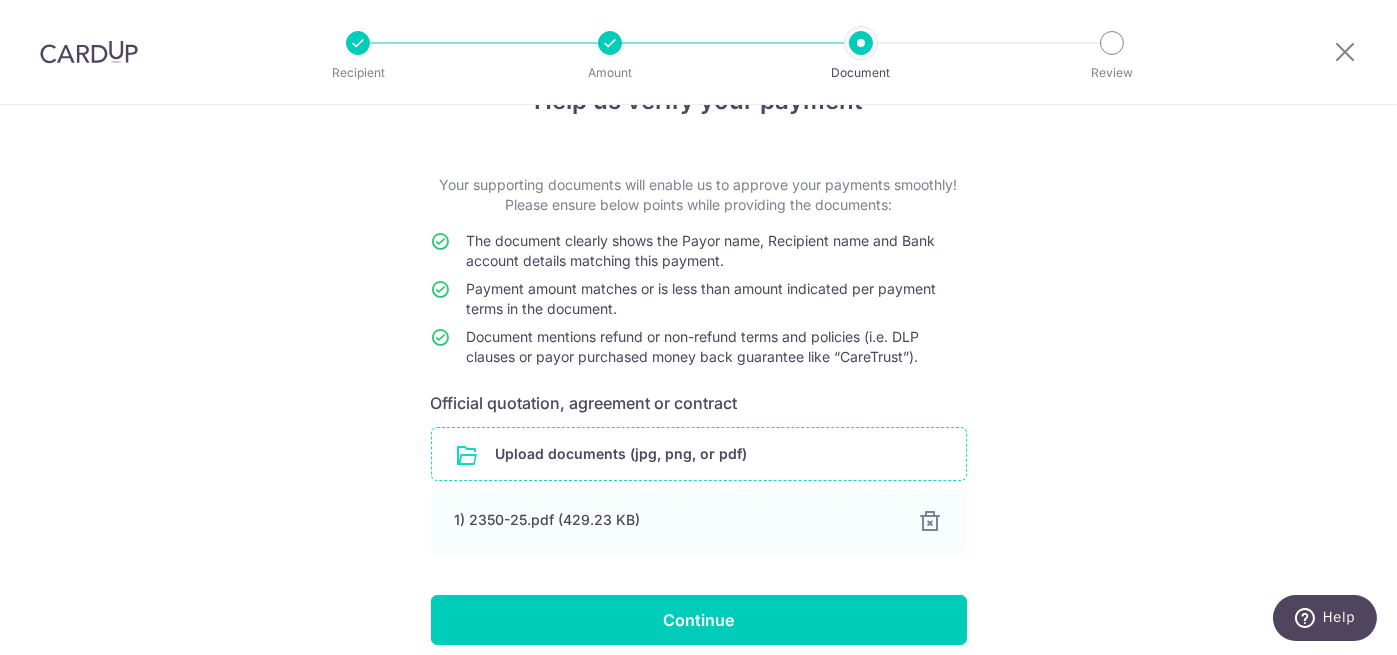 click at bounding box center (699, 454) 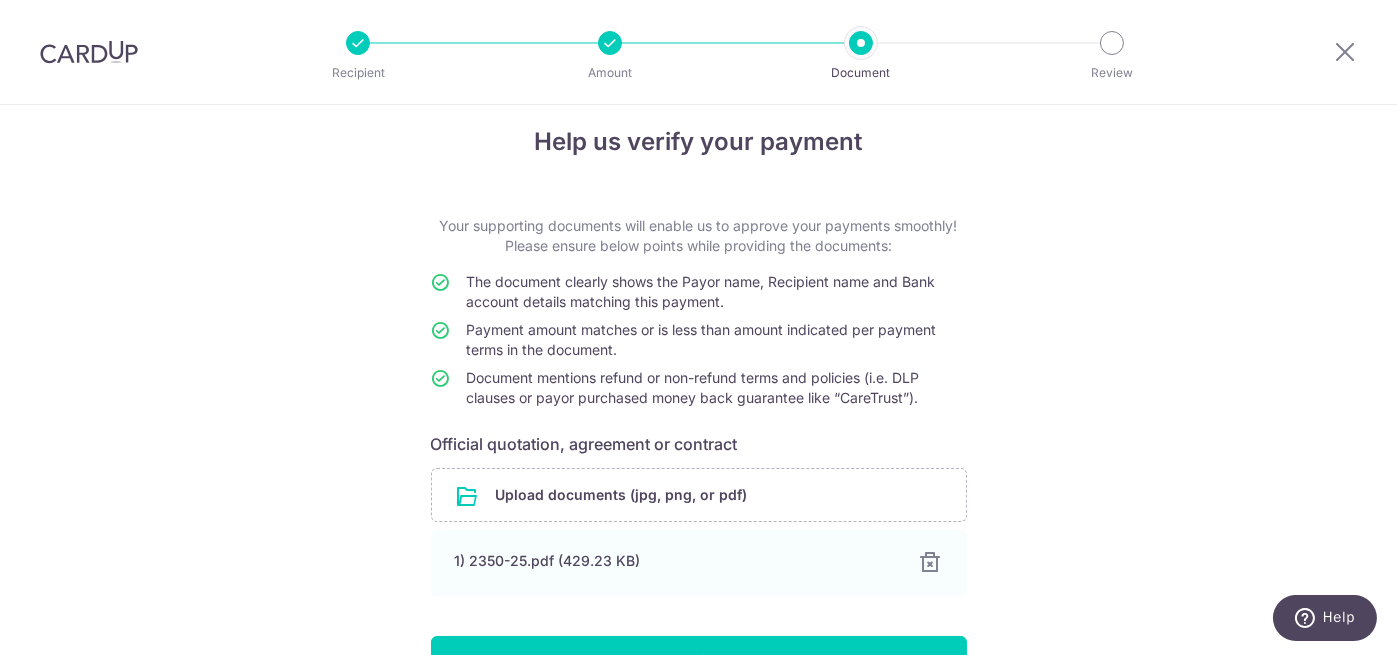 scroll, scrollTop: 0, scrollLeft: 0, axis: both 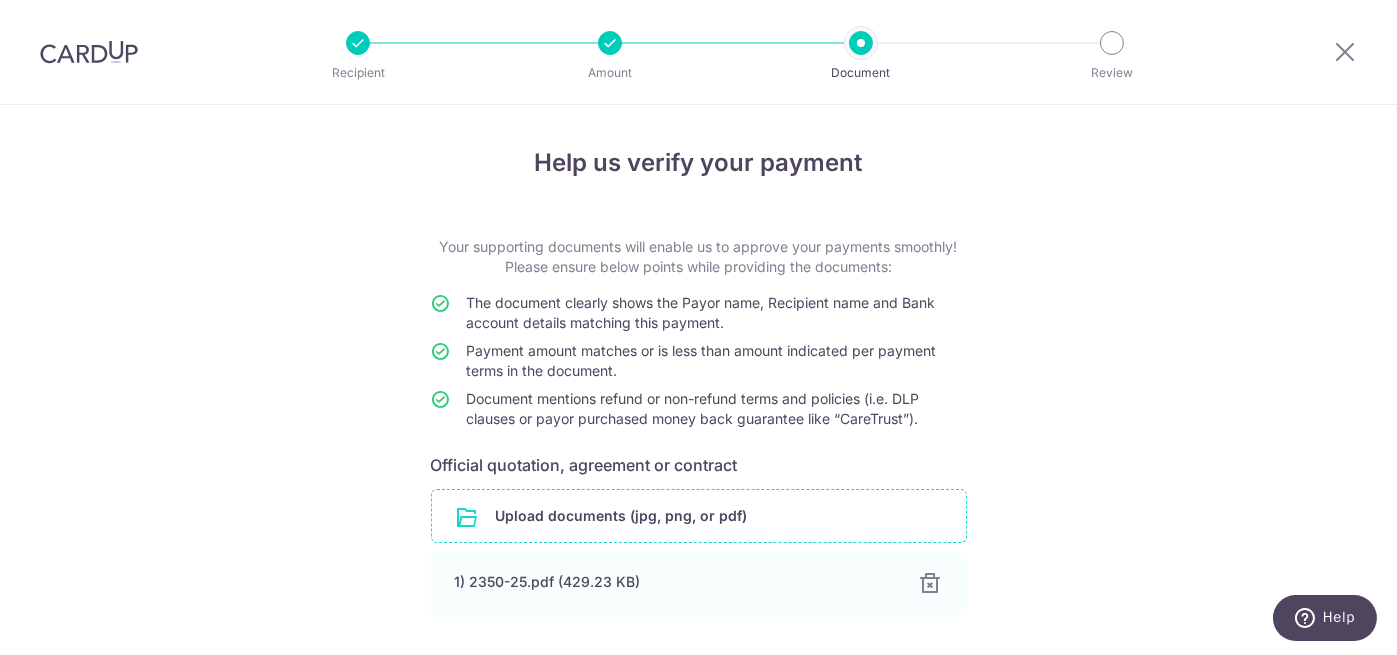 click at bounding box center (699, 516) 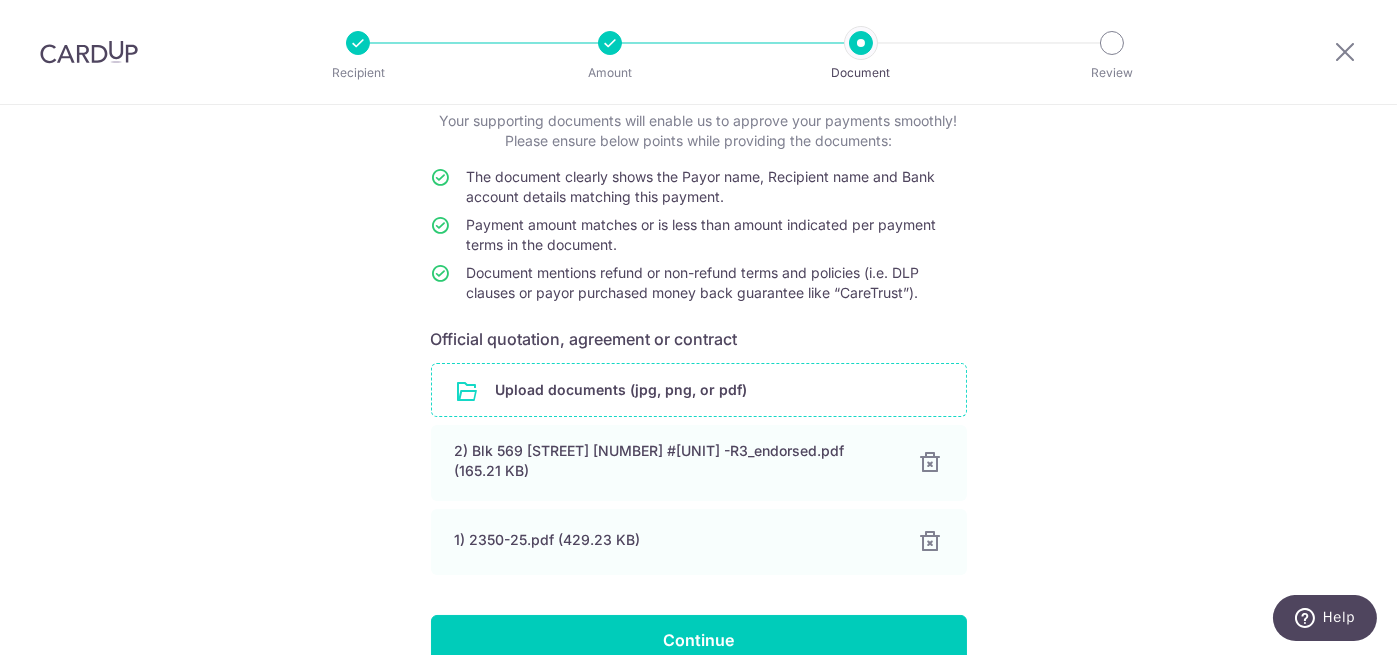 scroll, scrollTop: 200, scrollLeft: 0, axis: vertical 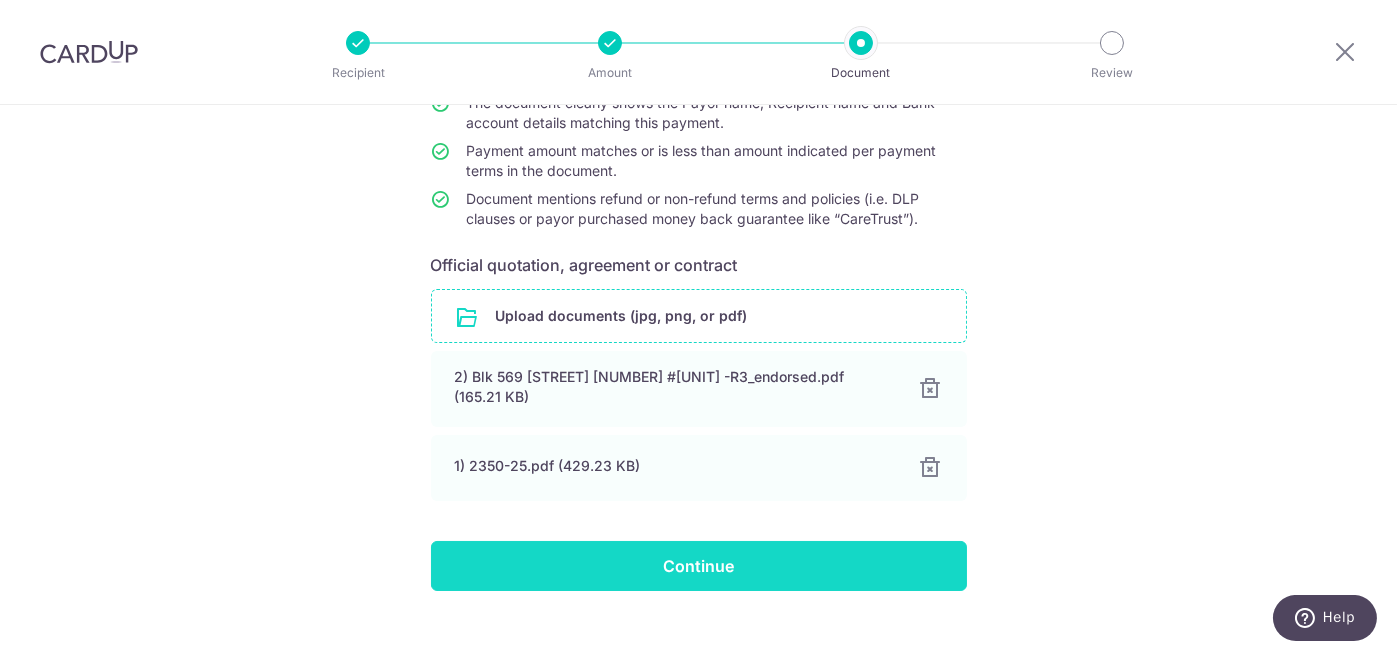 click on "Continue" at bounding box center [699, 566] 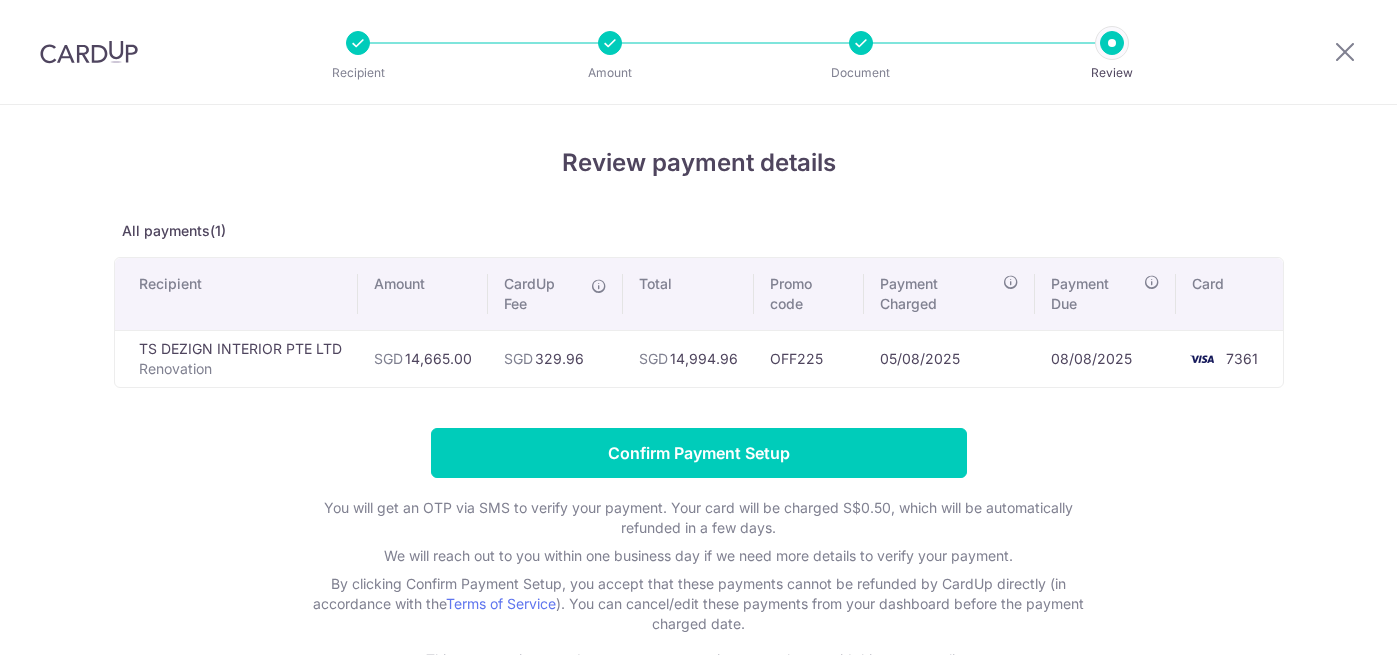 scroll, scrollTop: 0, scrollLeft: 0, axis: both 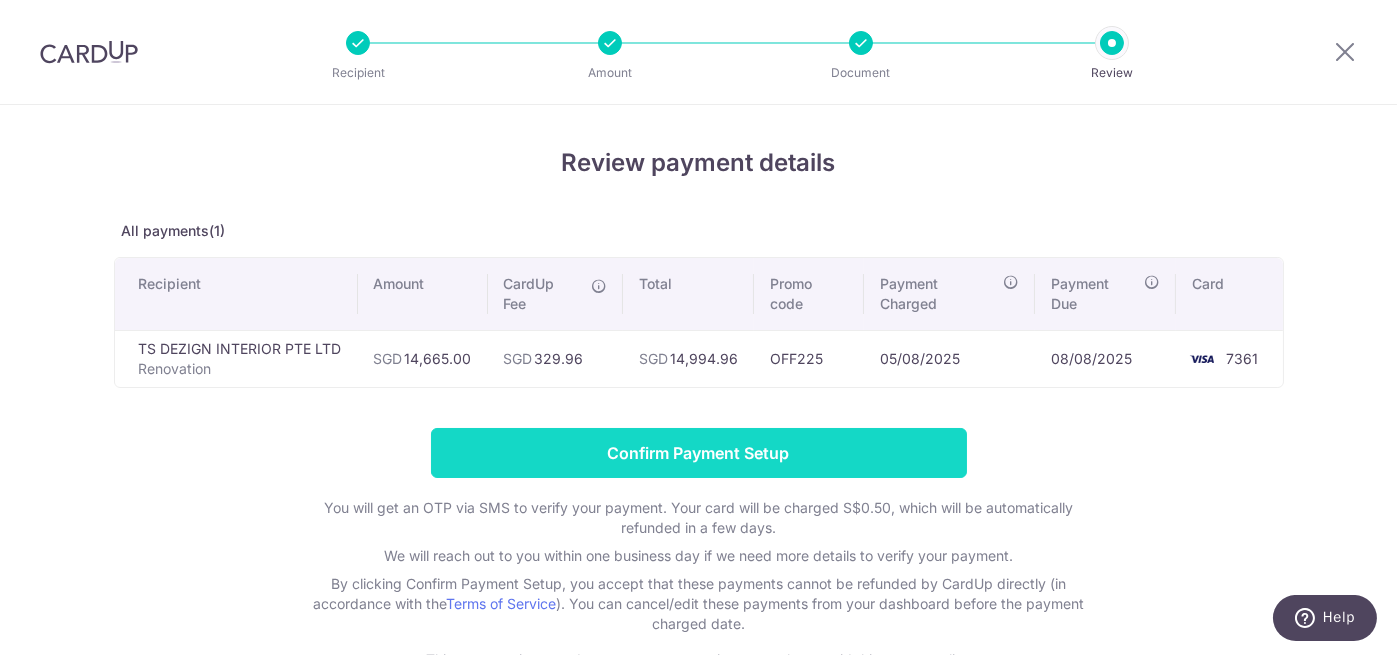 click on "Confirm Payment Setup" at bounding box center [699, 453] 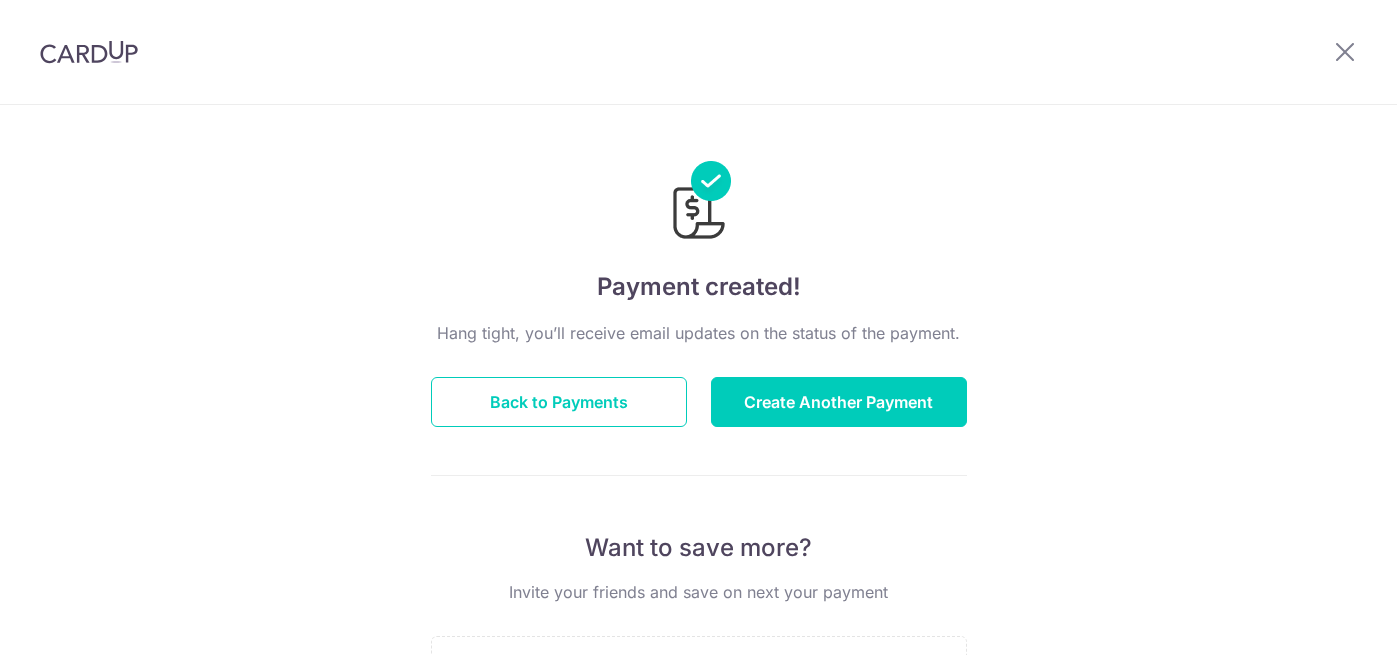 scroll, scrollTop: 0, scrollLeft: 0, axis: both 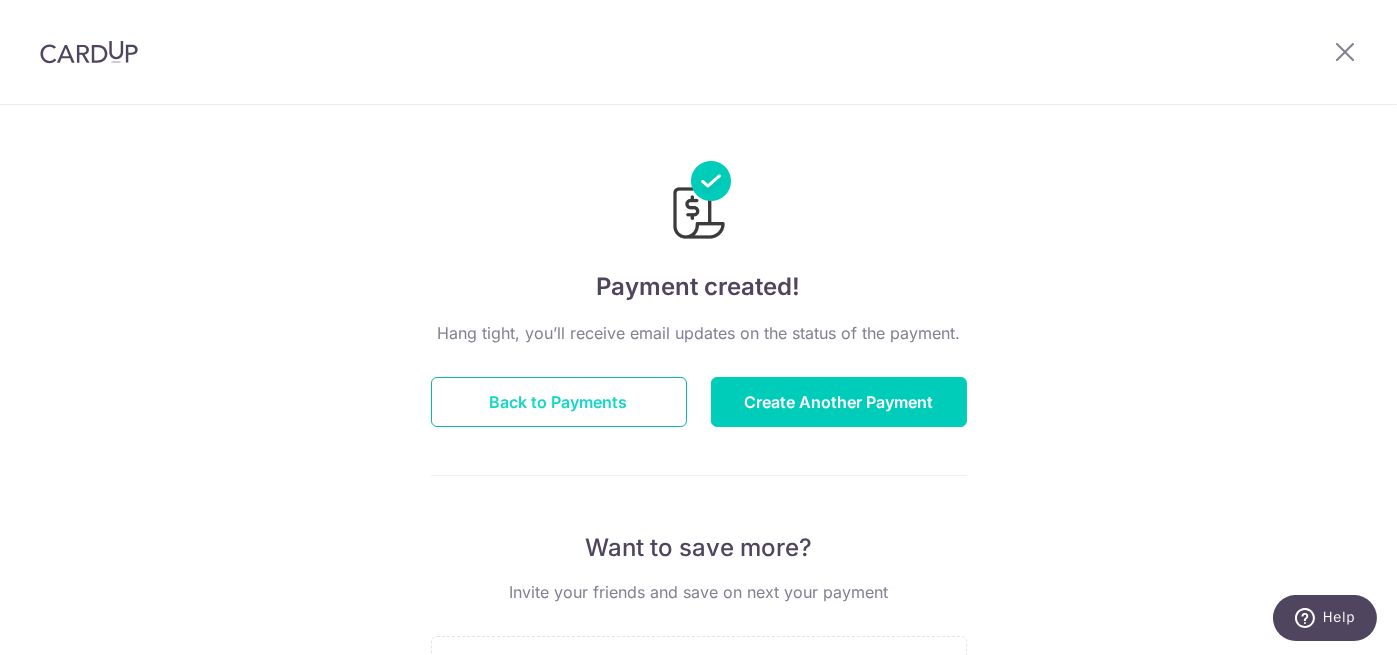 click on "Back to Payments" at bounding box center (559, 402) 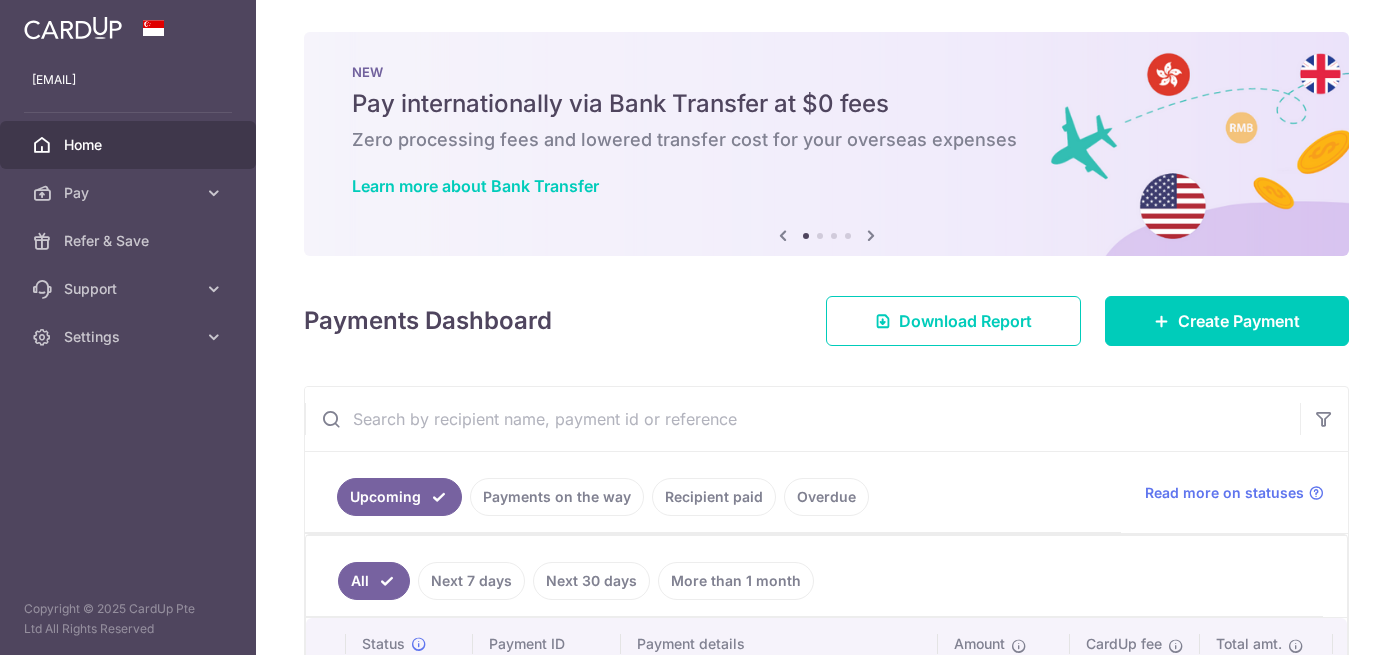 scroll, scrollTop: 0, scrollLeft: 0, axis: both 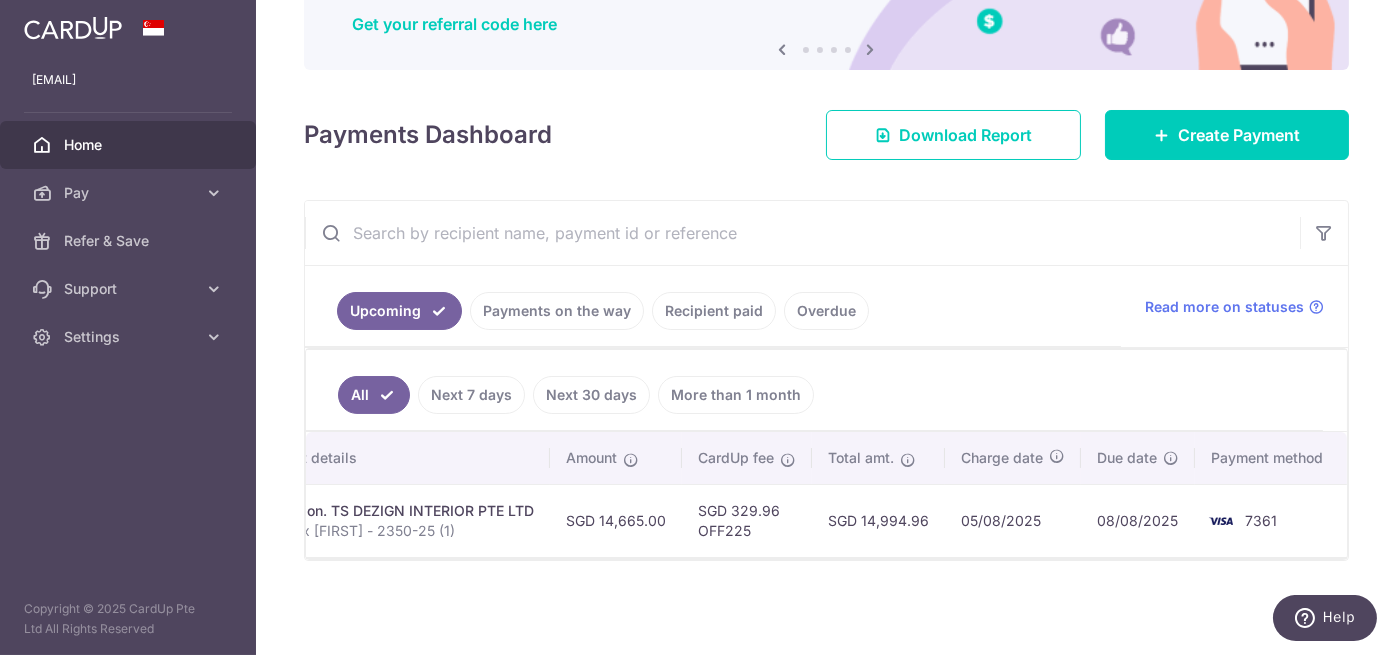 click on "Home" at bounding box center [130, 145] 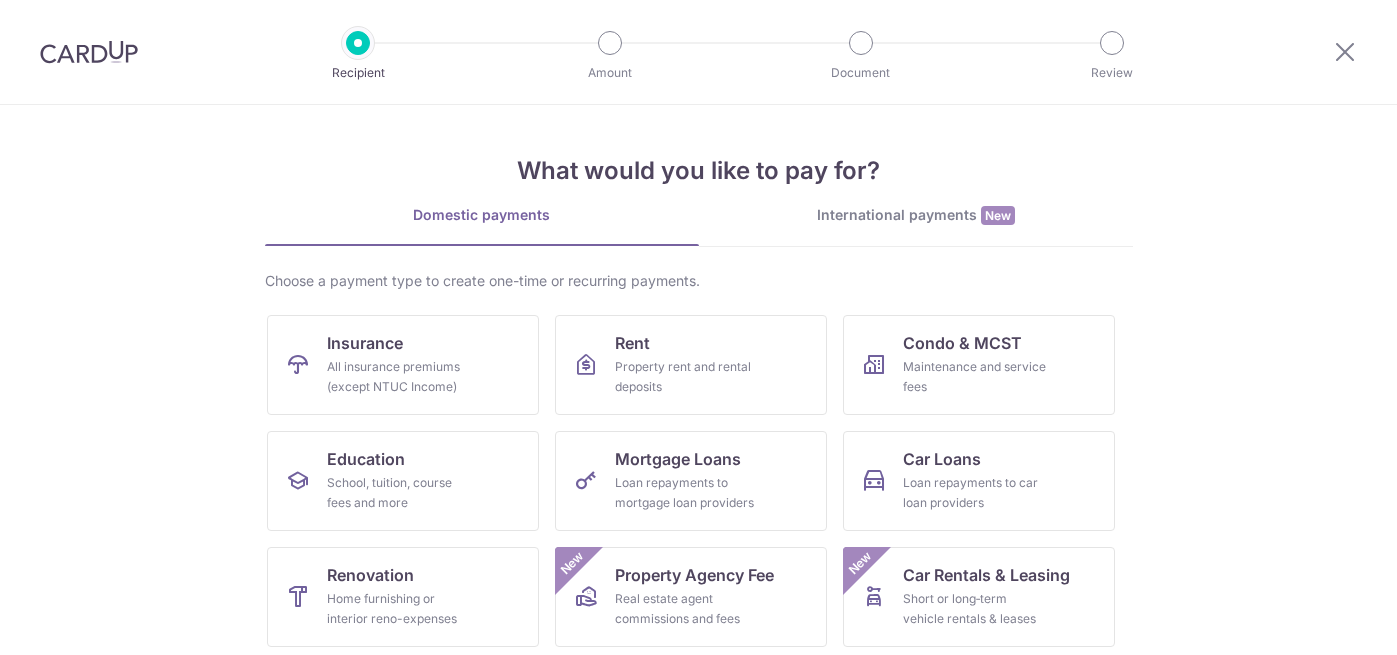 scroll, scrollTop: 0, scrollLeft: 0, axis: both 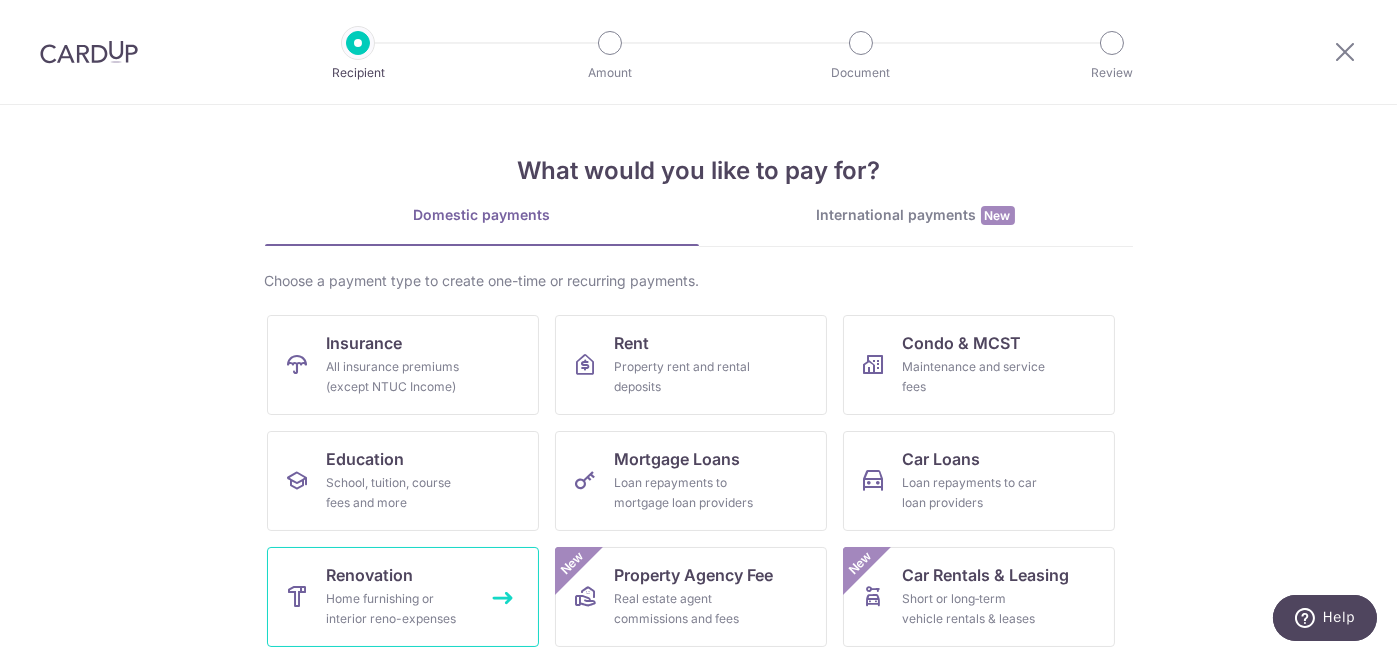 click on "Renovation Home furnishing or interior reno-expenses" at bounding box center (403, 597) 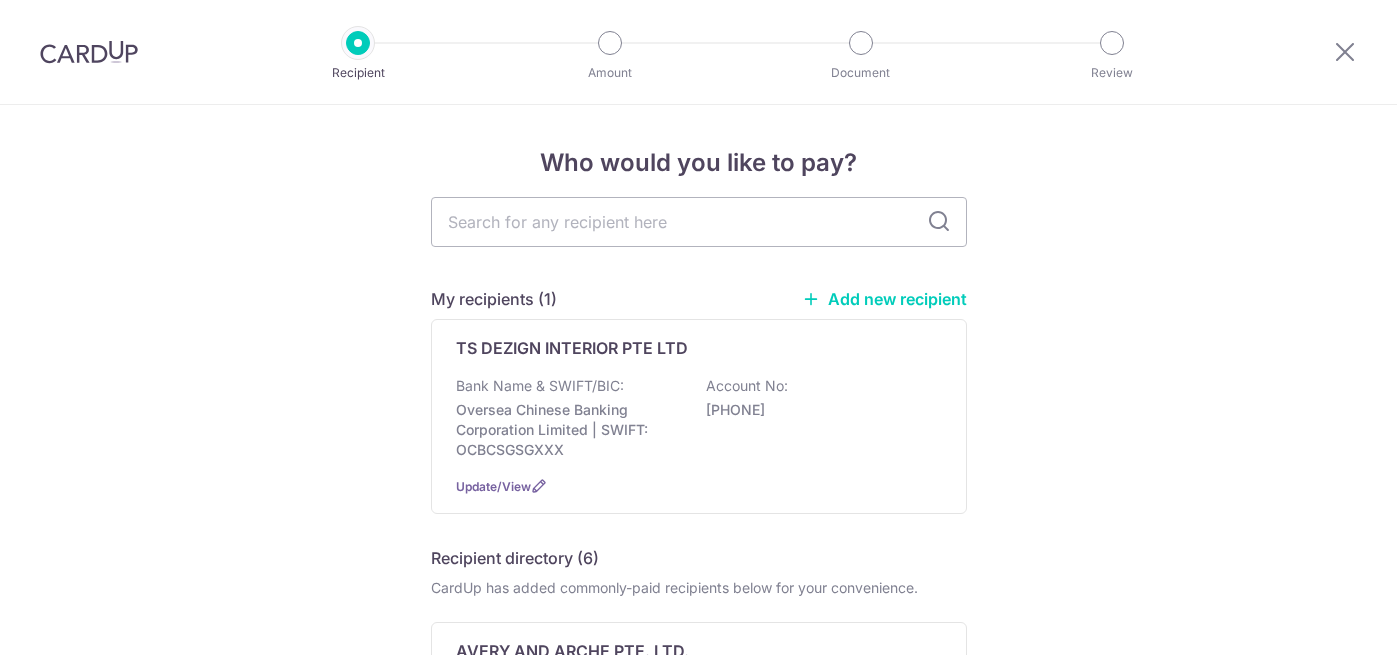 scroll, scrollTop: 0, scrollLeft: 0, axis: both 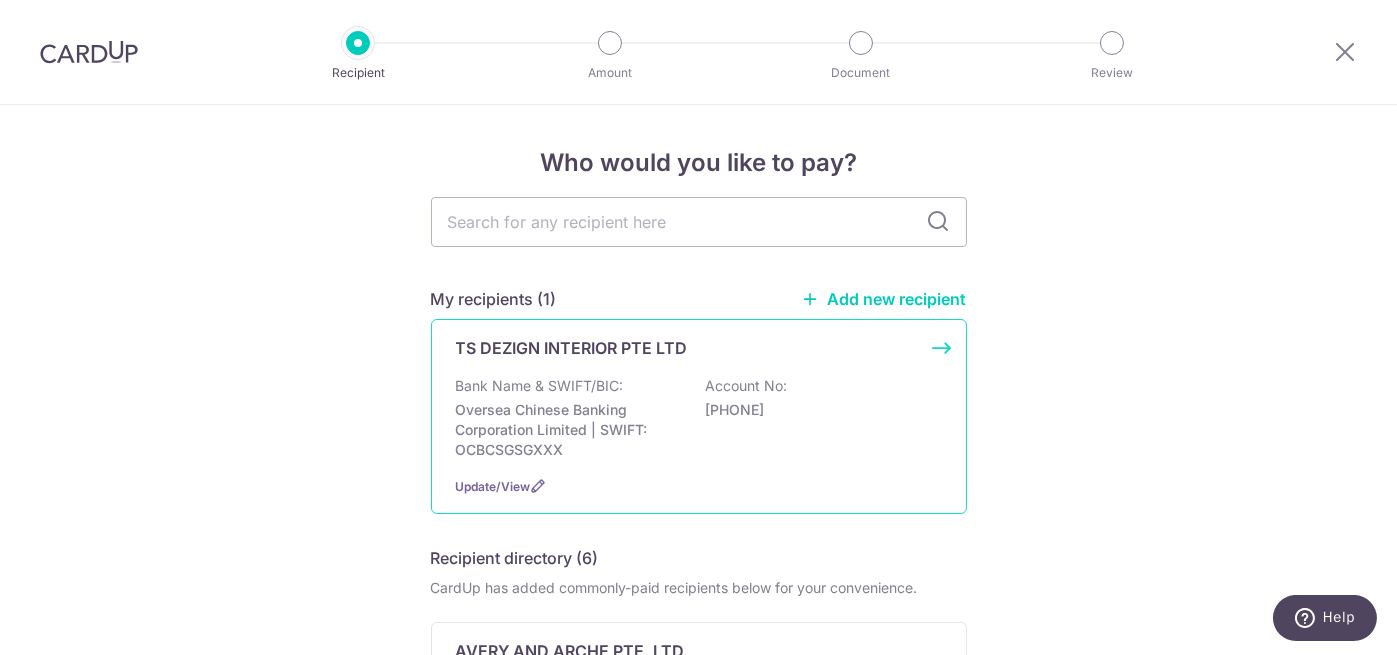 click on "Bank Name & SWIFT/BIC:" at bounding box center (540, 386) 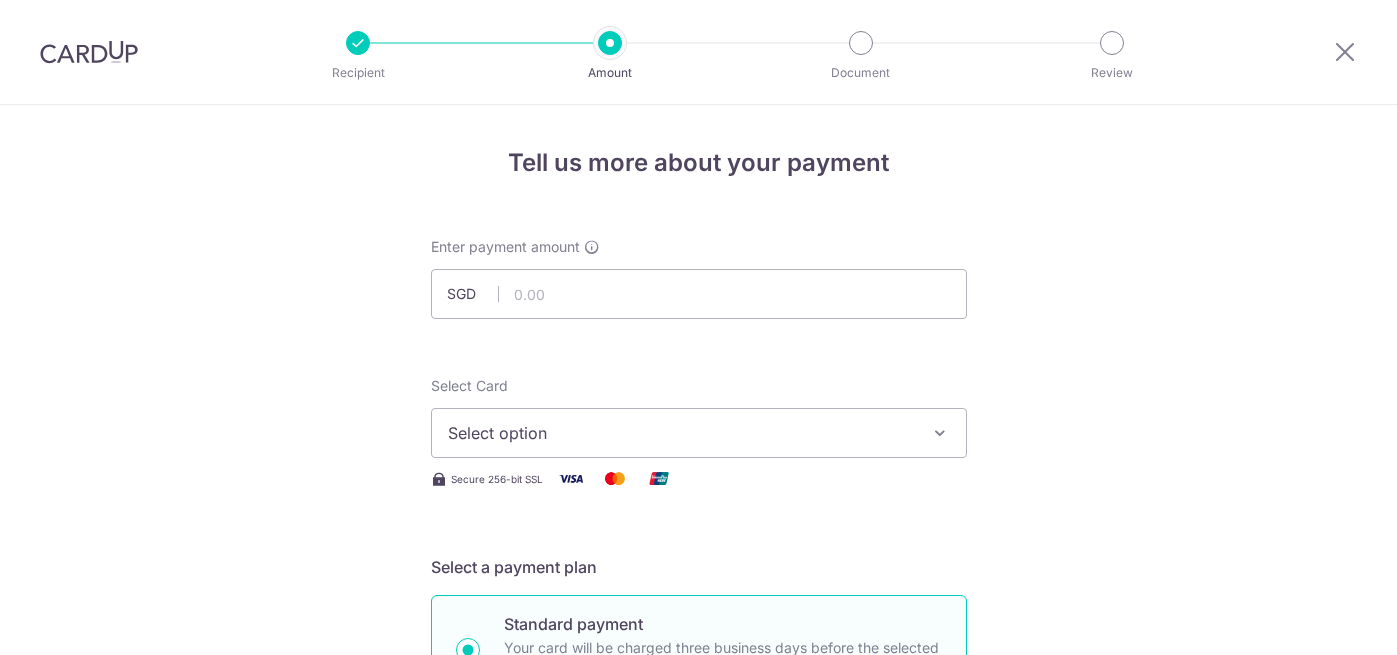 scroll, scrollTop: 0, scrollLeft: 0, axis: both 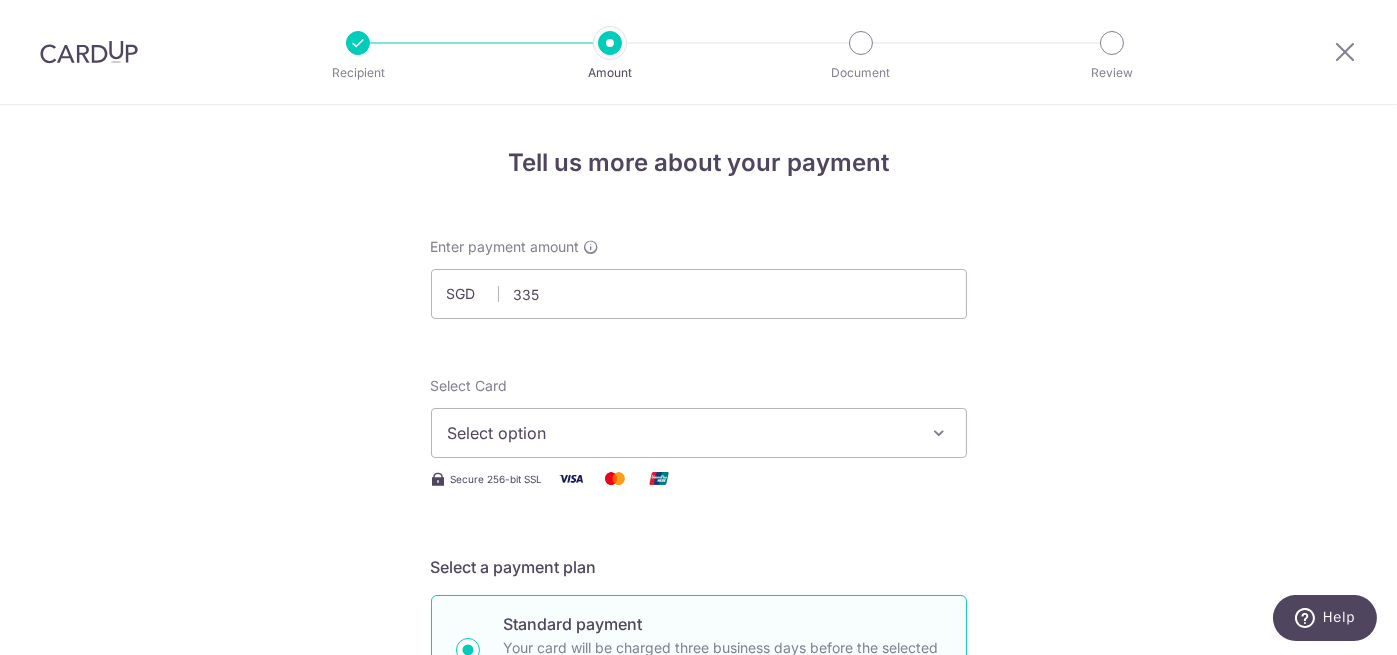 type on "335.00" 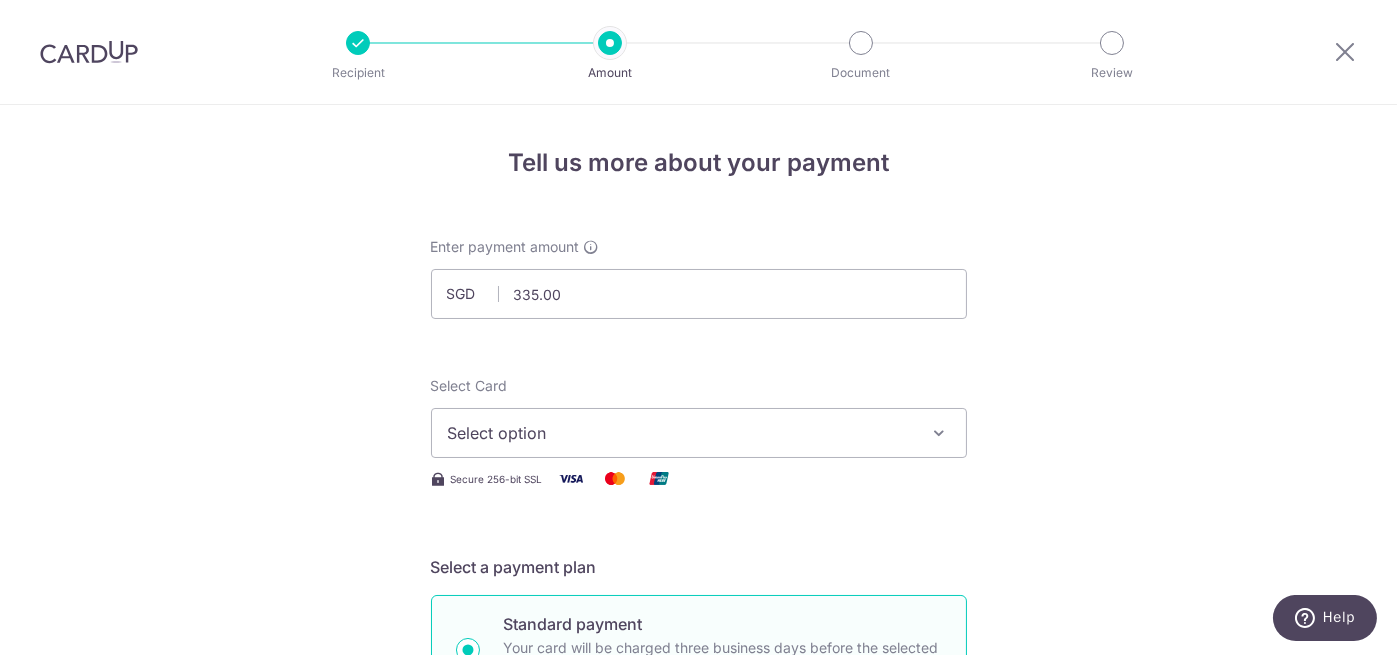 click on "Enter payment amount
SGD
335.00
335.00
Select Card
Select option
Add credit card
Your Cards
**** 5621
**** 7361
Secure 256-bit SSL
Text
New card details
Card
Secure 256-bit SSL" at bounding box center [699, 1095] 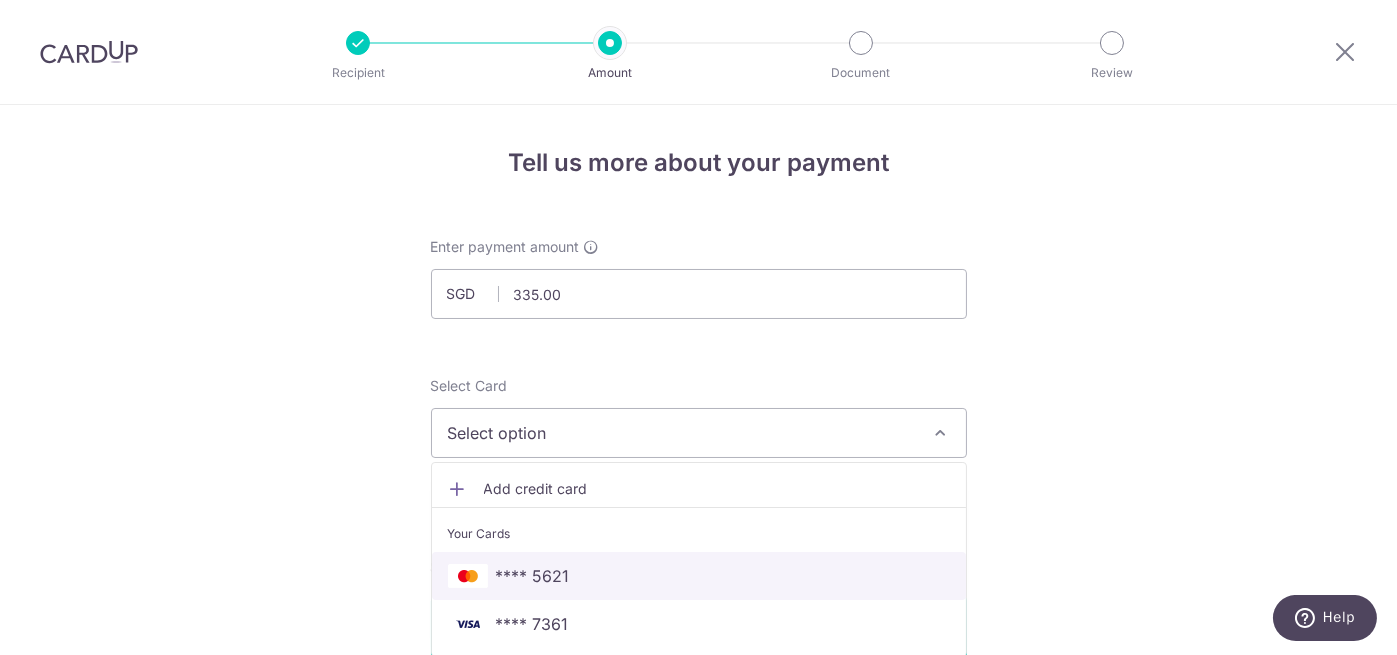 click on "**** 5621" at bounding box center (533, 576) 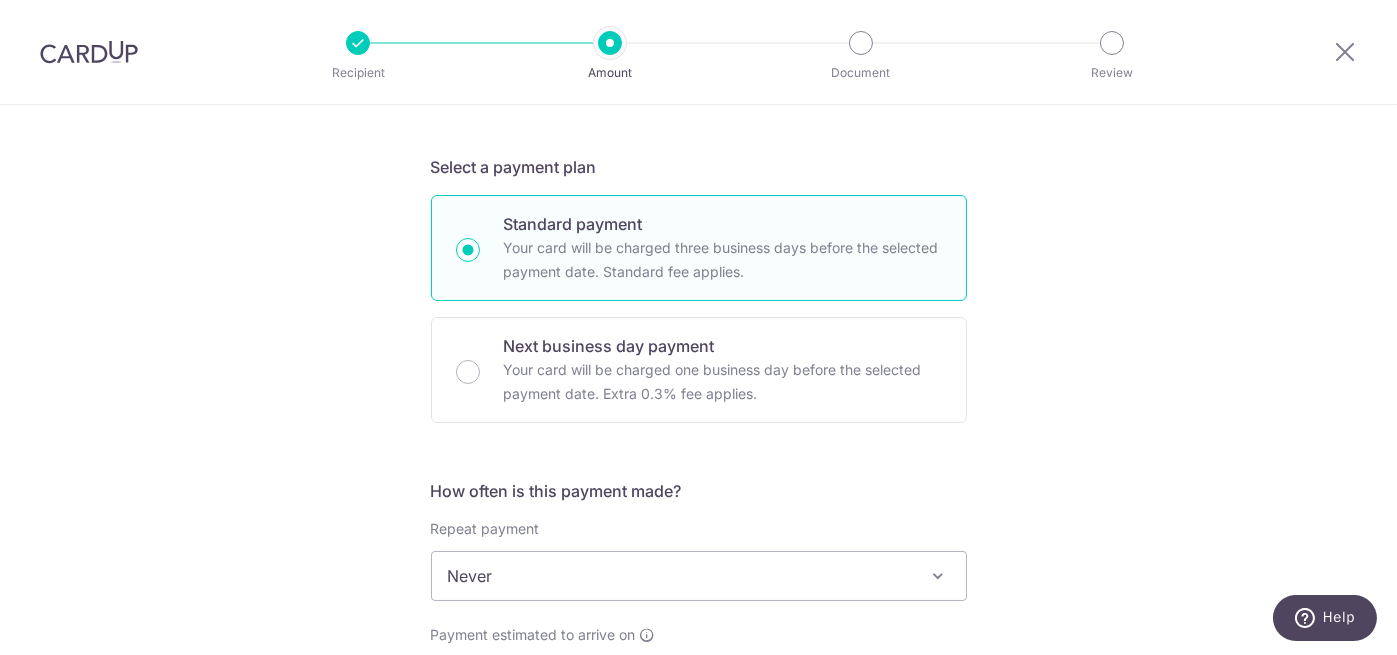 scroll, scrollTop: 500, scrollLeft: 0, axis: vertical 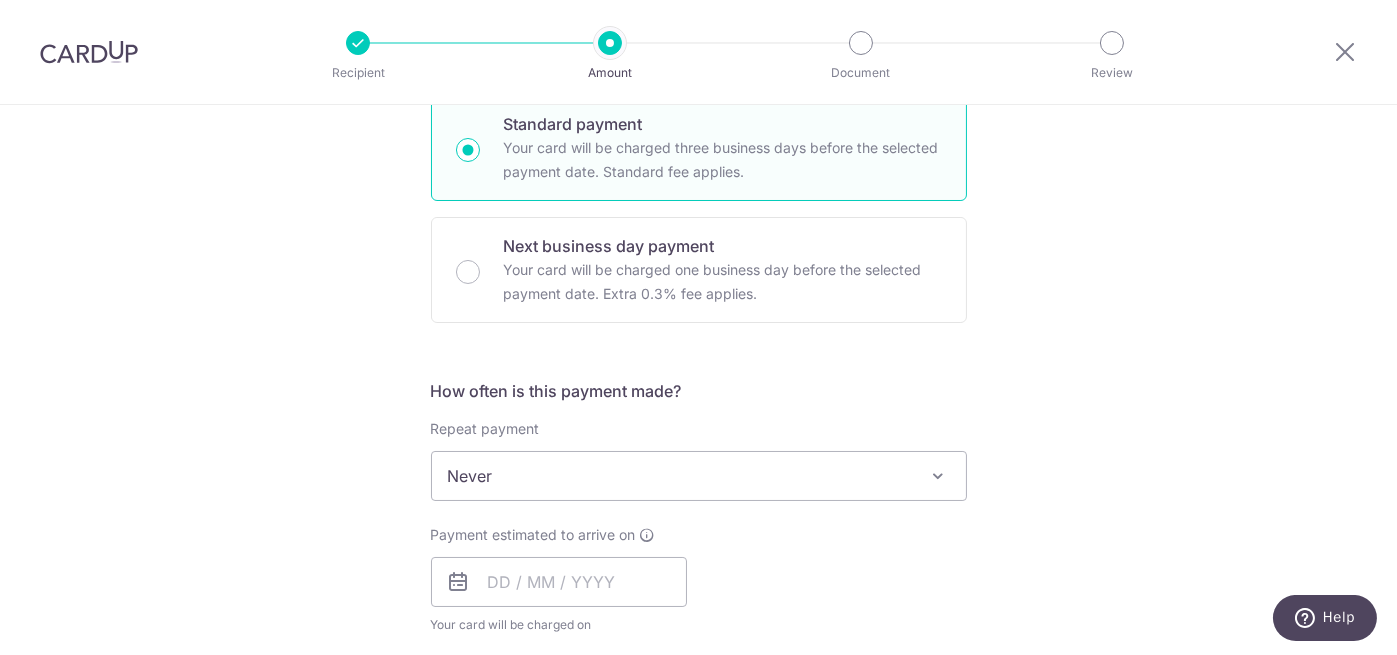 click on "Never" at bounding box center [699, 476] 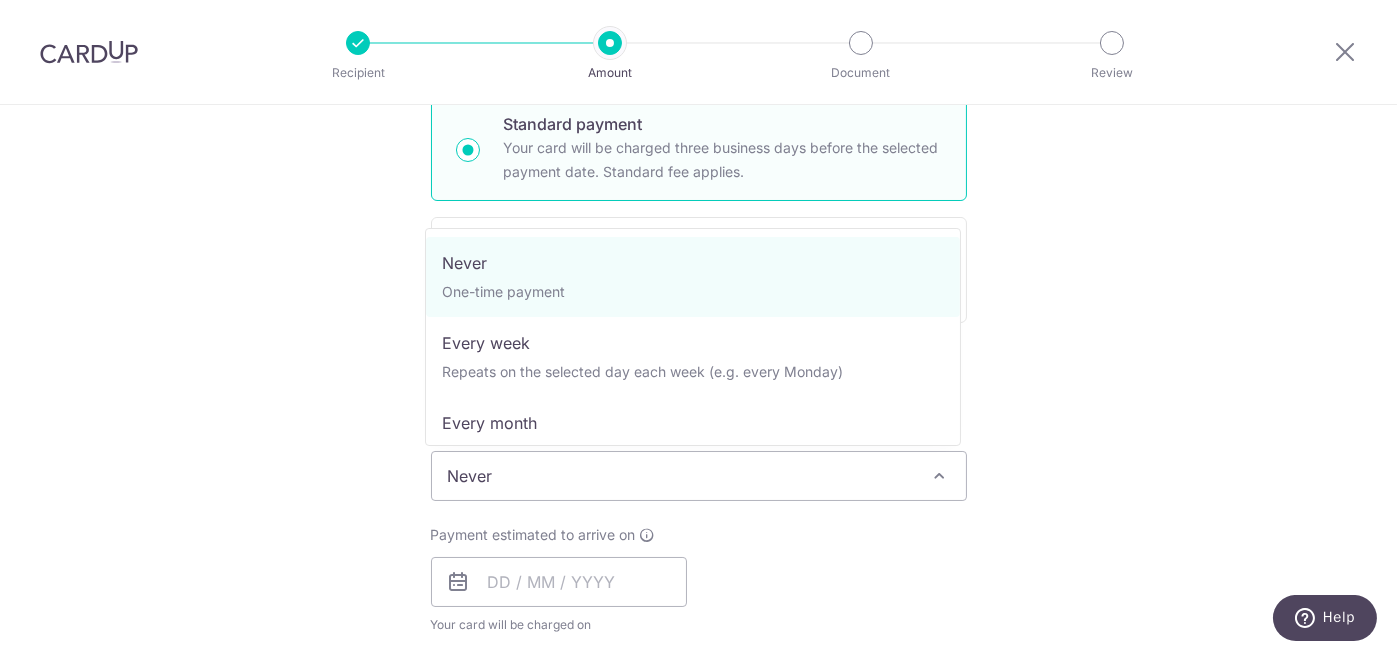 click on "Never" at bounding box center [699, 476] 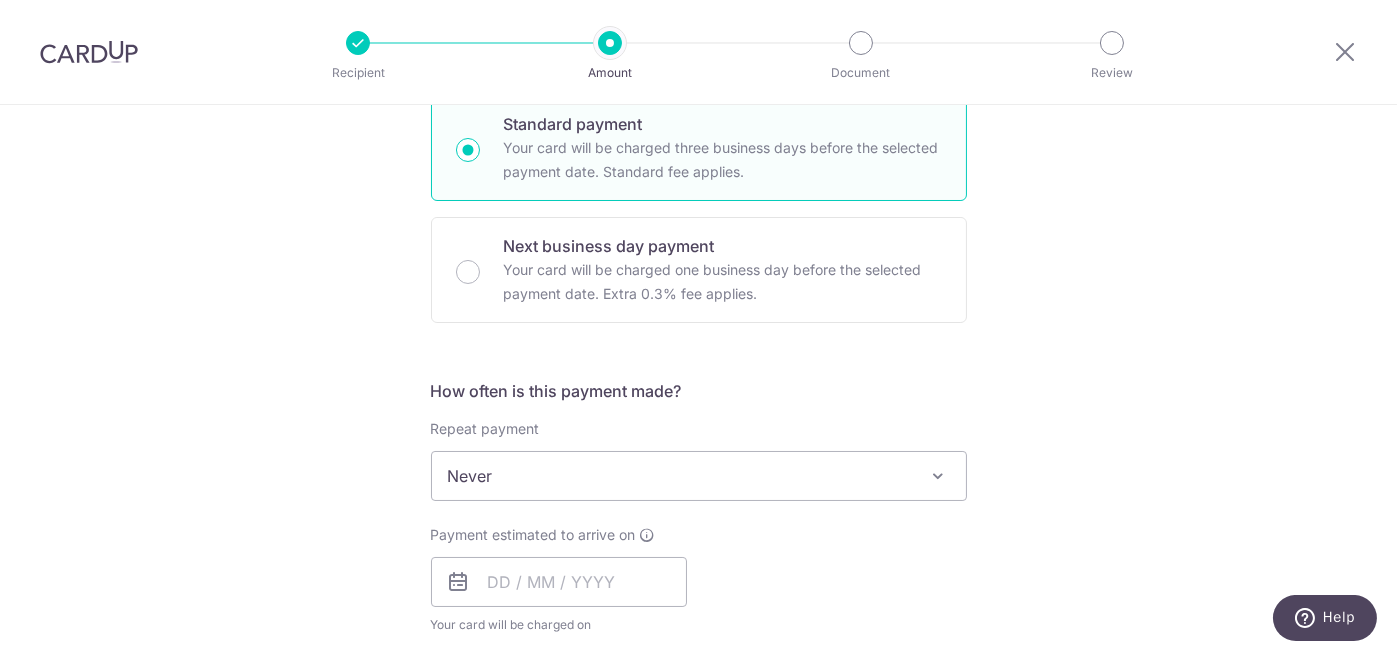 scroll, scrollTop: 700, scrollLeft: 0, axis: vertical 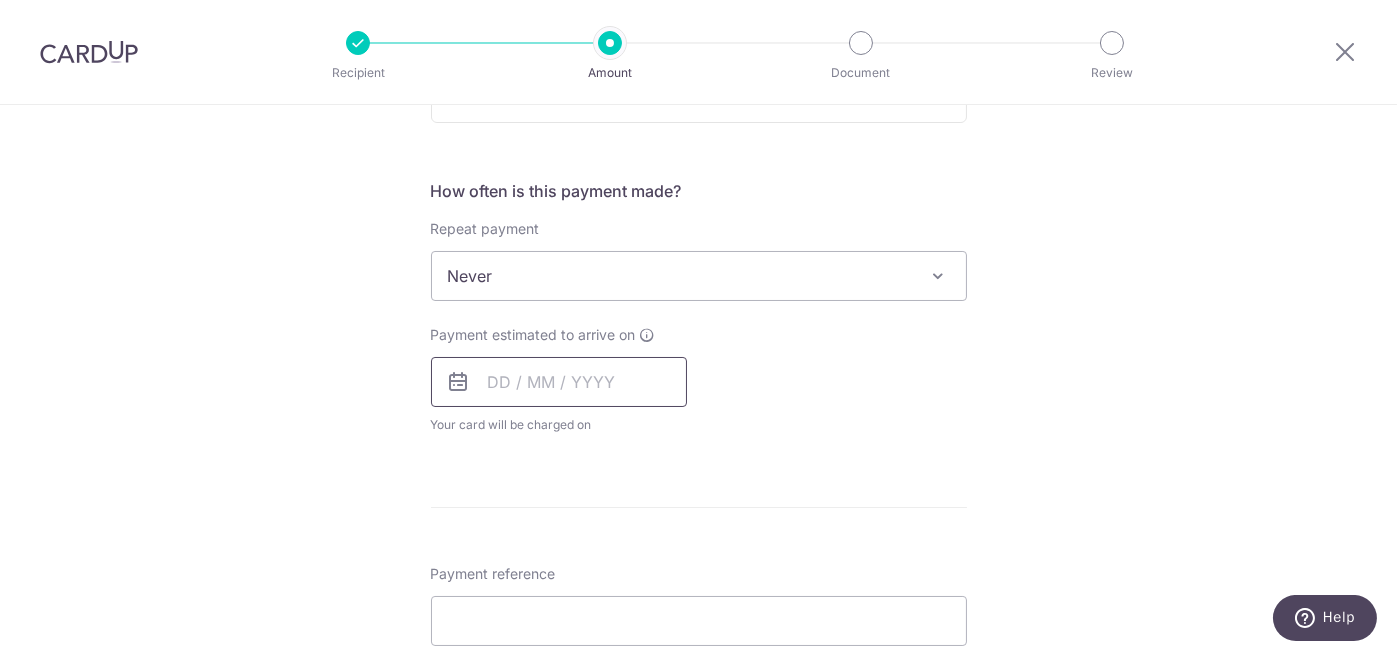 click at bounding box center (559, 382) 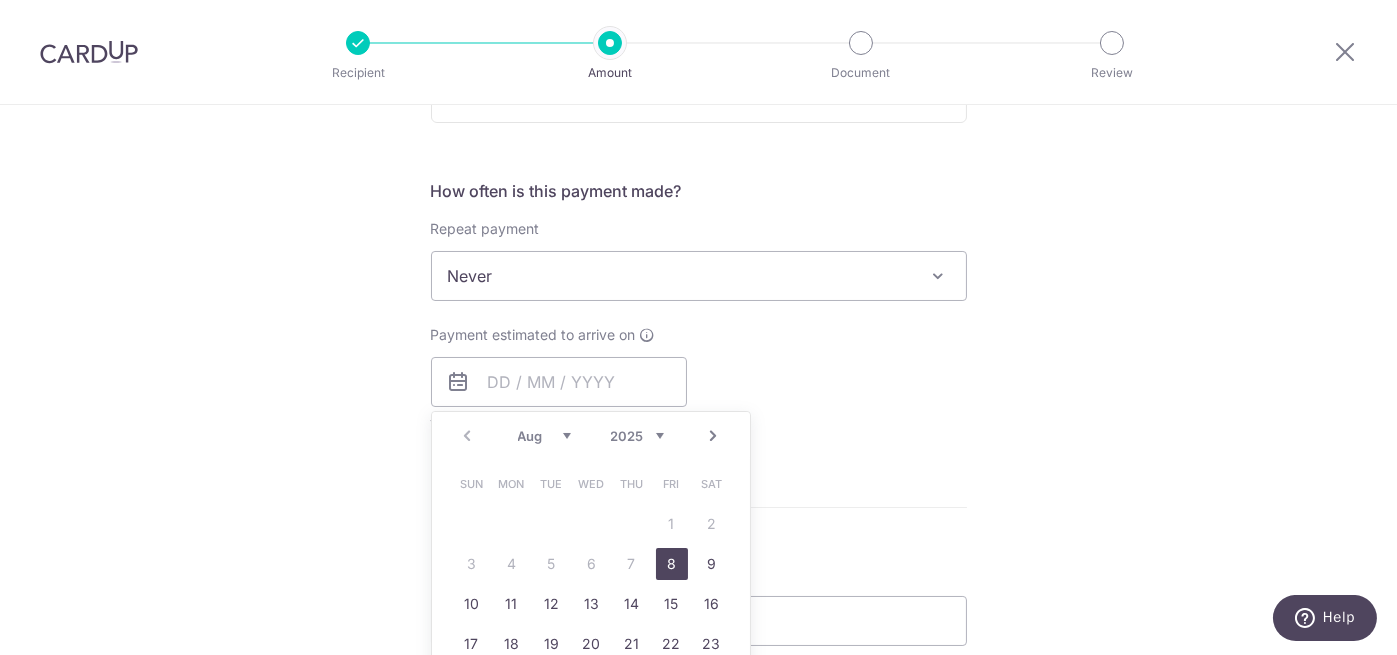 click on "8" at bounding box center [672, 564] 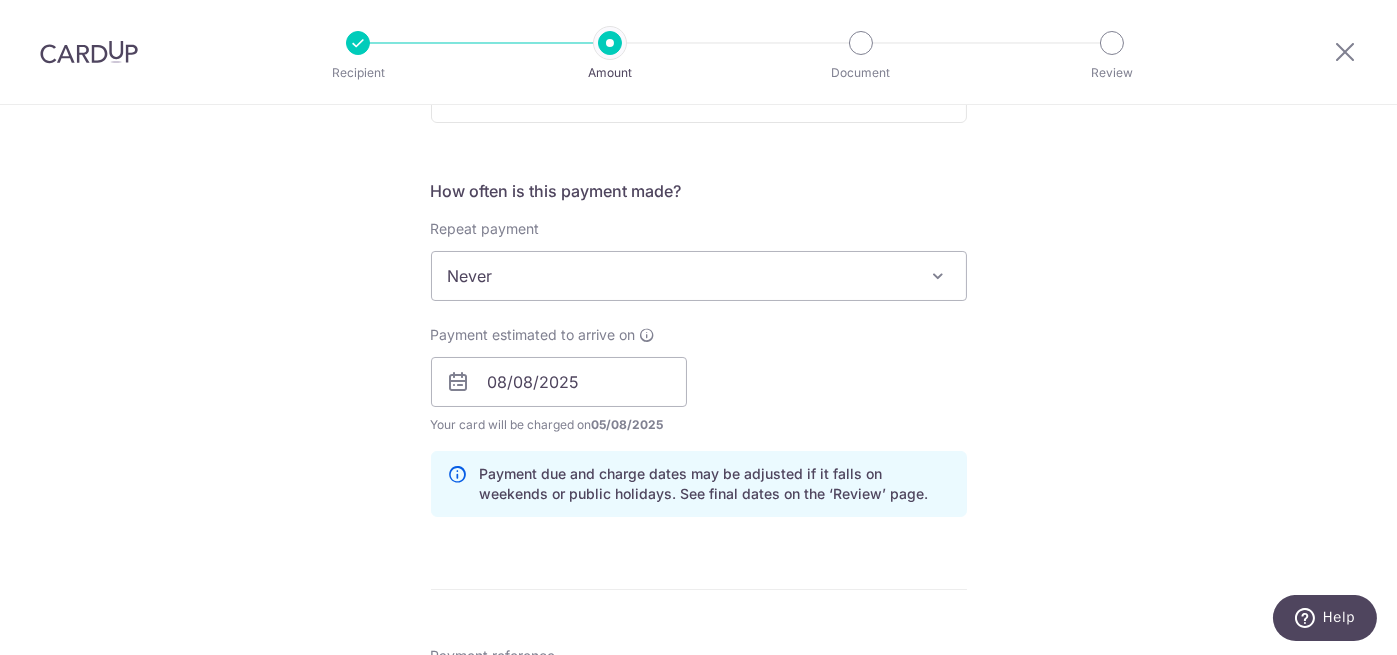 scroll, scrollTop: 1000, scrollLeft: 0, axis: vertical 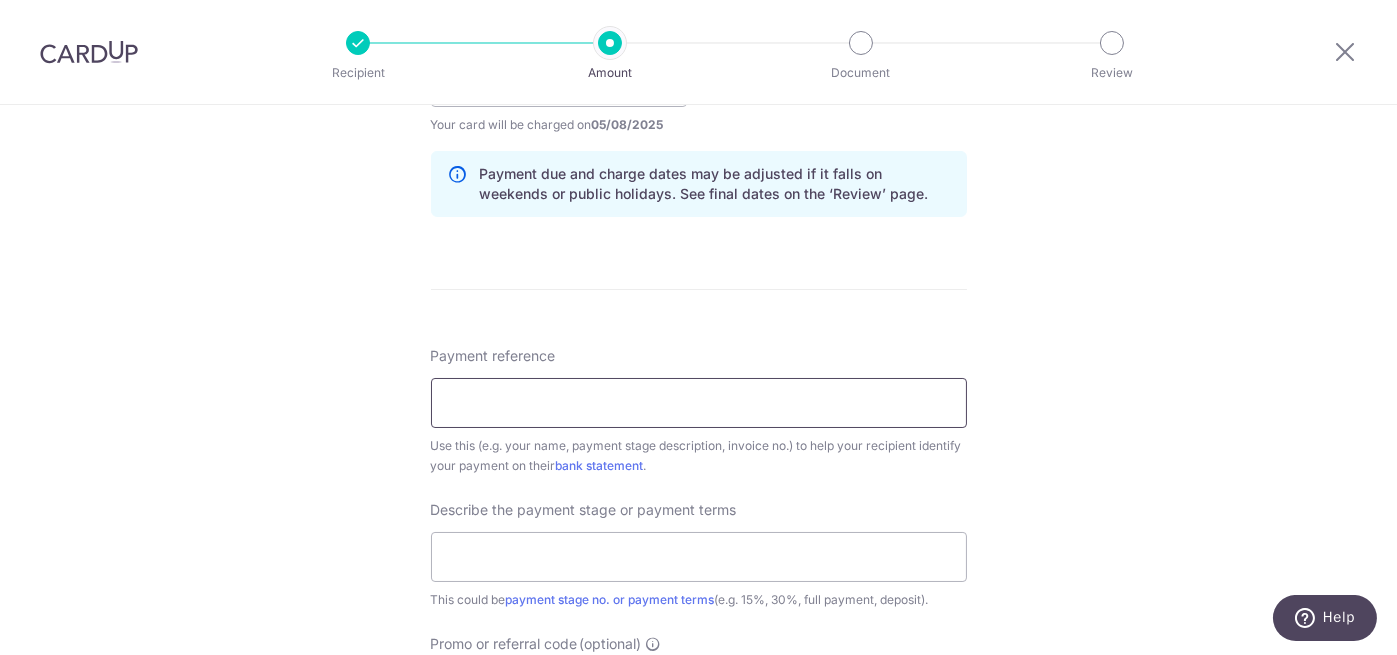click on "Payment reference" at bounding box center (699, 403) 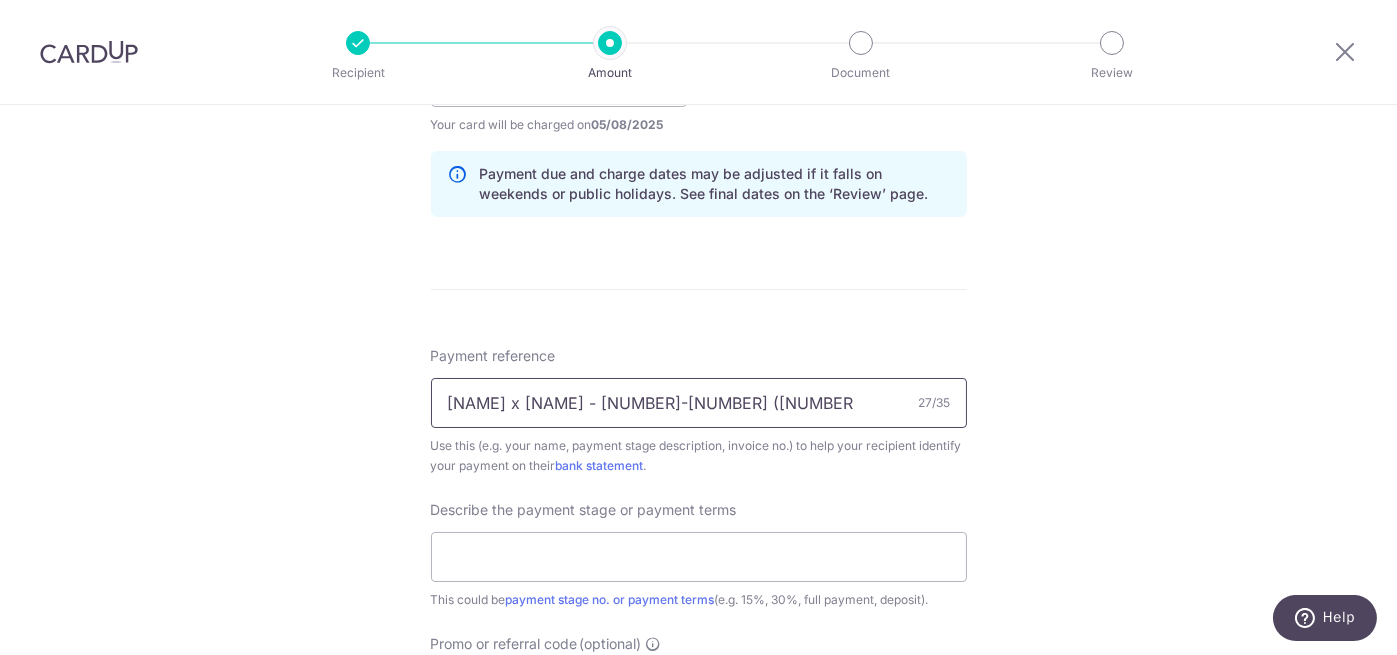 click on "[FIRST] x [LAST] - [PHONE] ([PHONE])" at bounding box center [699, 403] 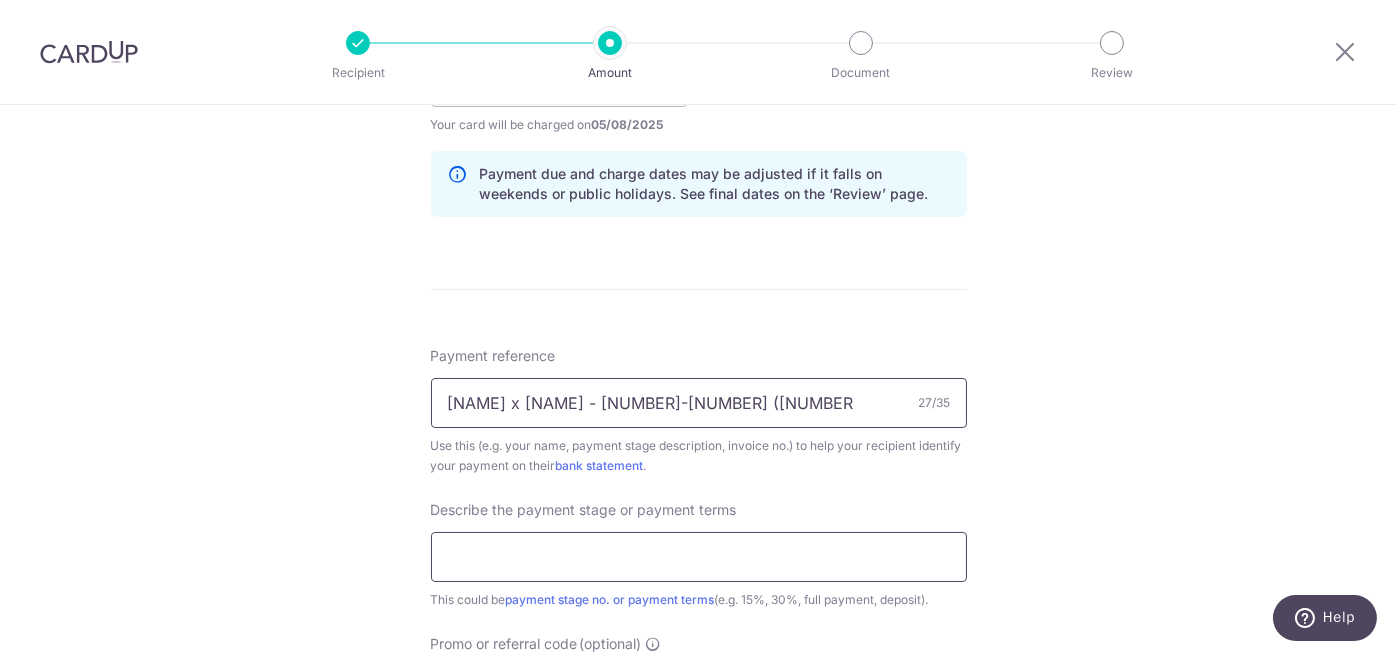 type on "[FIRST] x [LAST] - [PHONE] ([PHONE])" 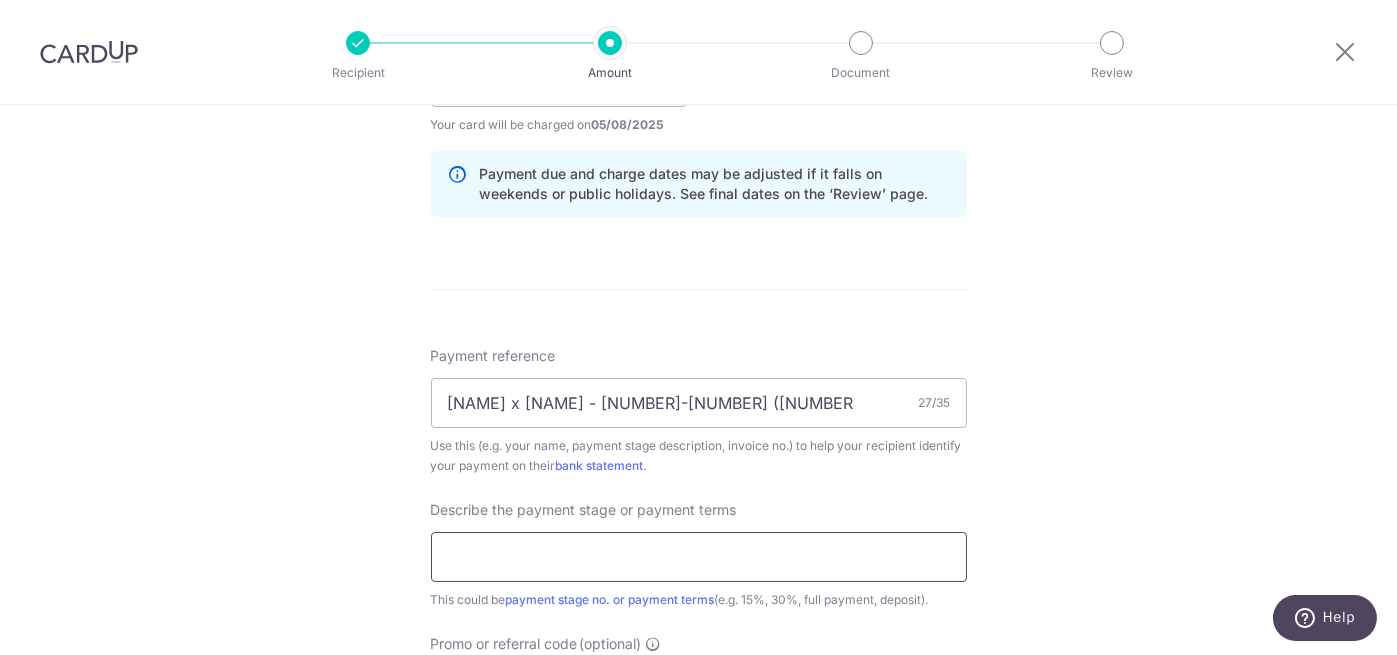 click at bounding box center (699, 557) 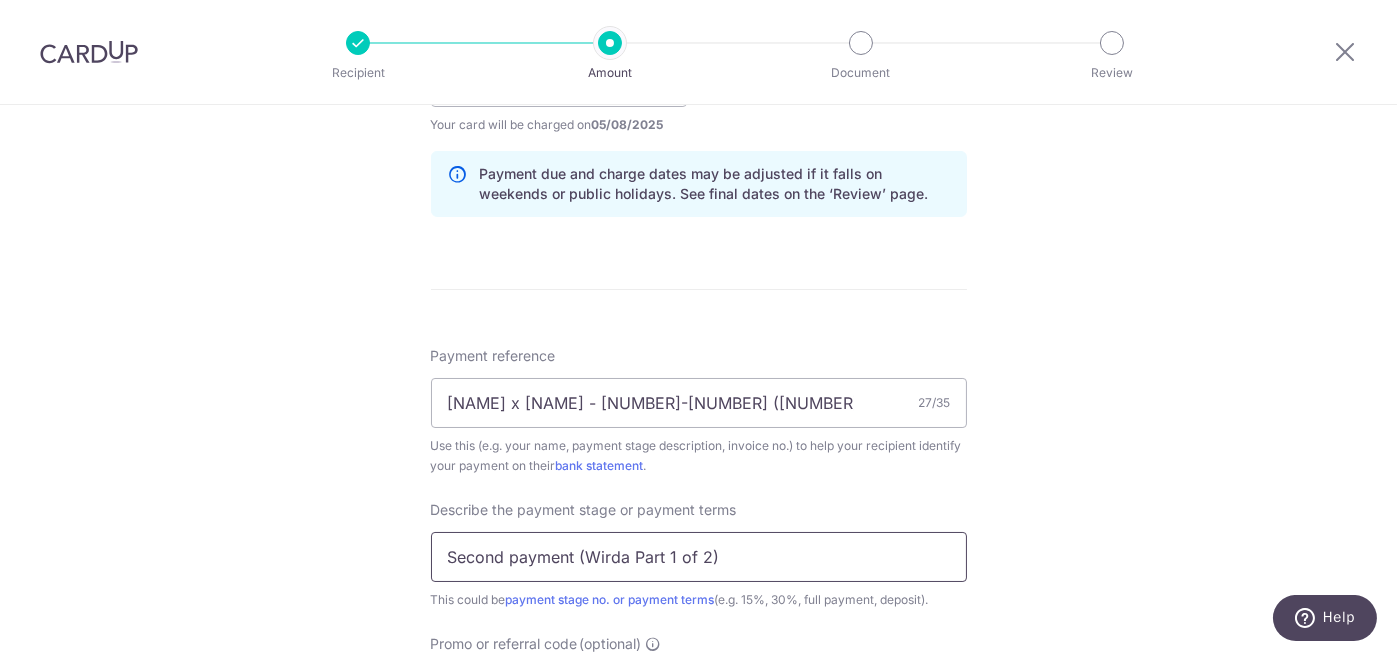 click on "Second payment (Wirda Part 1 of 2)" at bounding box center (699, 557) 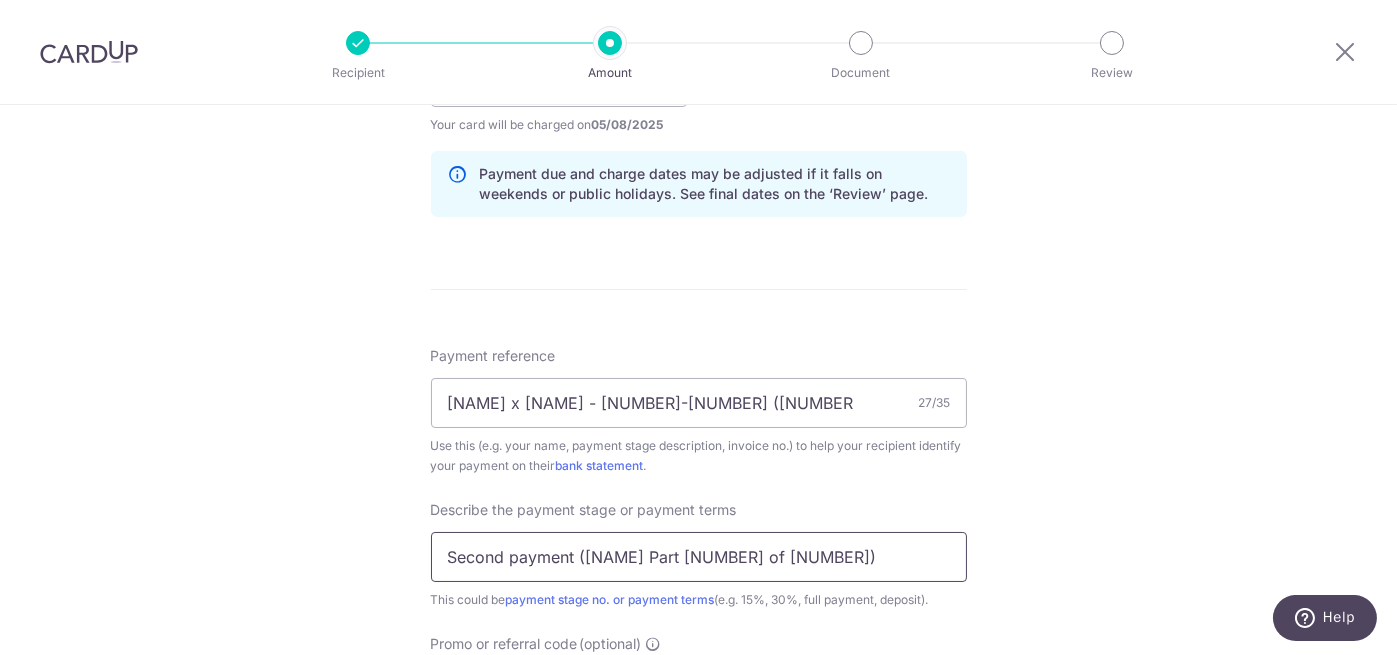 type on "Second payment (Wirda Part 2 of 2)" 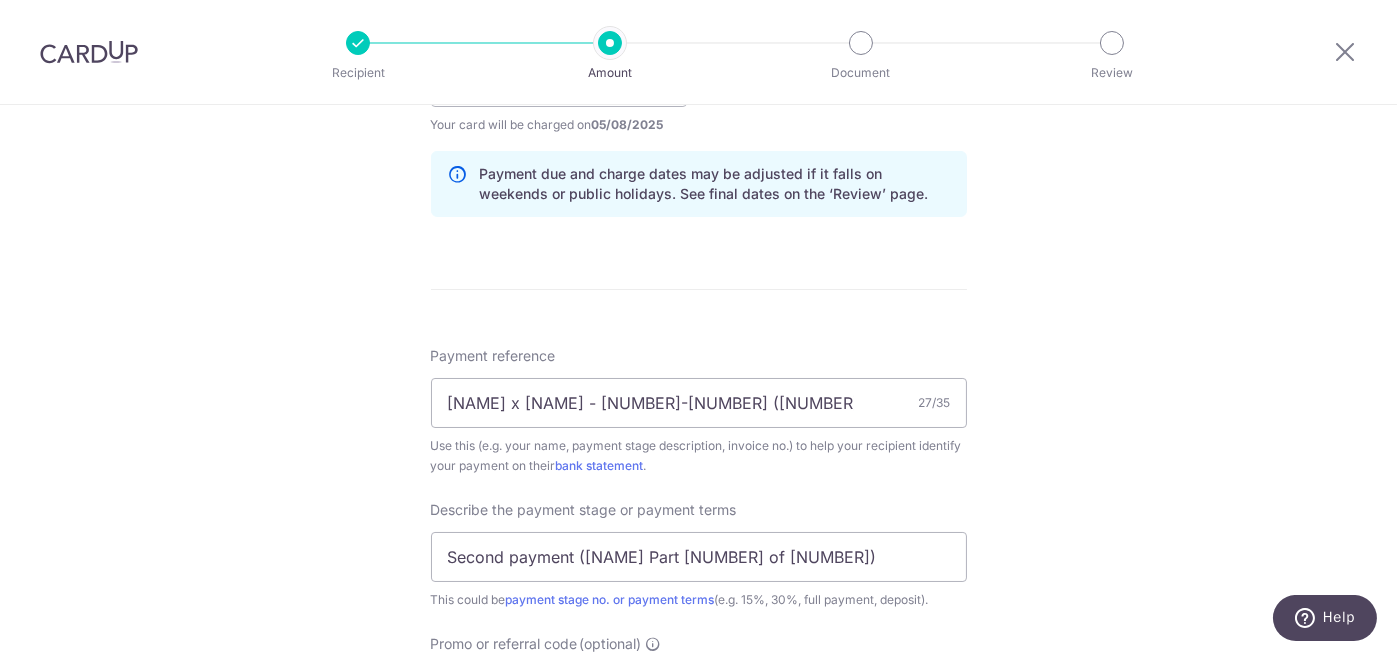 click on "Tell us more about your payment
Enter payment amount
SGD
335.00
335.00
Select Card
**** 5621
Add credit card
Your Cards
**** 5621
**** 7361
Secure 256-bit SSL
Text
New card details
Card
Secure 256-bit SSL" at bounding box center (698, 117) 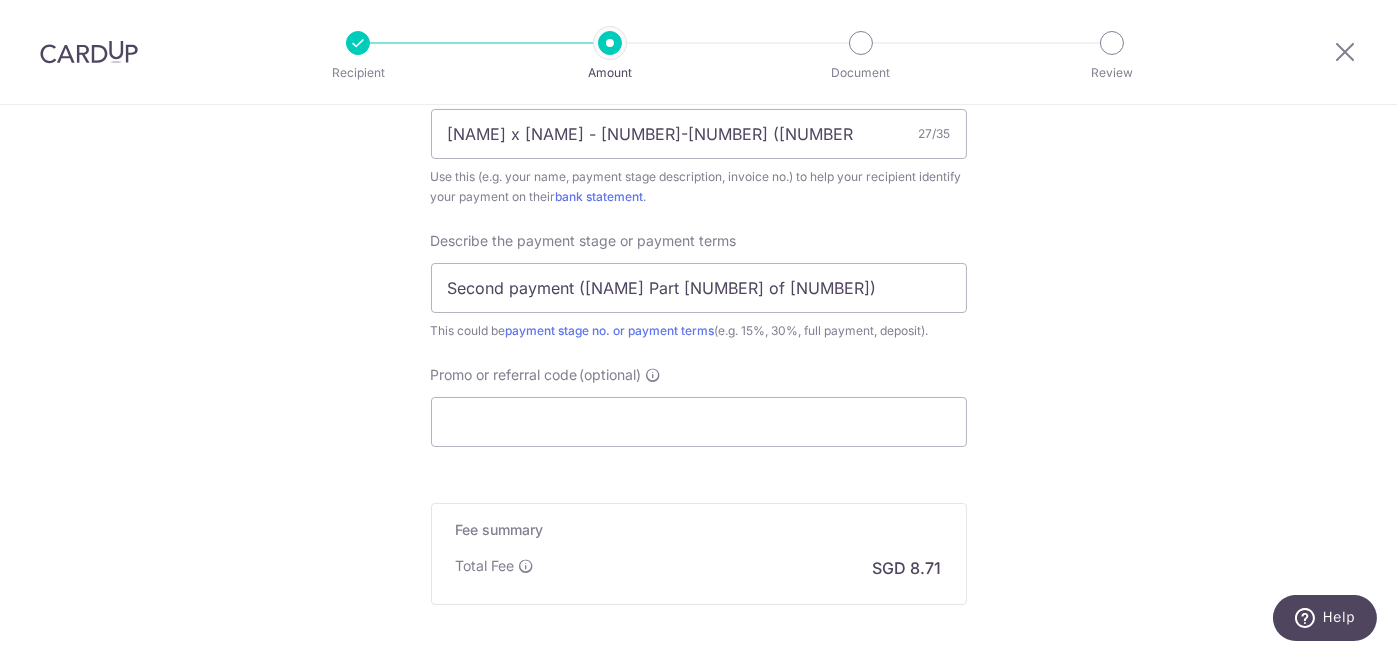 scroll, scrollTop: 1300, scrollLeft: 0, axis: vertical 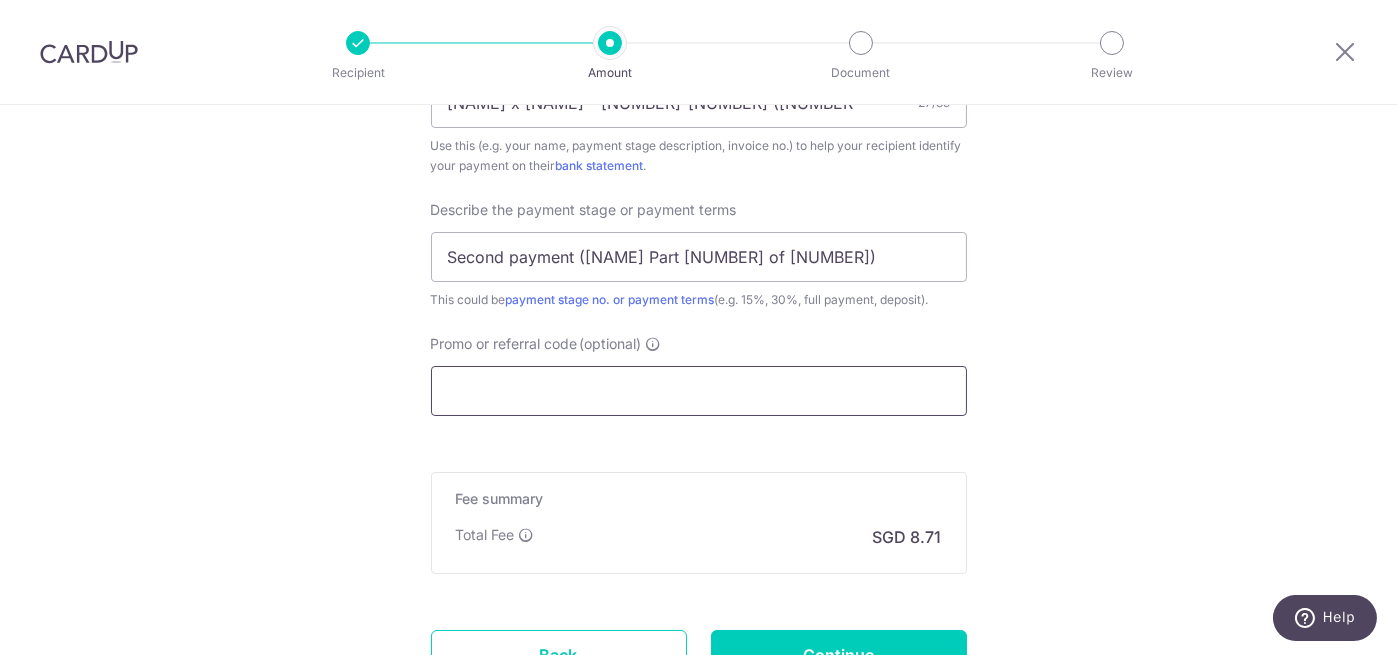 click on "Promo or referral code
(optional)" at bounding box center (699, 391) 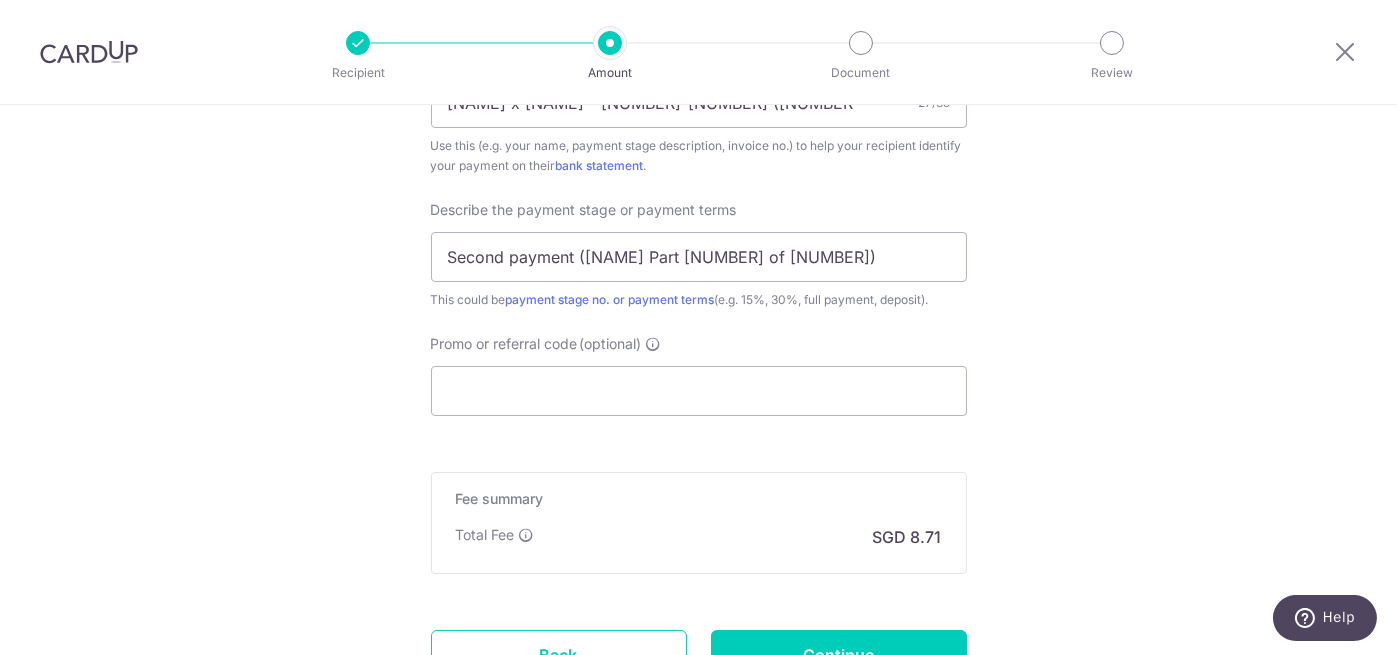 click on "Tell us more about your payment
Enter payment amount
SGD
335.00
335.00
Select Card
**** 5621
Add credit card
Your Cards
**** 5621
**** 7361
Secure 256-bit SSL
Text
New card details
Card
Secure 256-bit SSL" at bounding box center (698, -183) 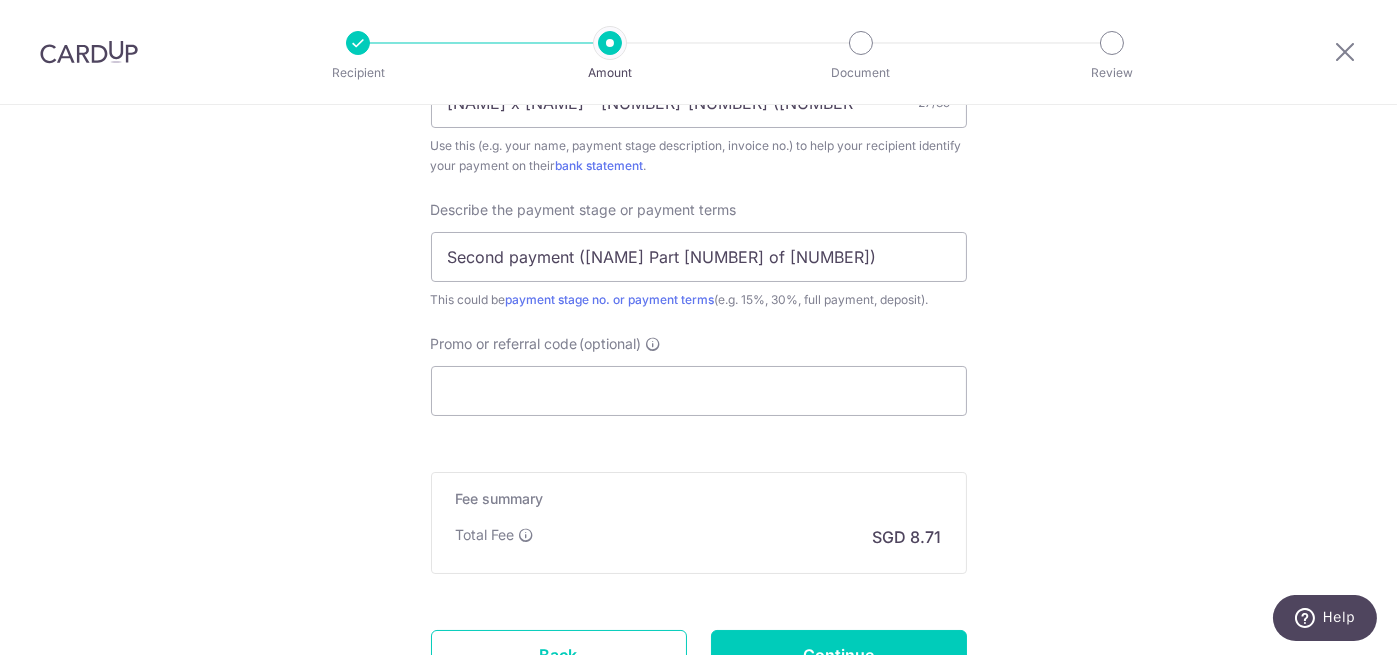 click on "Tell us more about your payment
Enter payment amount
SGD
335.00
335.00
Select Card
**** 5621
Add credit card
Your Cards
**** 5621
**** 7361
Secure 256-bit SSL
Text
New card details
Card
Secure 256-bit SSL" at bounding box center (698, -183) 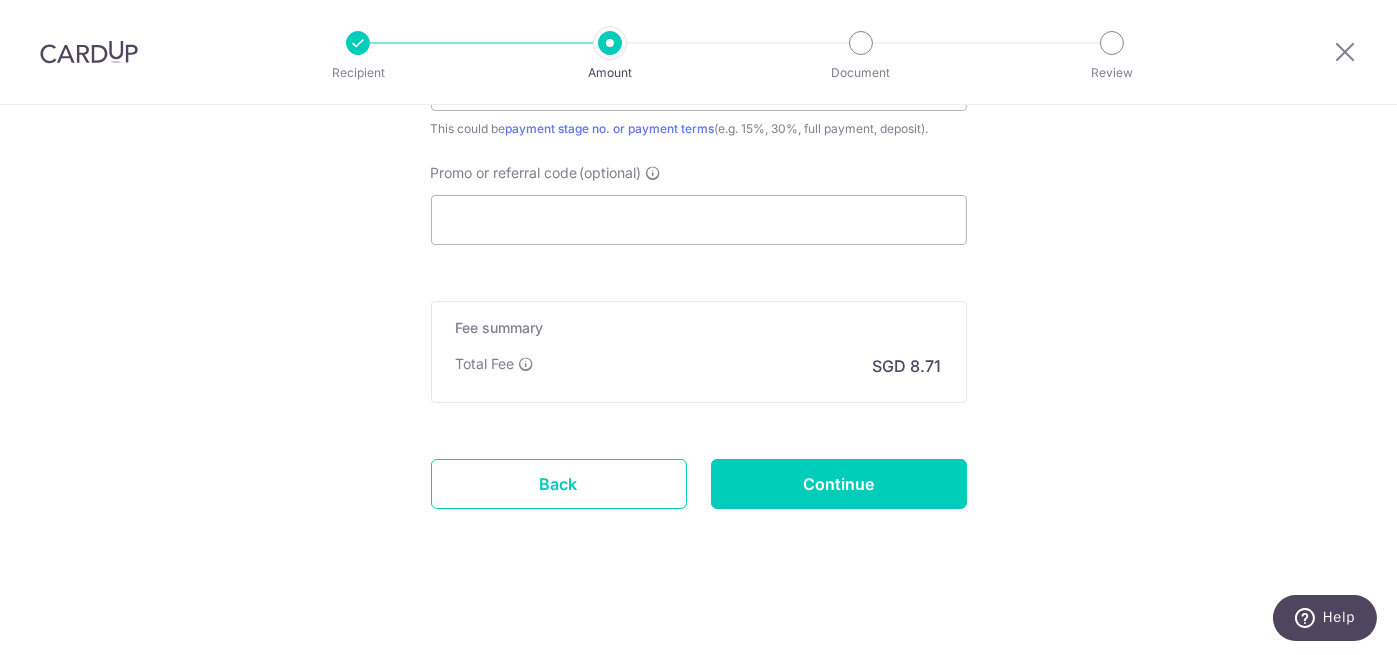 scroll, scrollTop: 1371, scrollLeft: 0, axis: vertical 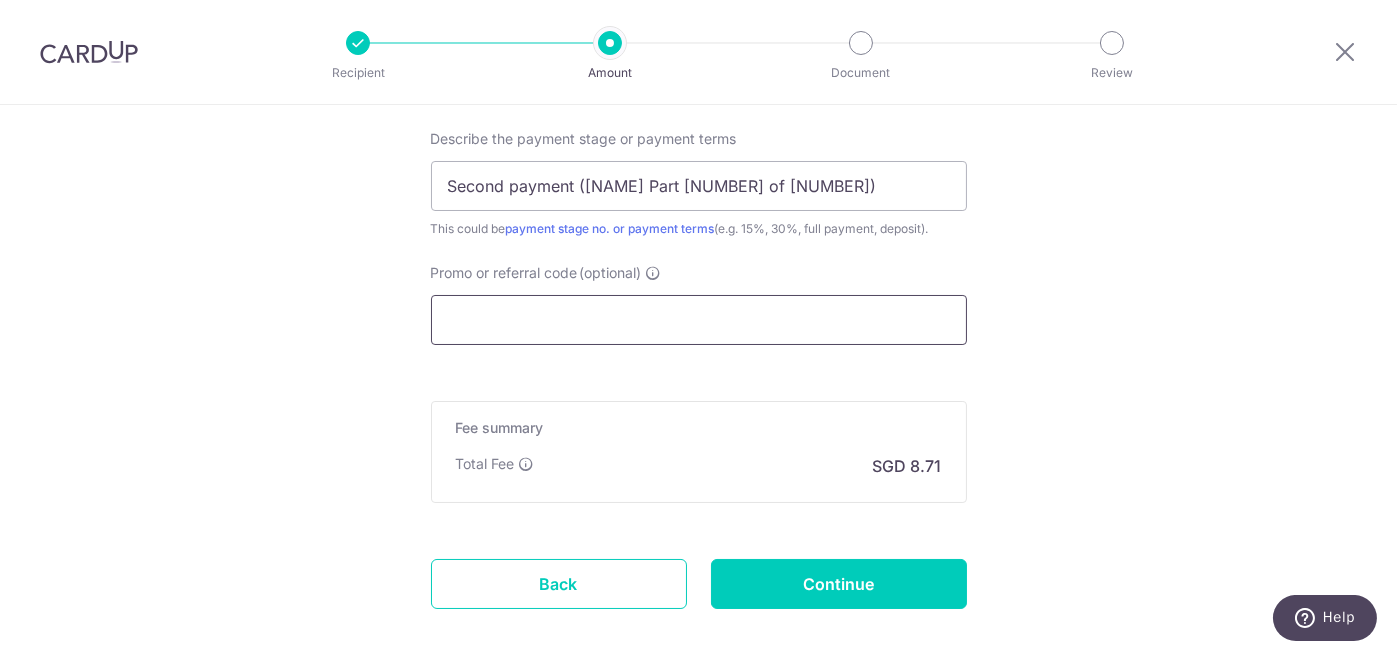 click on "Promo or referral code
(optional)" at bounding box center (699, 320) 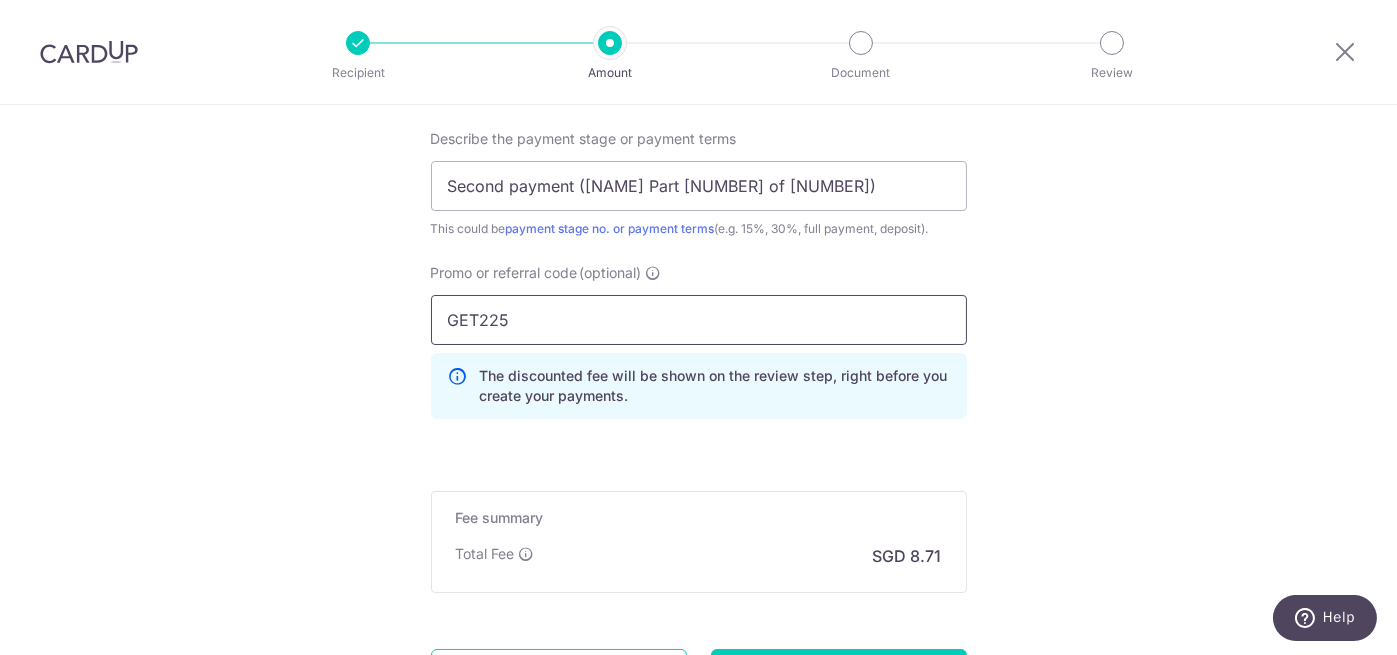 type on "GET225" 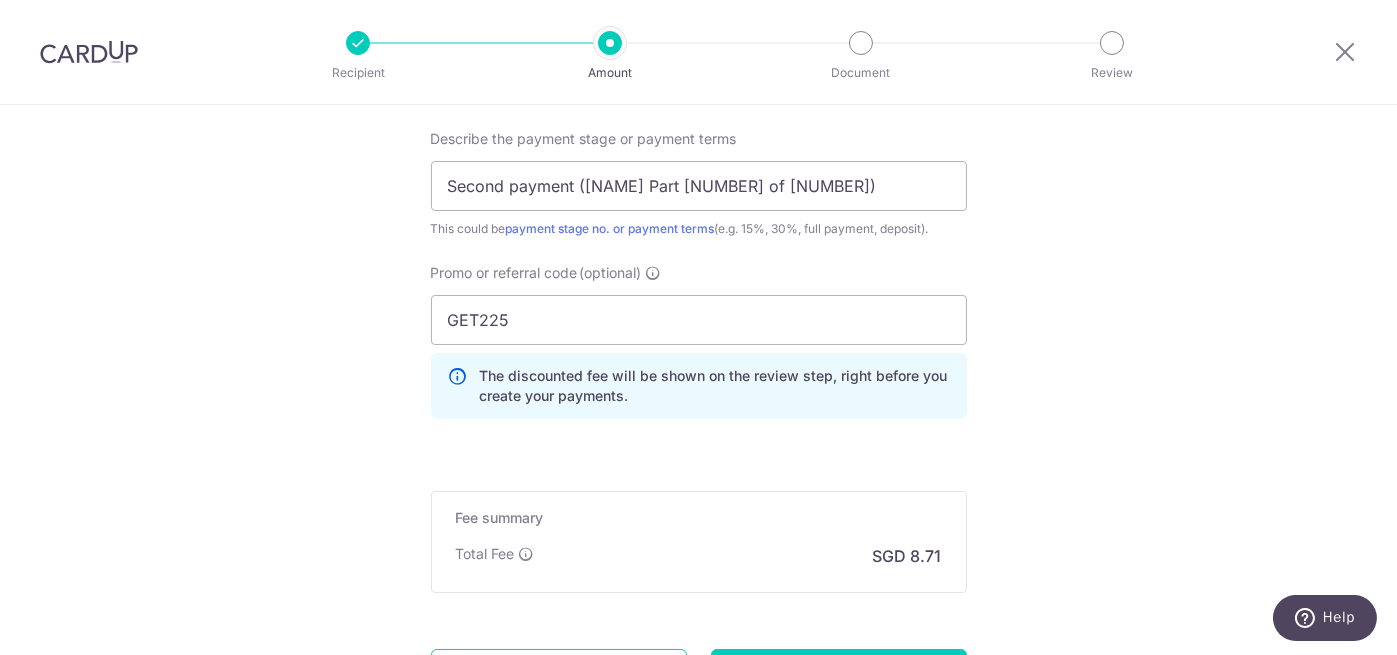 click on "Tell us more about your payment
Enter payment amount
SGD
335.00
335.00
Select Card
**** 5621
Add credit card
Your Cards
**** 5621
**** 7361
Secure 256-bit SSL
Text
New card details
Card
Secure 256-bit SSL" at bounding box center (698, -209) 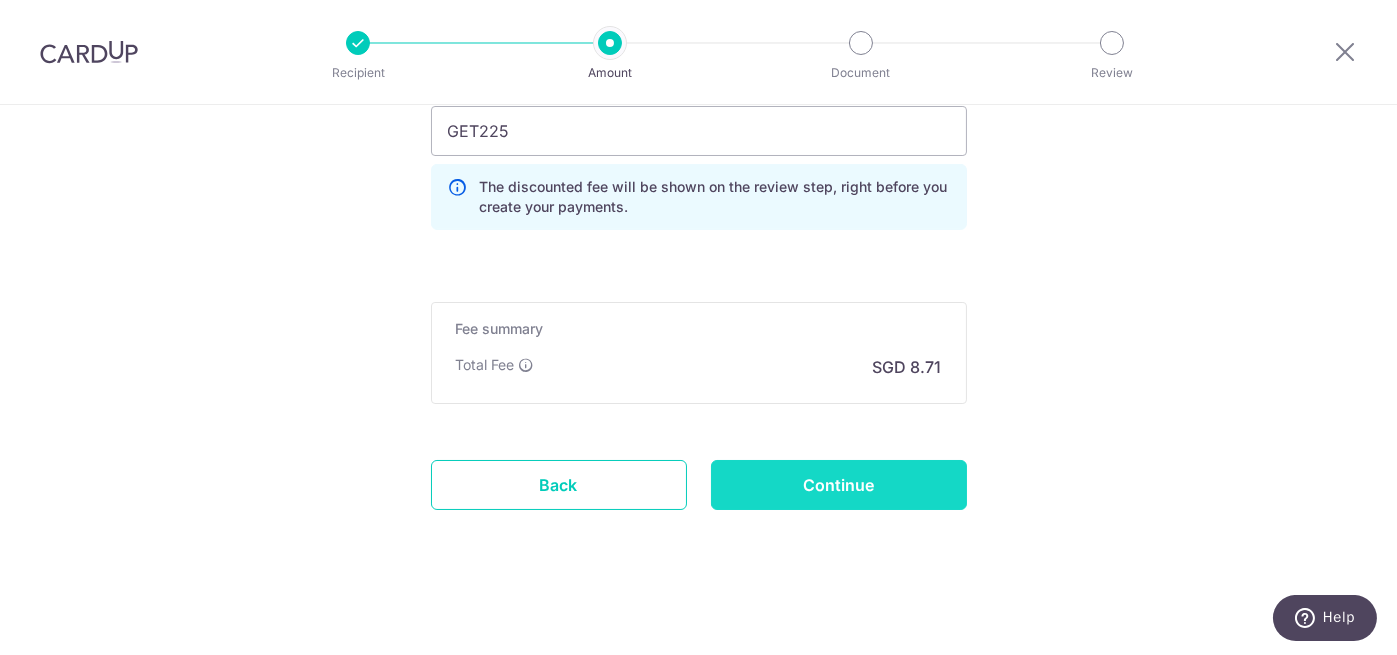 click on "Continue" at bounding box center [839, 485] 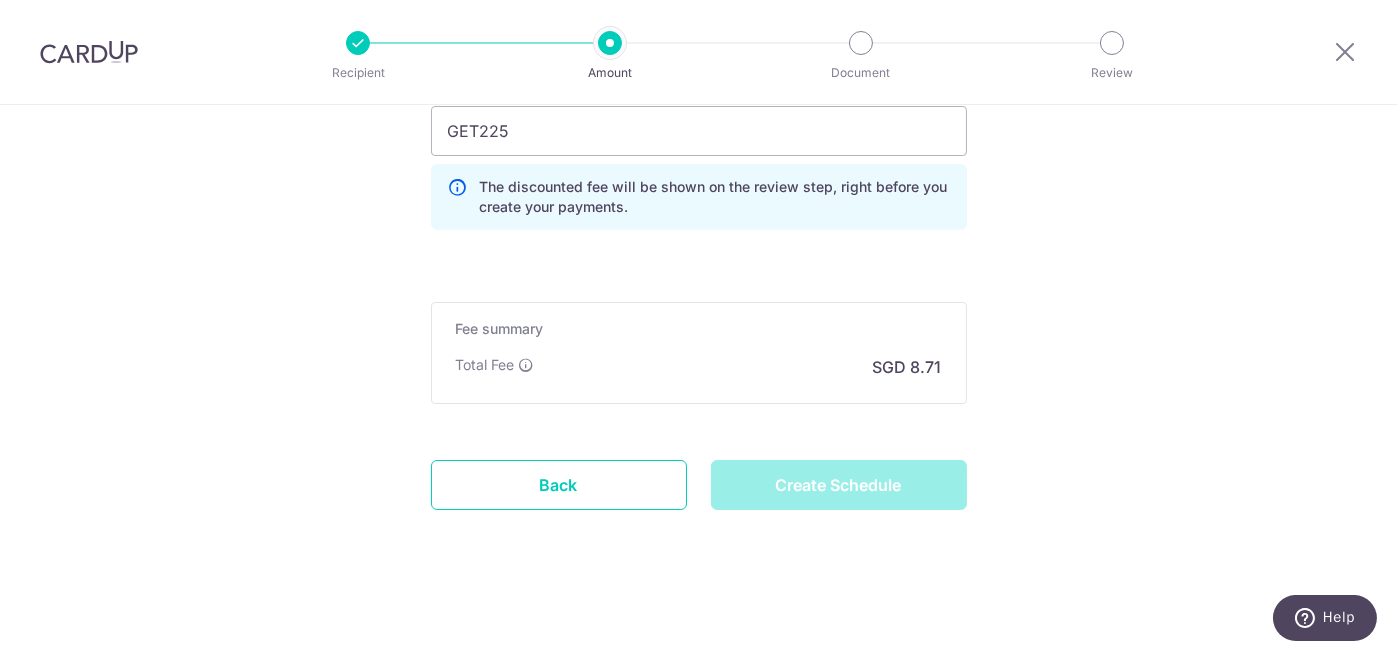 type on "Create Schedule" 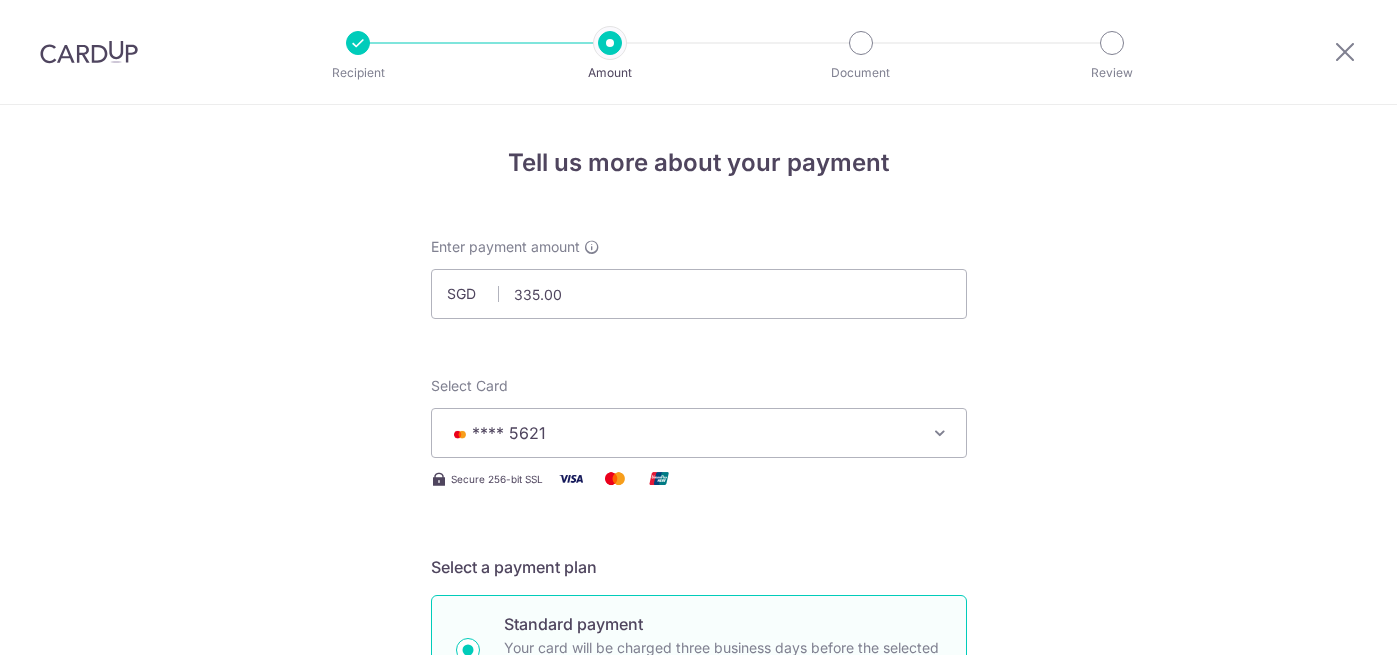 scroll, scrollTop: 0, scrollLeft: 0, axis: both 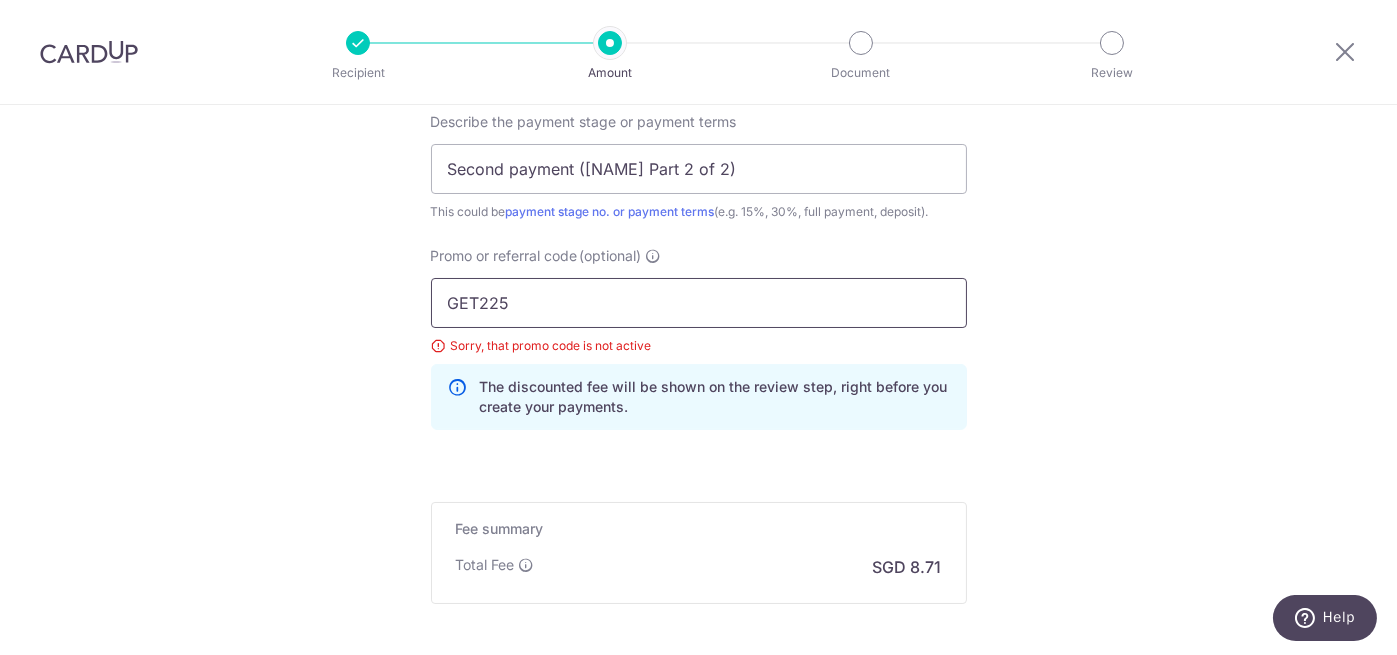 drag, startPoint x: 471, startPoint y: 300, endPoint x: 416, endPoint y: 294, distance: 55.326305 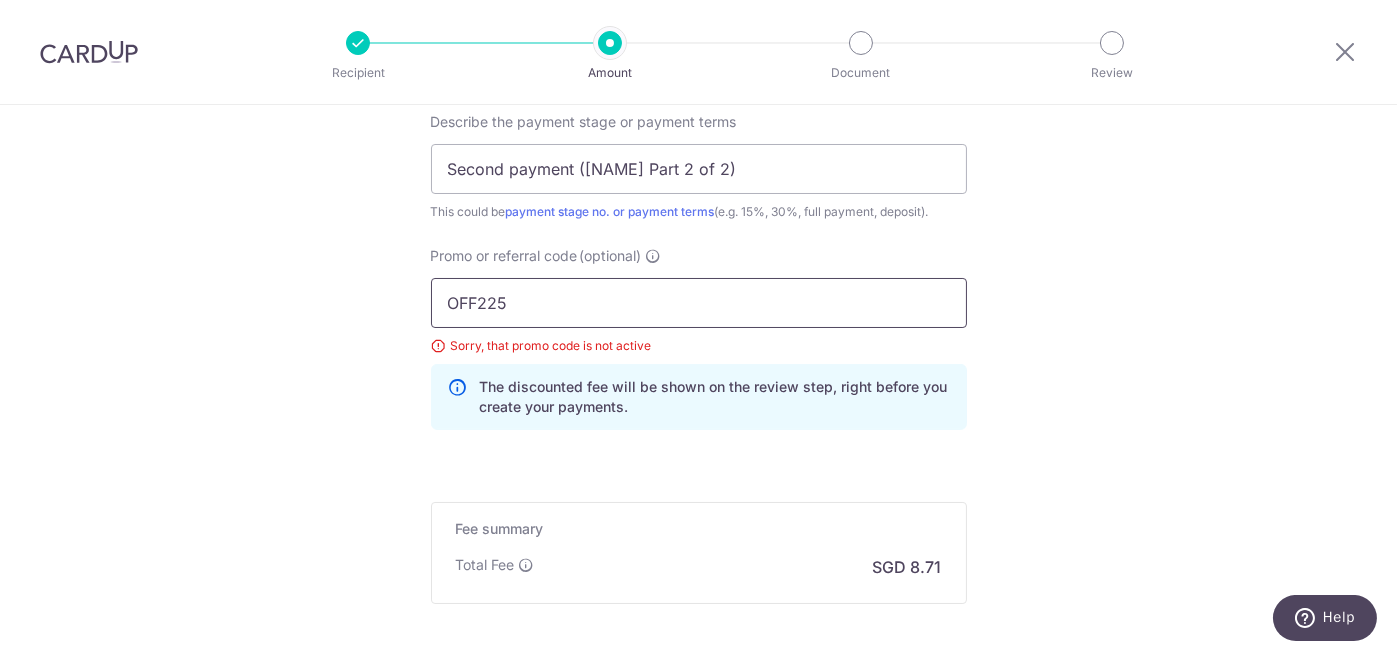 type on "OFF225" 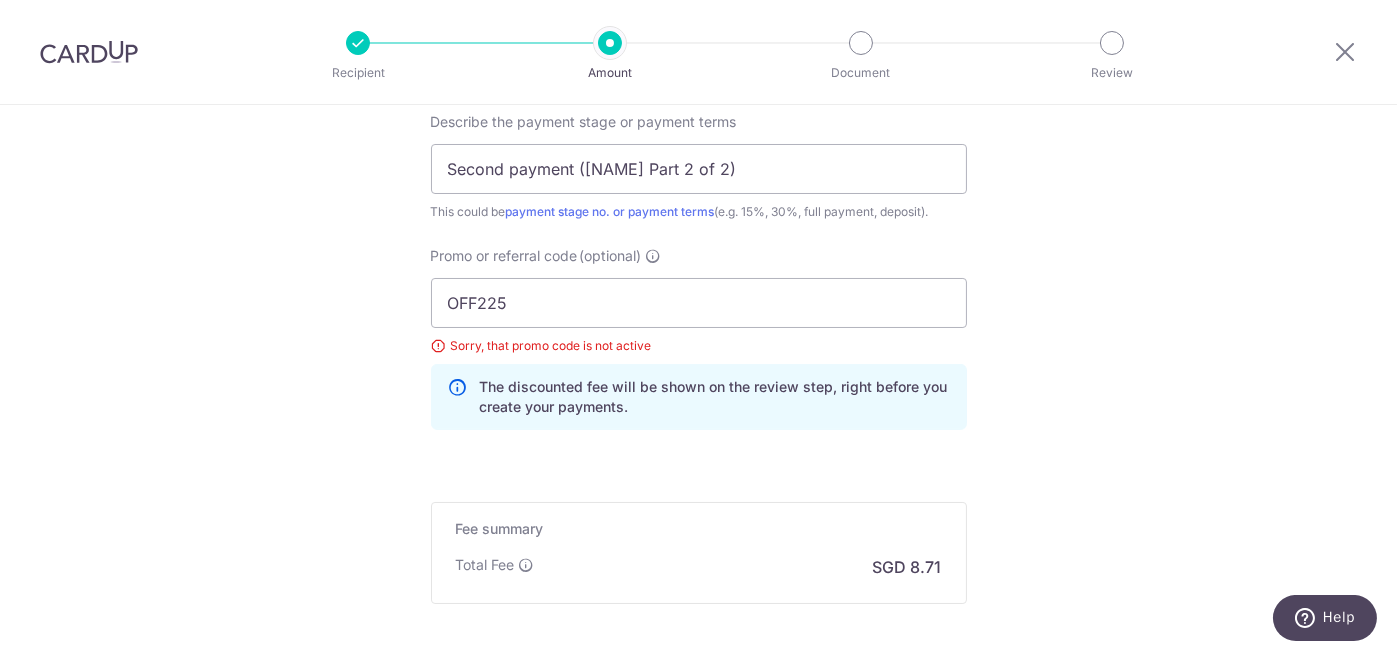 click on "Tell us more about your payment
Enter payment amount
SGD
335.00
335.00
Select Card
**** 5621
Add credit card
Your Cards
**** 5621
**** 7361
Secure 256-bit SSL
Text
New card details
Card
Secure 256-bit SSL" at bounding box center (698, -212) 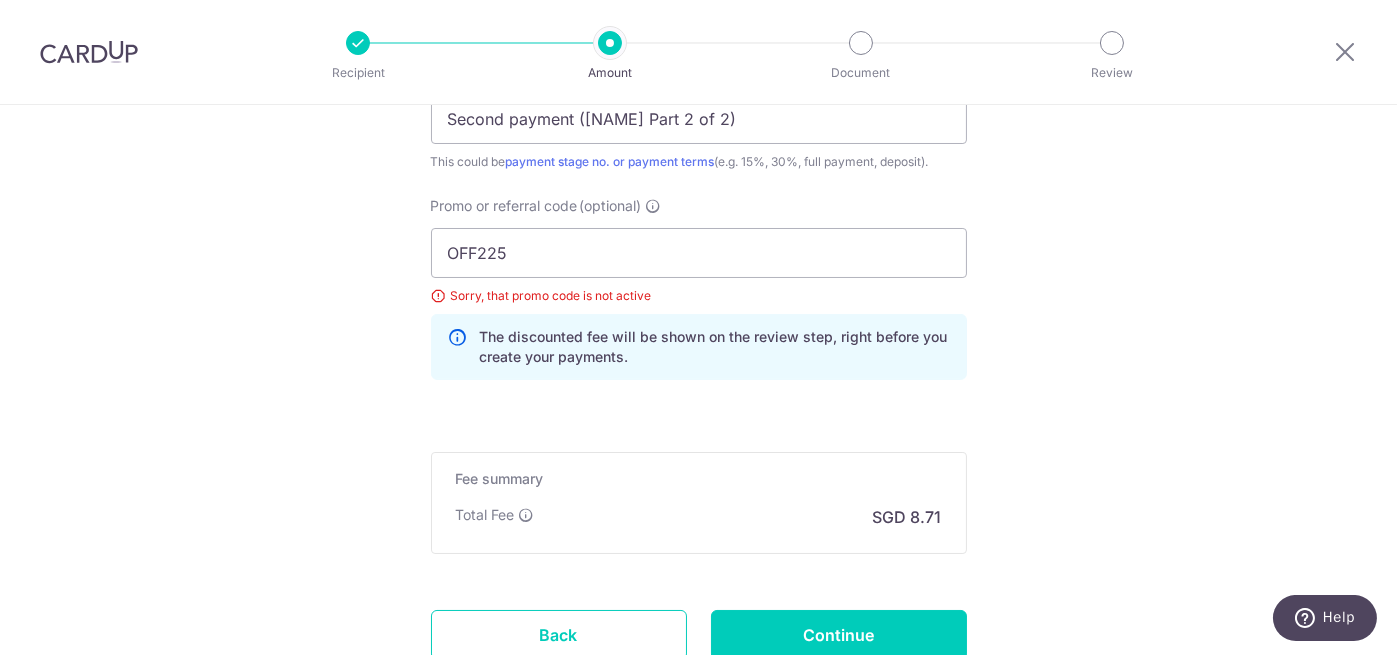 scroll, scrollTop: 1588, scrollLeft: 0, axis: vertical 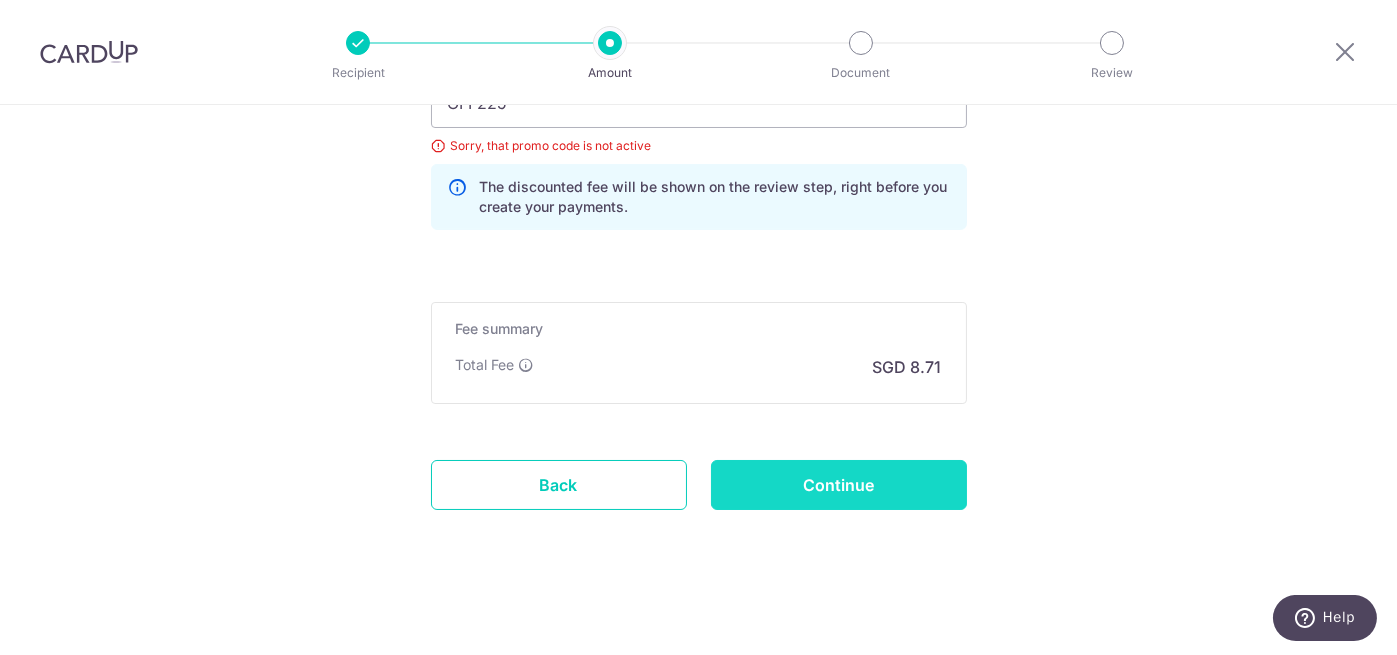 click on "Continue" at bounding box center [839, 485] 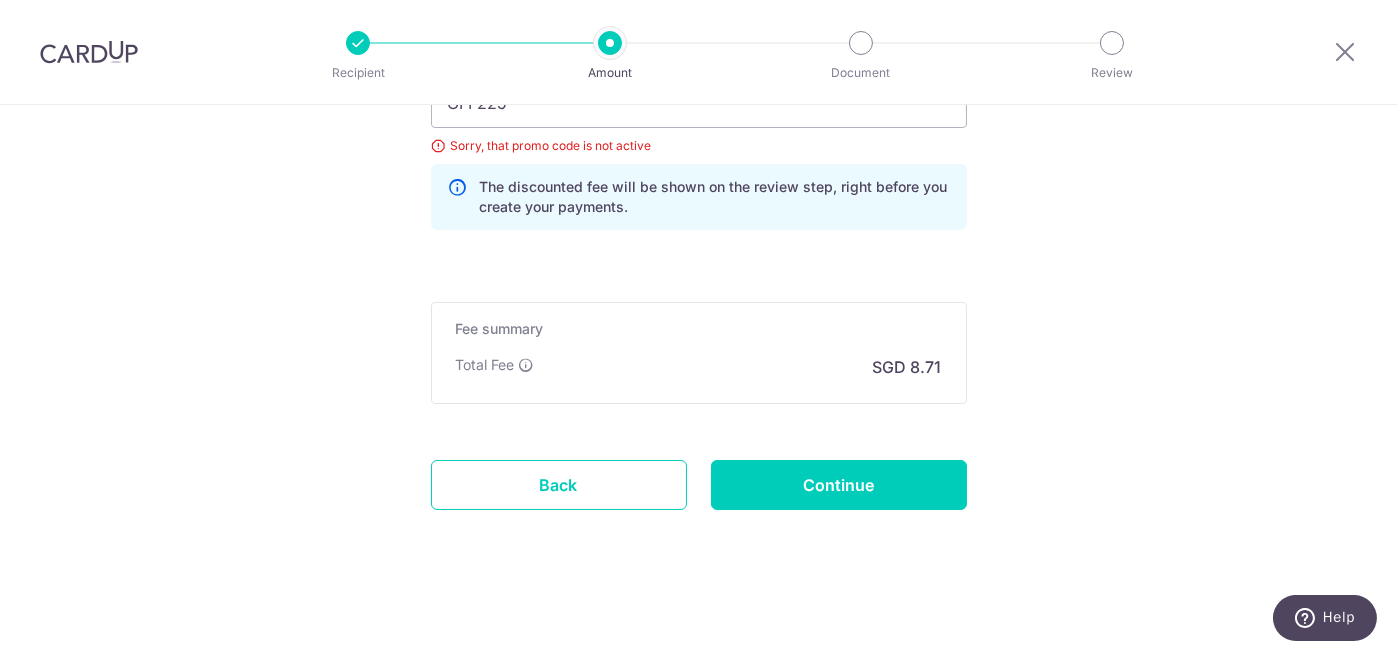 type on "Update Schedule" 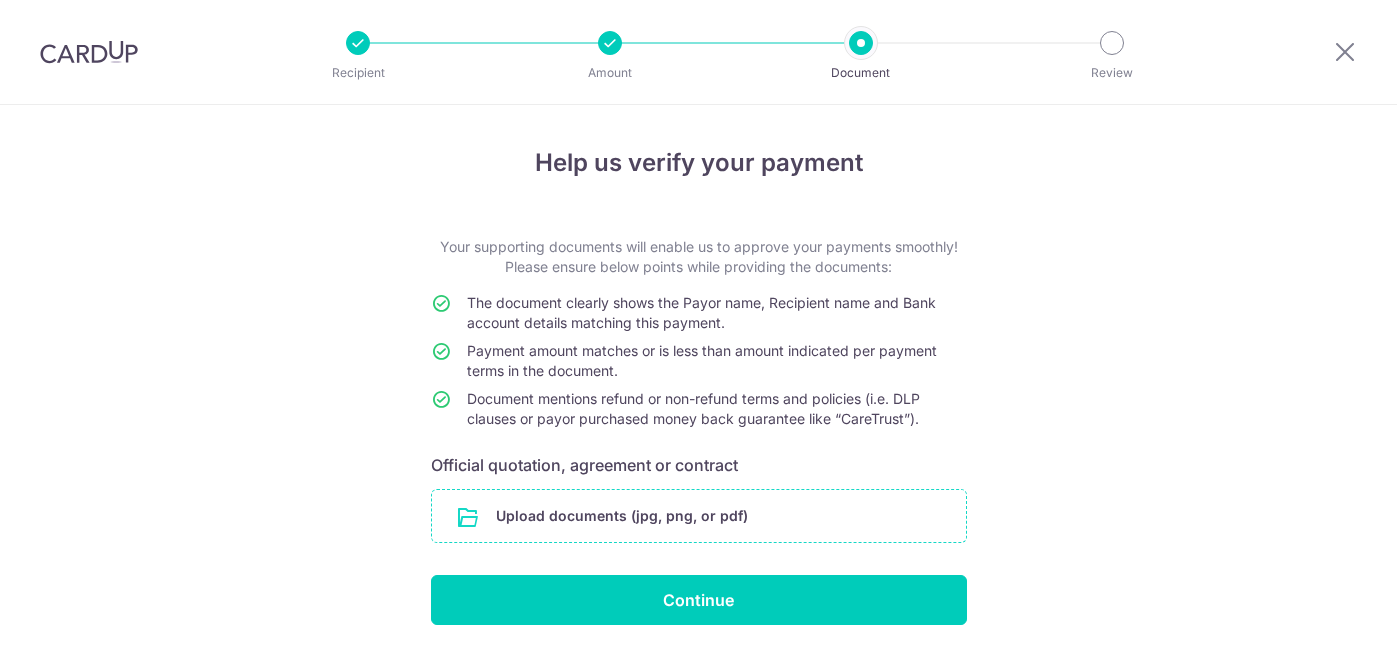 scroll, scrollTop: 0, scrollLeft: 0, axis: both 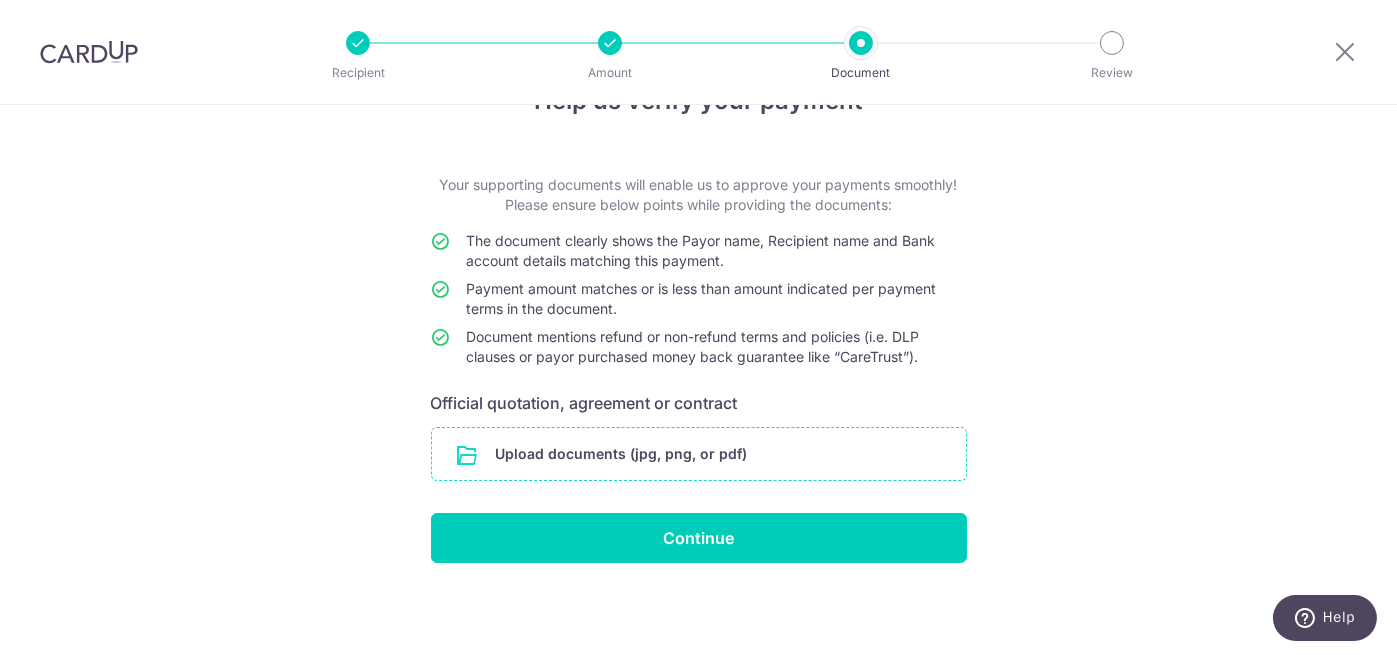 click at bounding box center [699, 454] 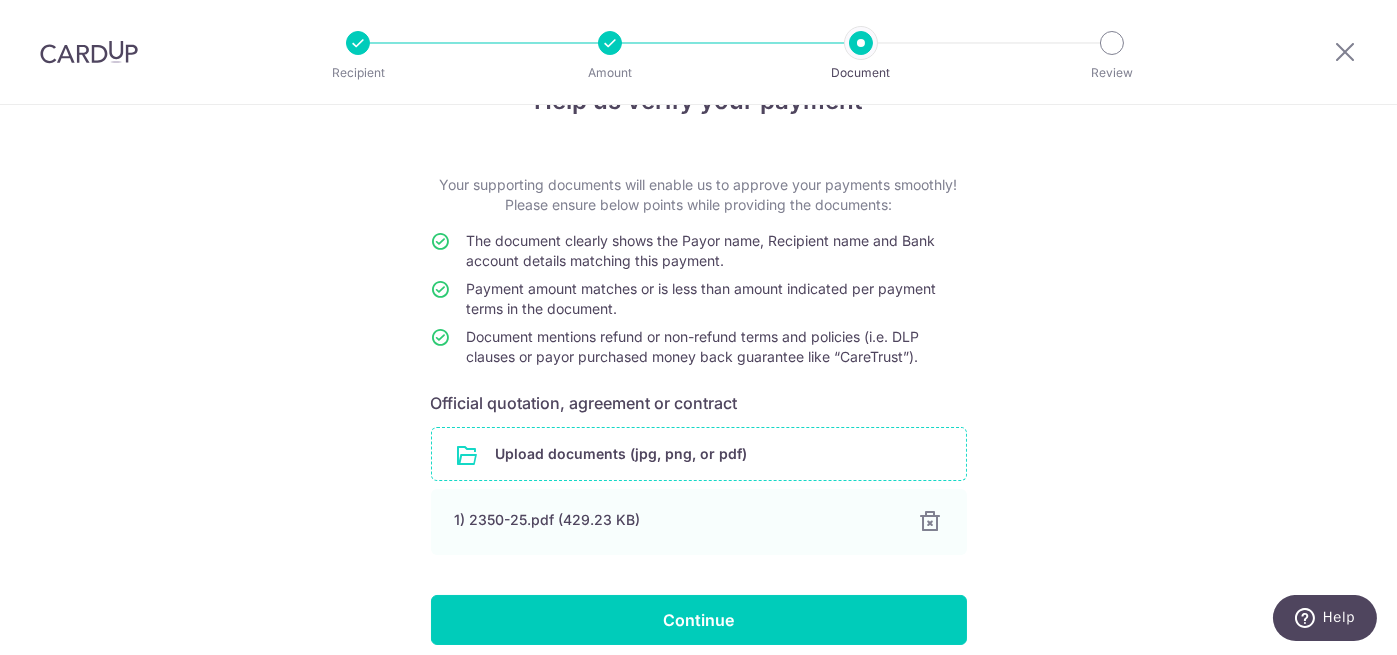 click at bounding box center (699, 454) 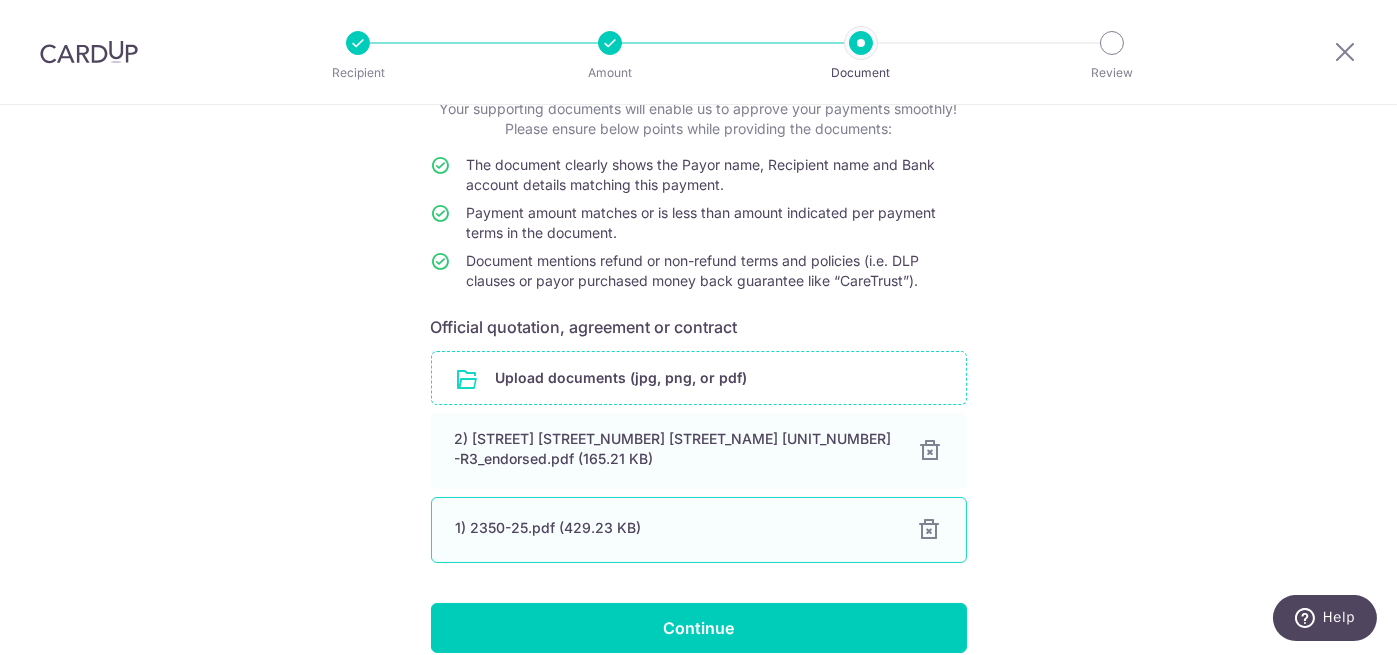 scroll, scrollTop: 228, scrollLeft: 0, axis: vertical 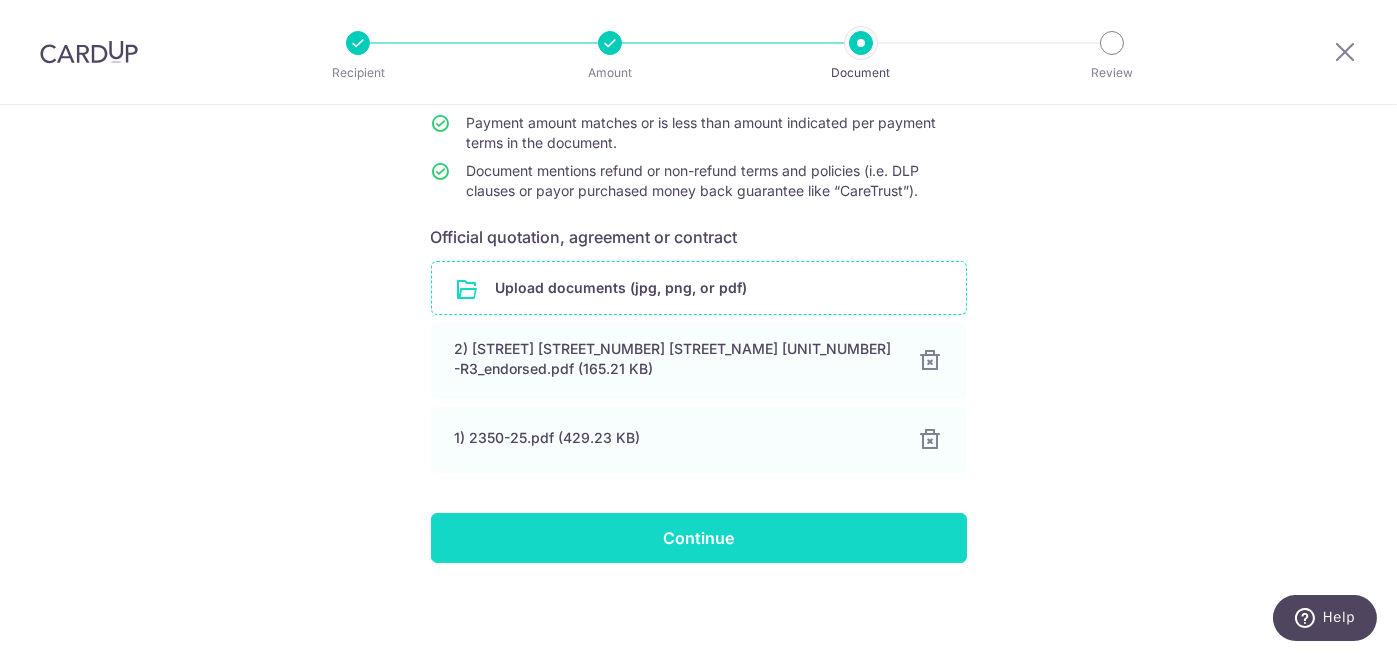 click on "Continue" at bounding box center (699, 538) 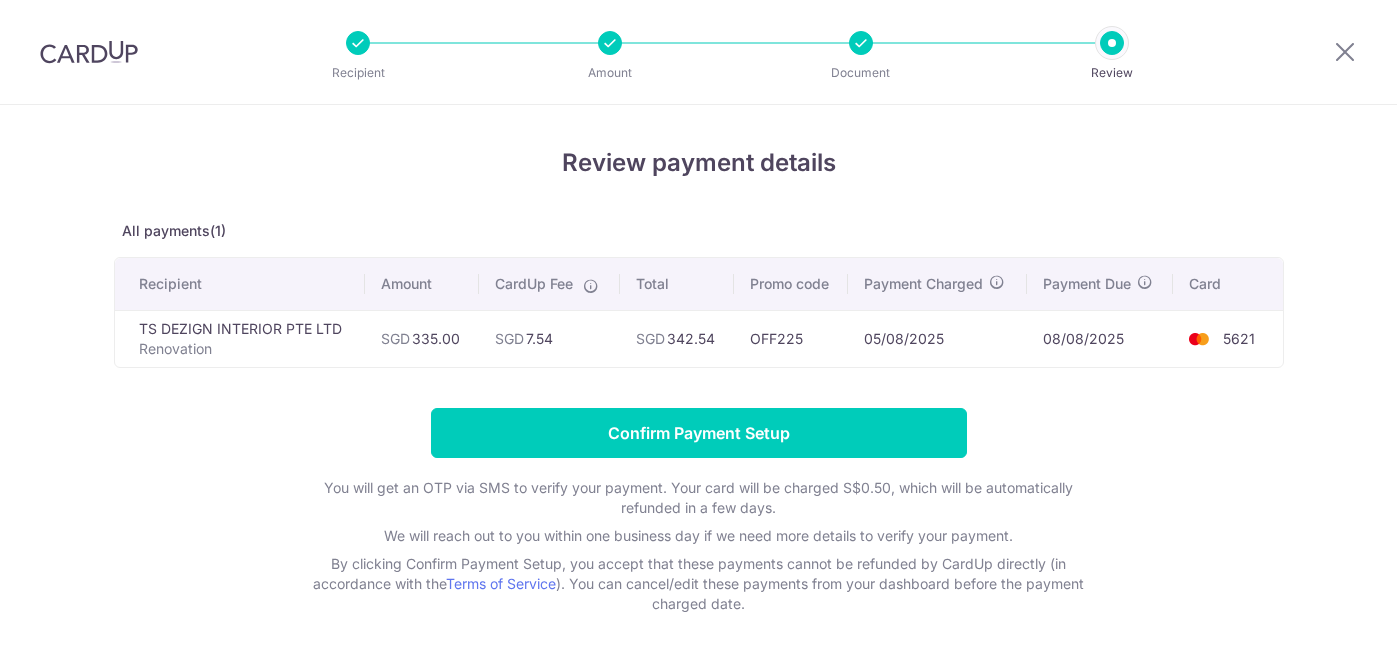 scroll, scrollTop: 0, scrollLeft: 0, axis: both 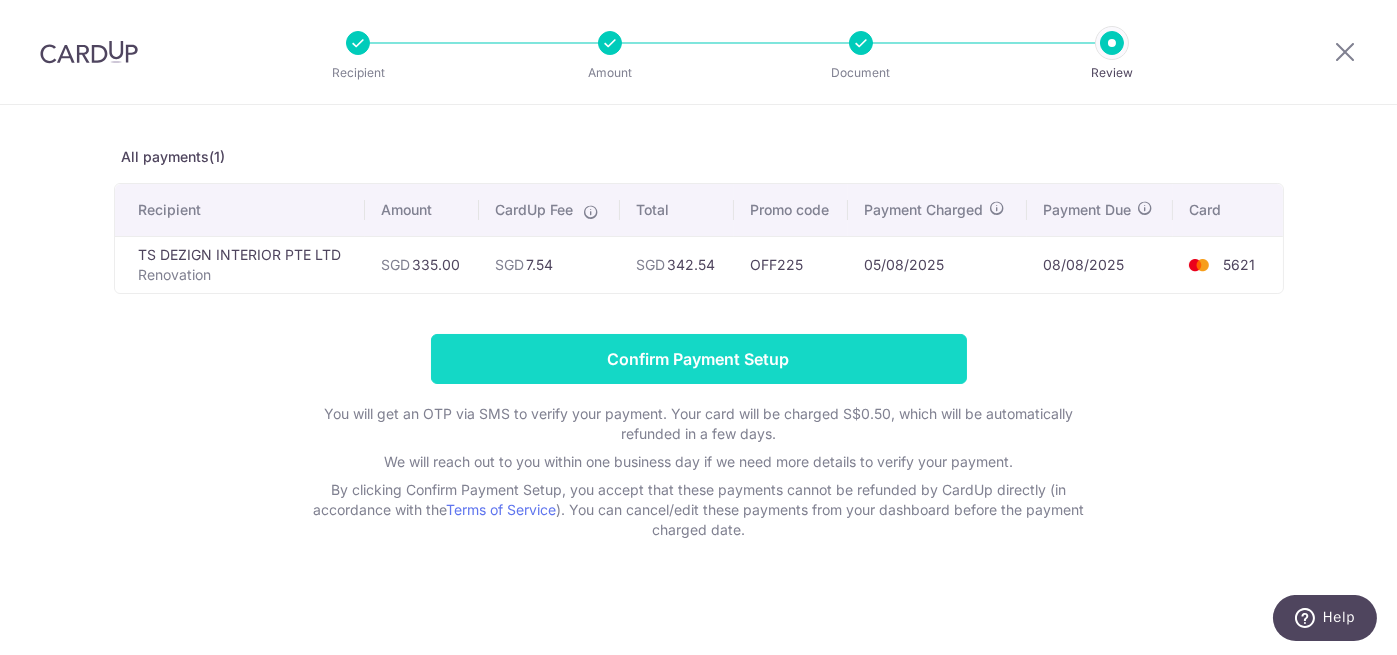 click on "Confirm Payment Setup" at bounding box center [699, 359] 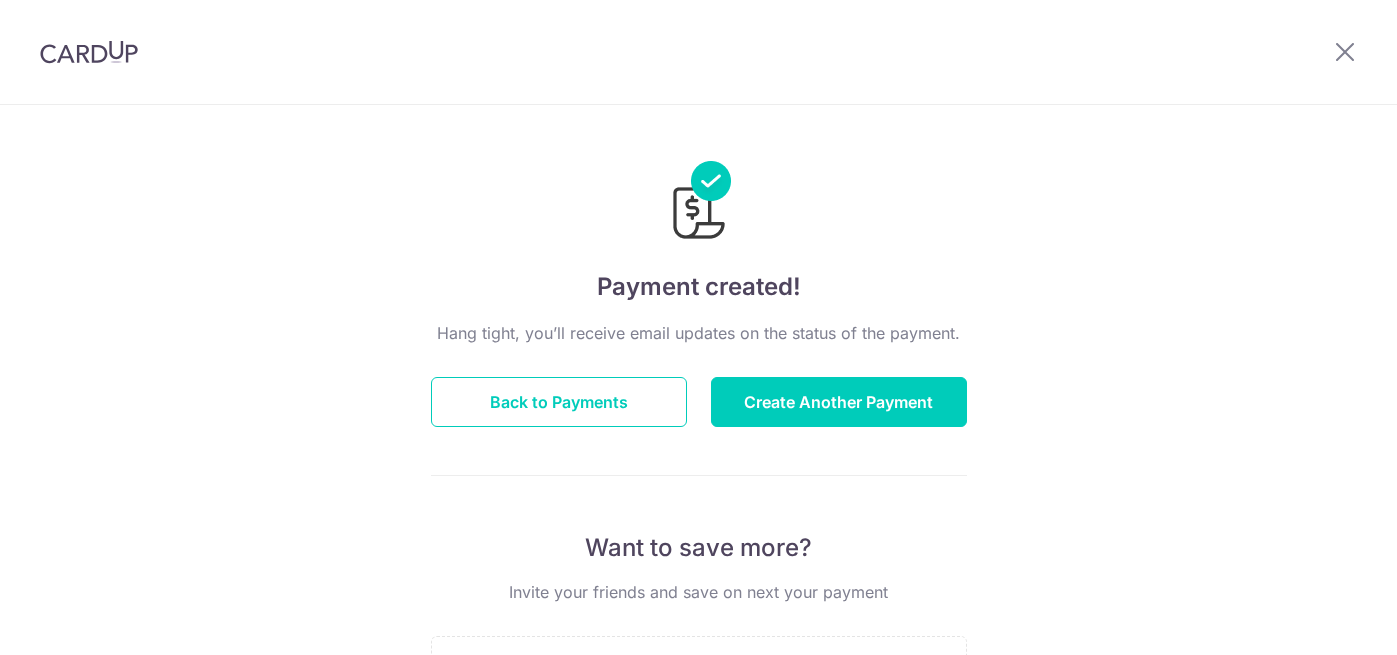 scroll, scrollTop: 0, scrollLeft: 0, axis: both 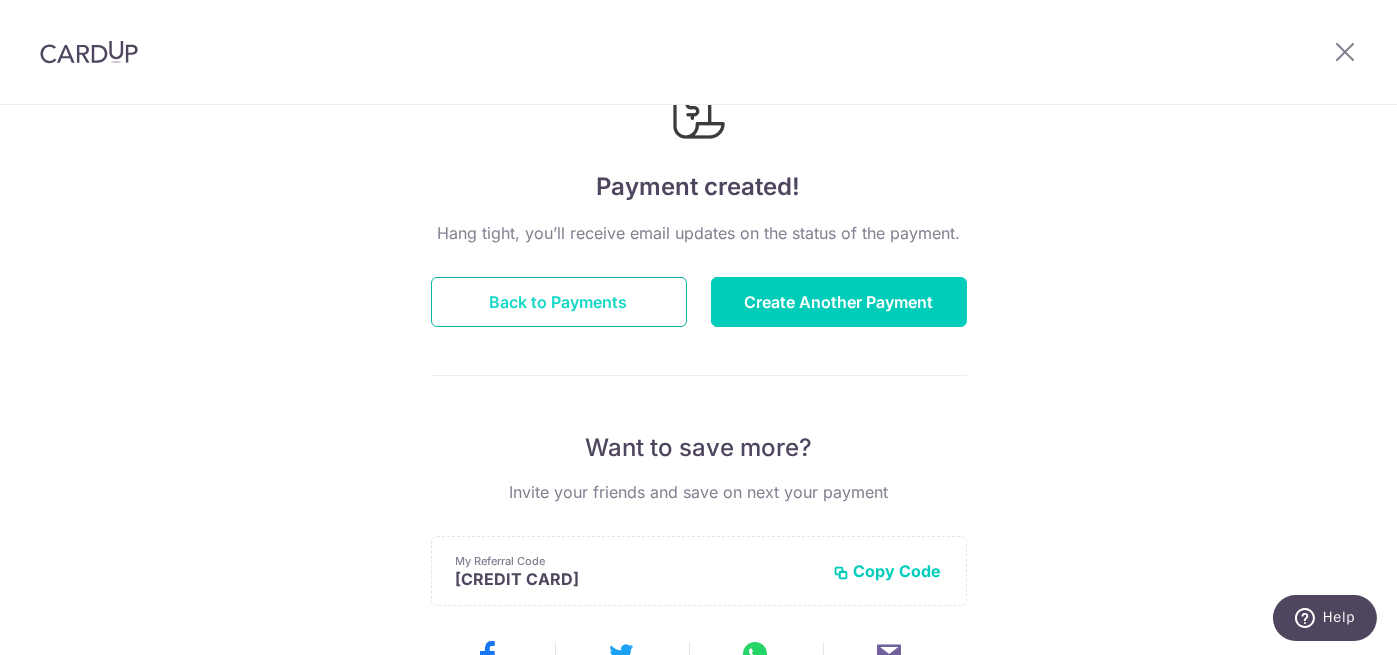 click on "Back to Payments" at bounding box center [559, 302] 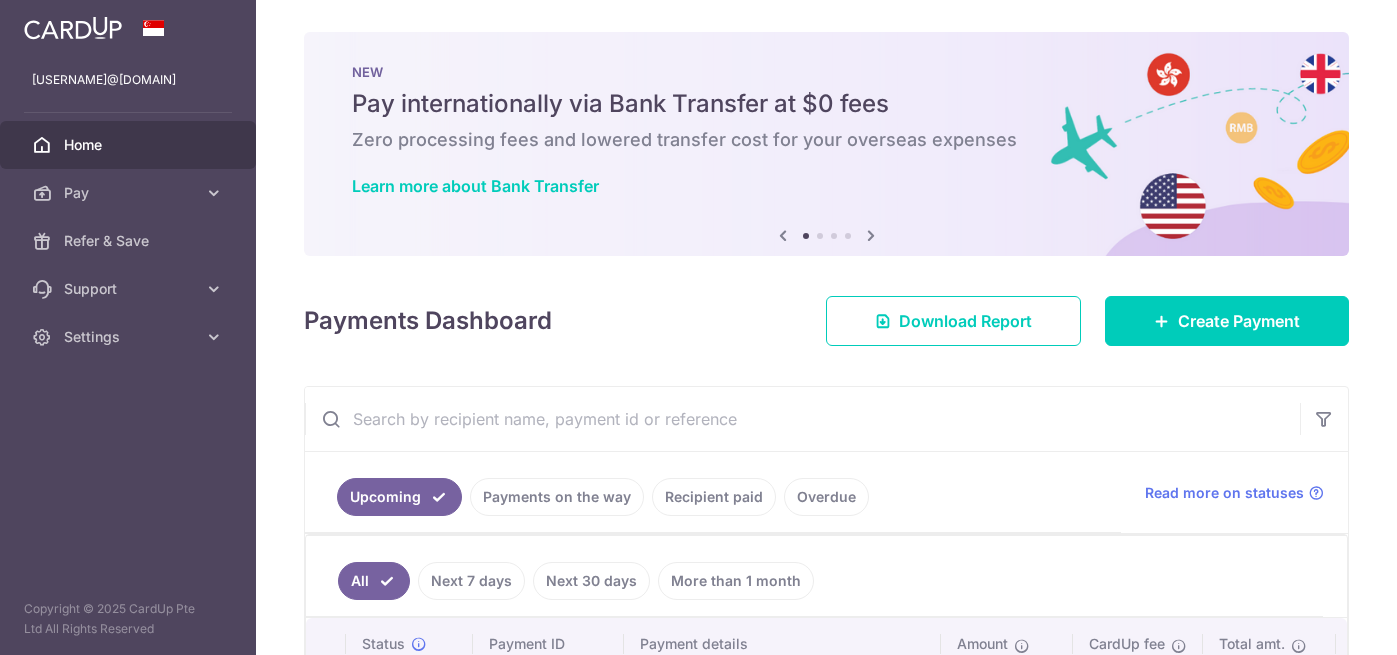 scroll, scrollTop: 0, scrollLeft: 0, axis: both 